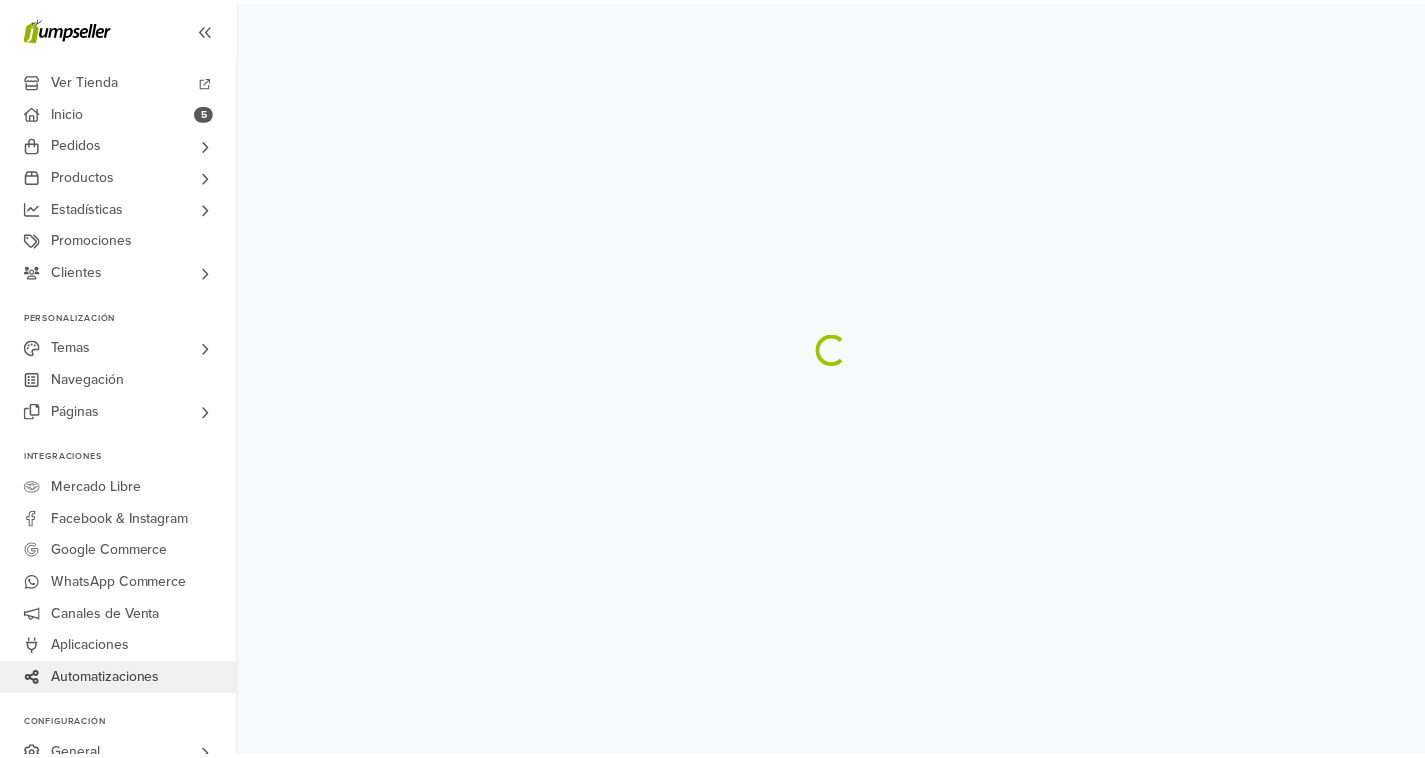 scroll, scrollTop: 0, scrollLeft: 0, axis: both 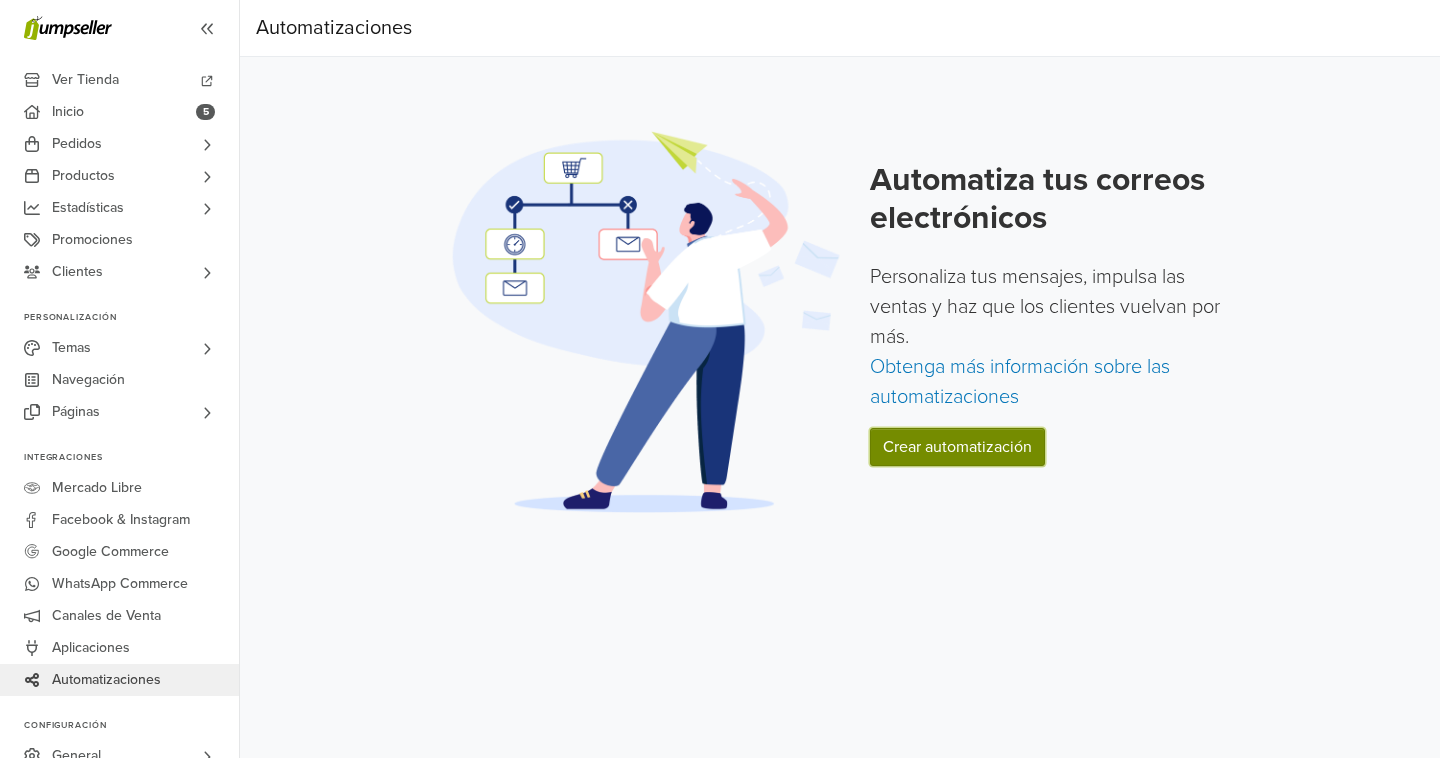 click on "Crear automatización" at bounding box center (957, 447) 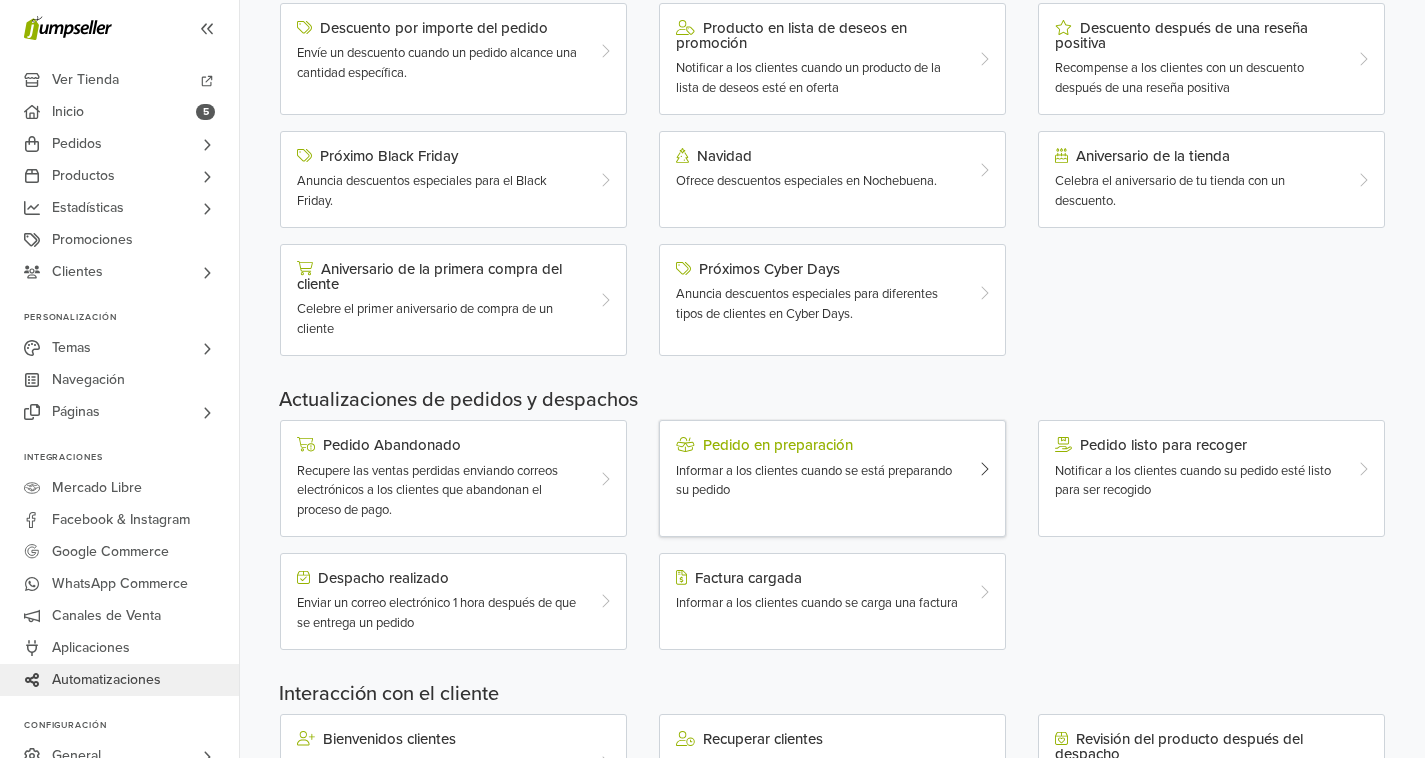 scroll, scrollTop: 246, scrollLeft: 0, axis: vertical 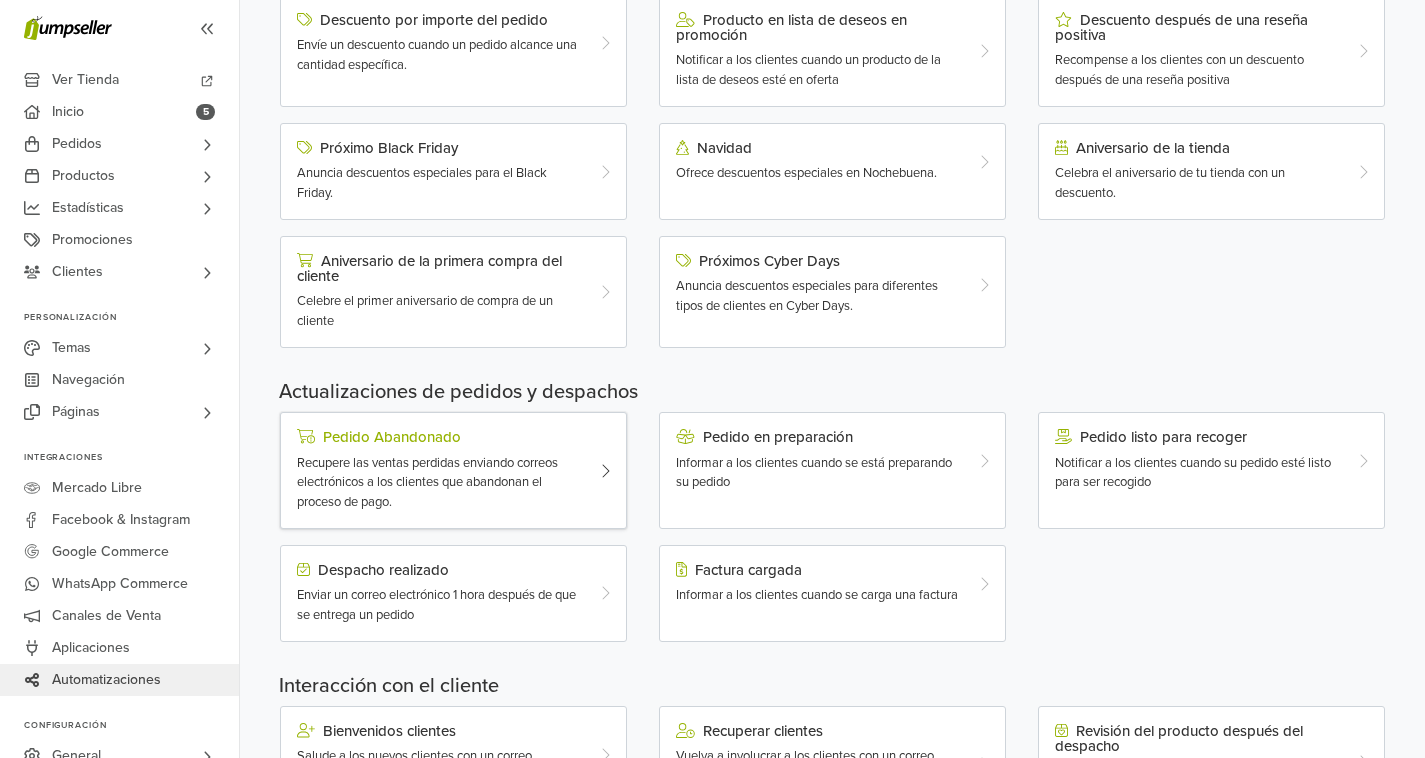 click on "Recupere las ventas perdidas enviando correos electrónicos a los clientes que abandonan el proceso de pago." at bounding box center (427, 482) 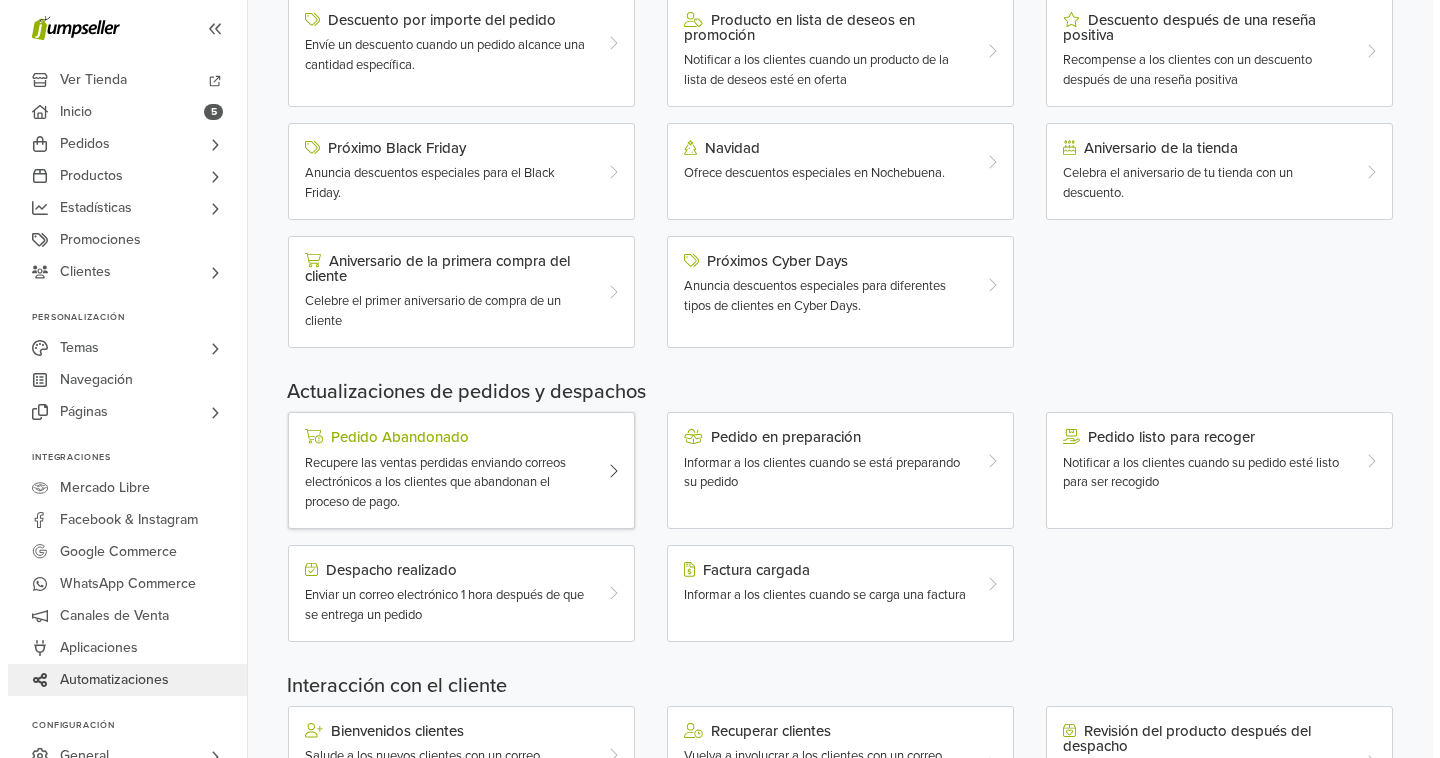 scroll, scrollTop: 0, scrollLeft: 0, axis: both 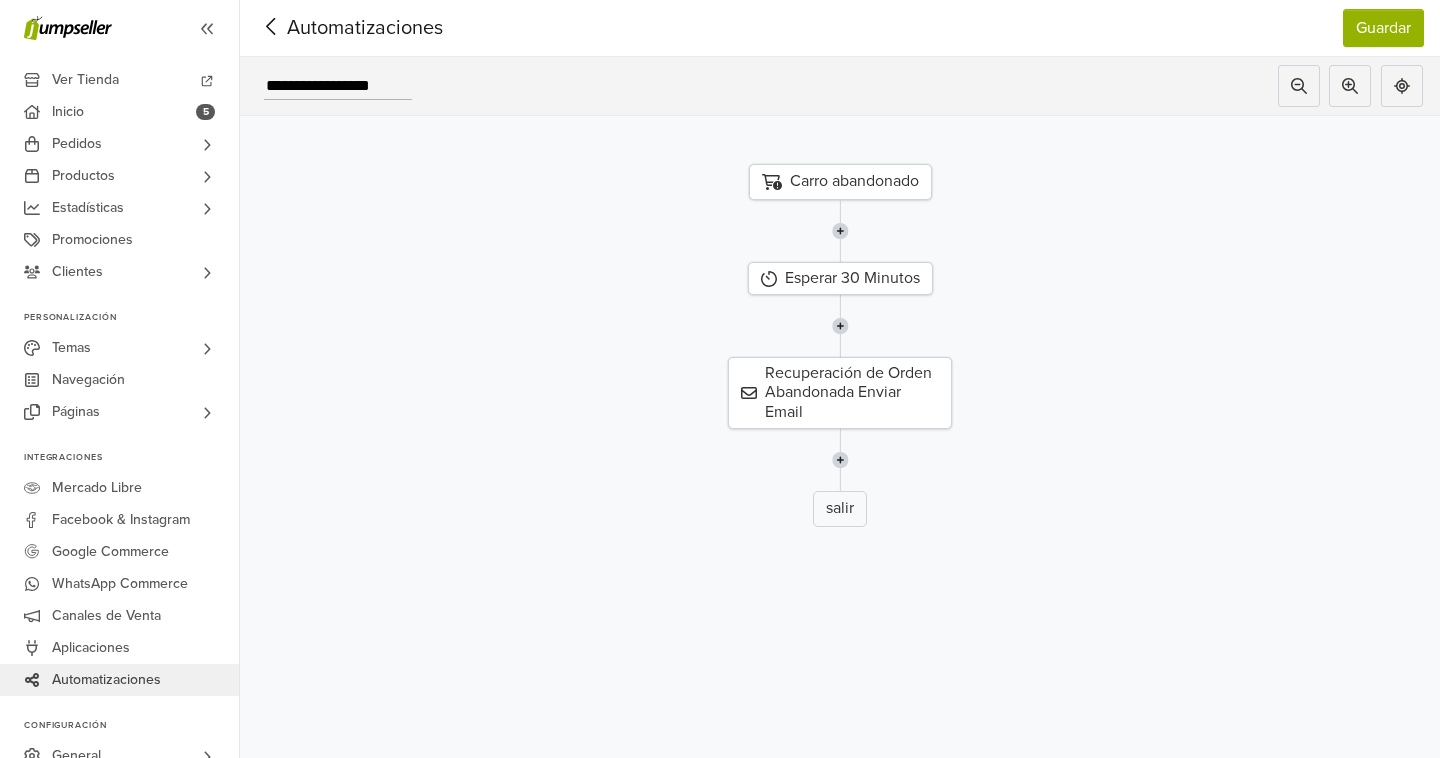 click on "Carro abandonado" at bounding box center [840, 182] 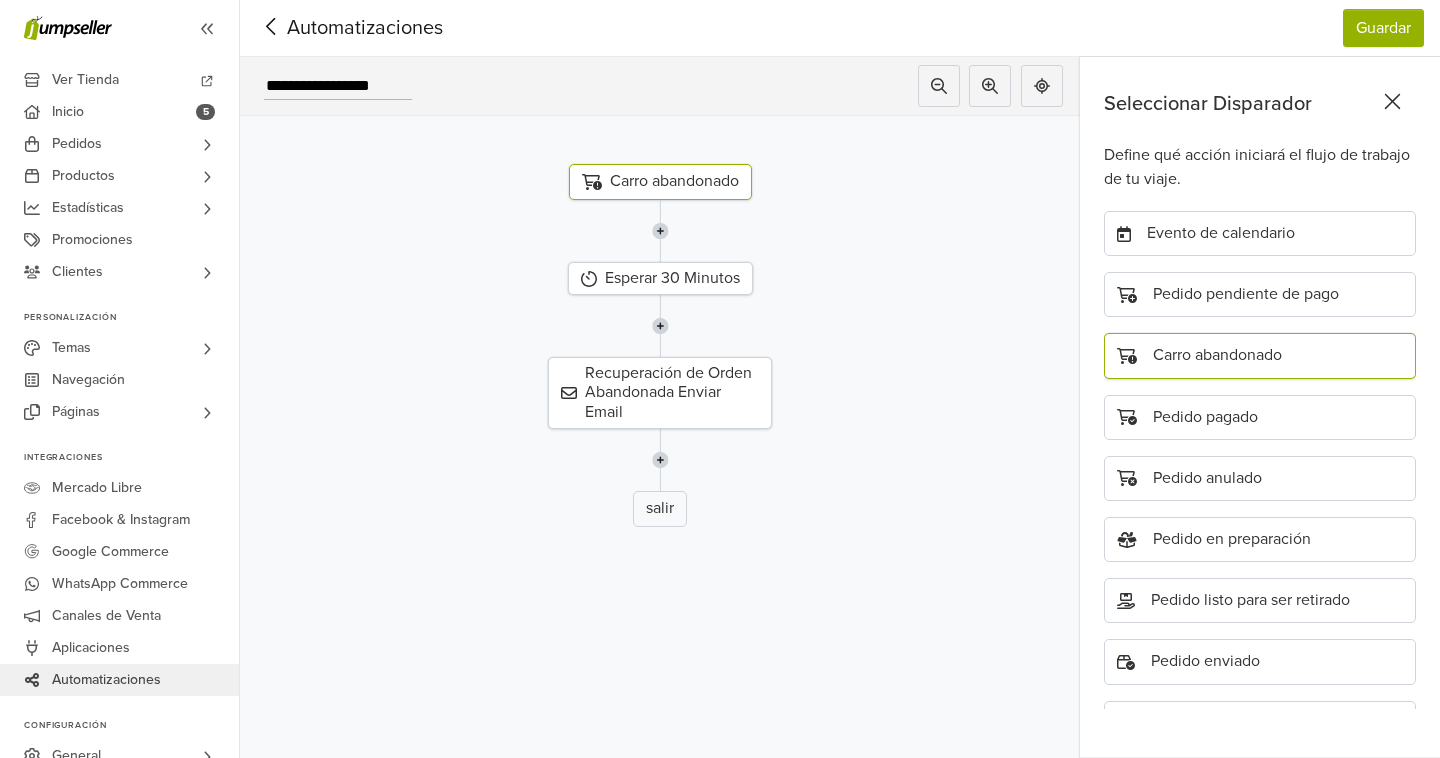 scroll, scrollTop: 48, scrollLeft: 0, axis: vertical 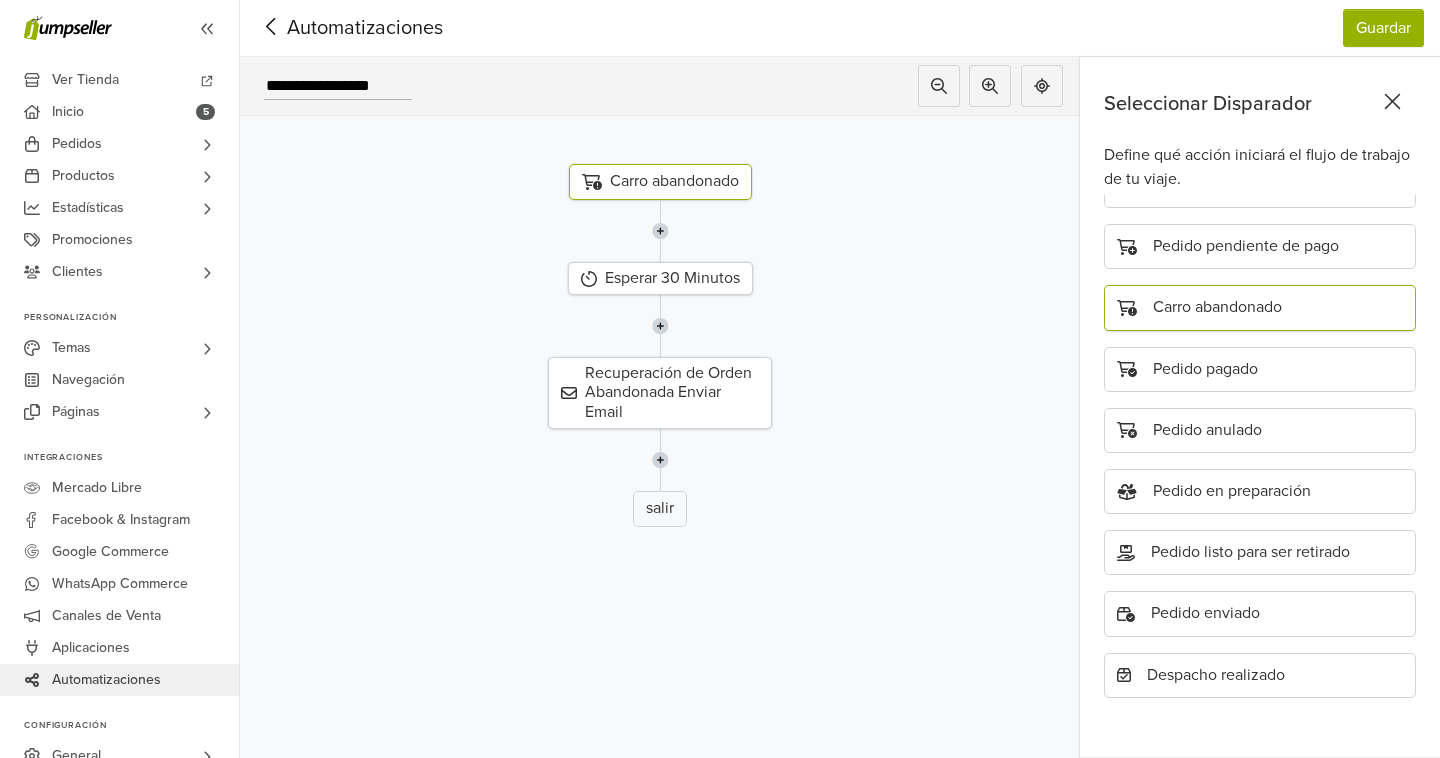 click on "Carro abandonado" at bounding box center (660, 182) 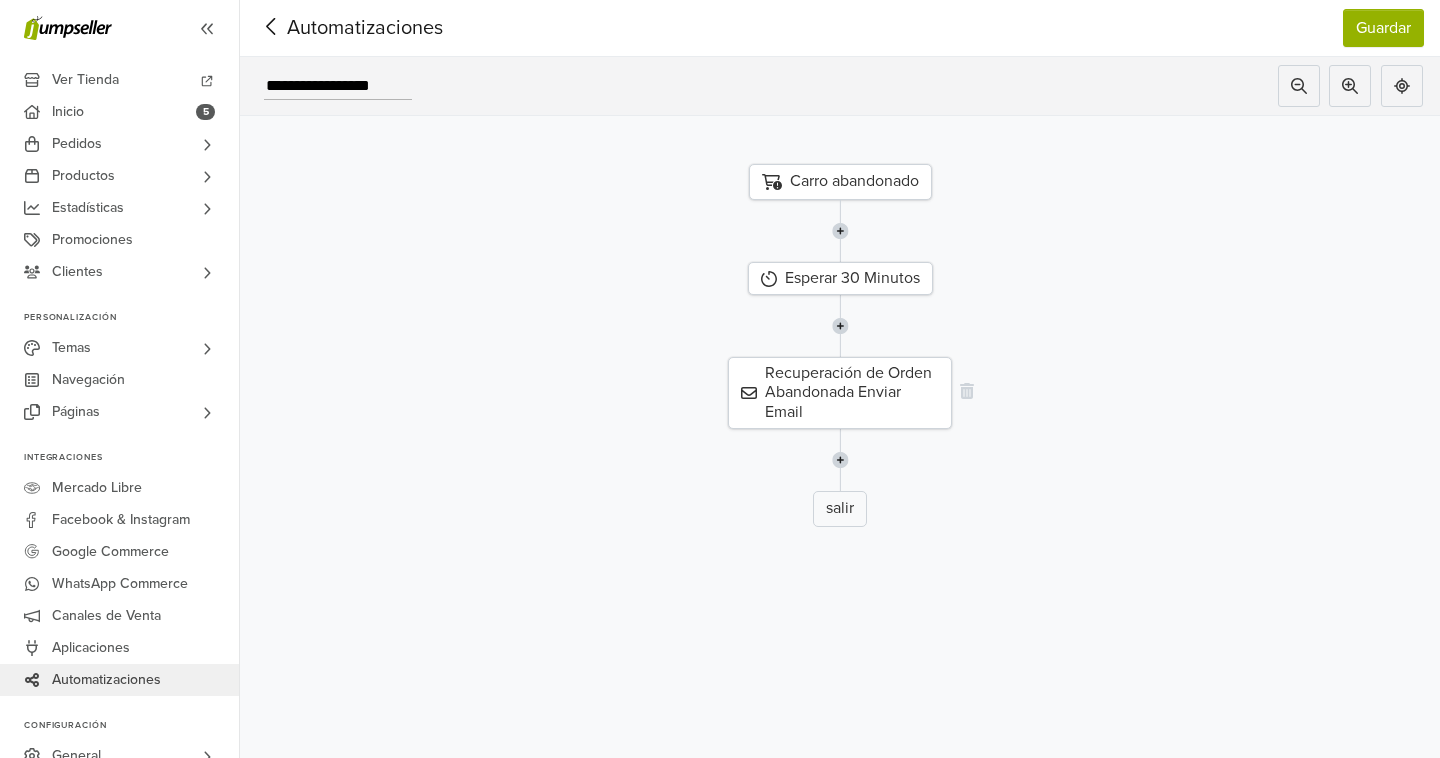click on "Recuperación de Orden Abandonada Enviar Email" at bounding box center [840, 393] 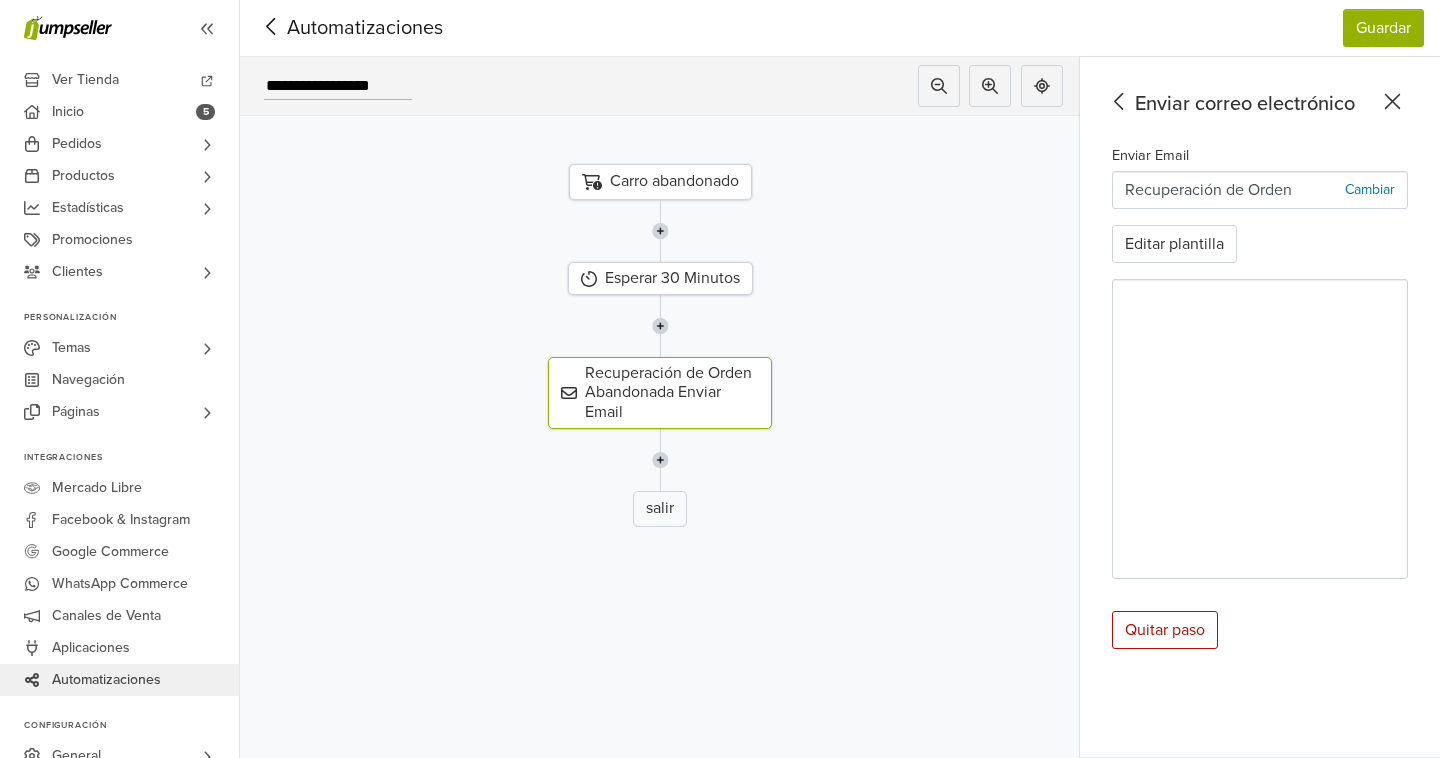 click on "Carro abandonado" at bounding box center (660, 182) 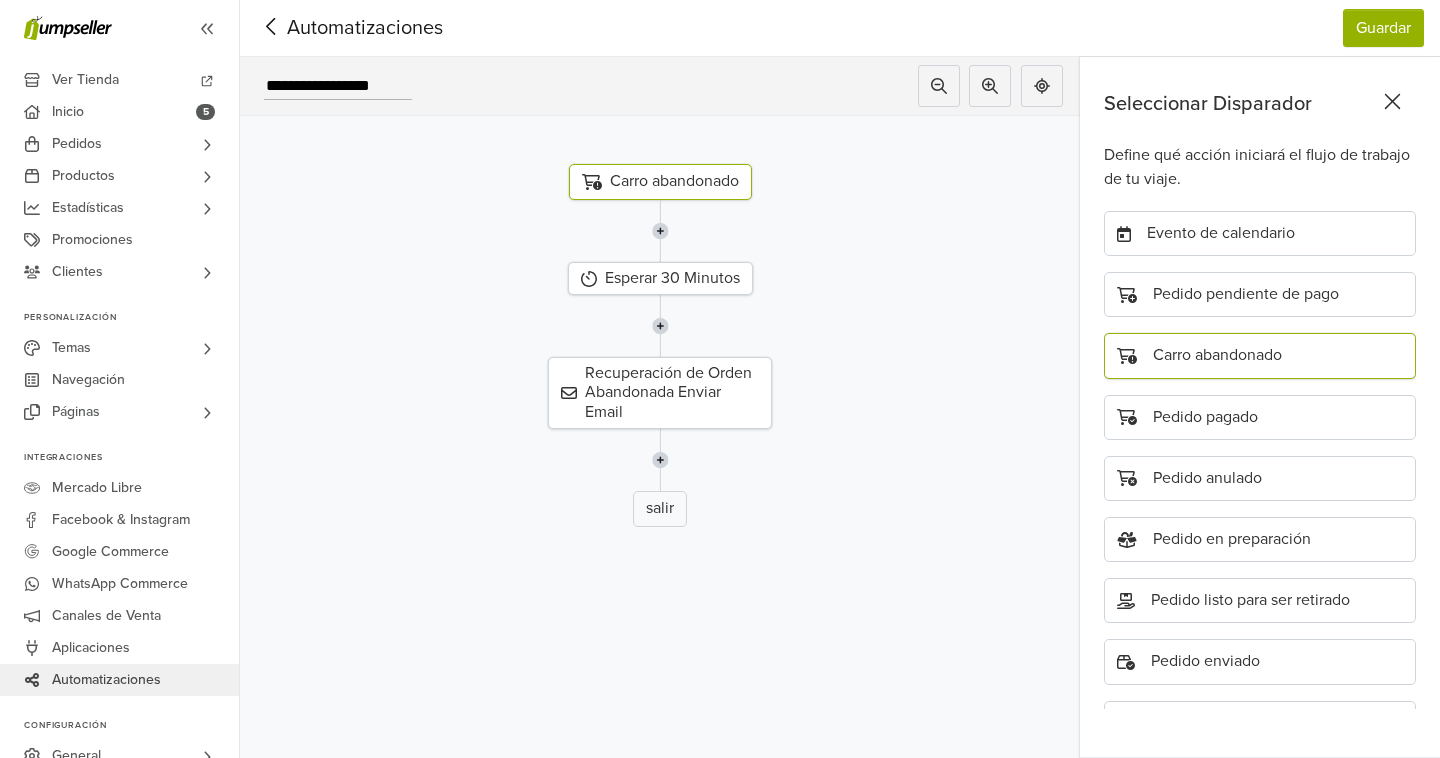 scroll, scrollTop: 48, scrollLeft: 0, axis: vertical 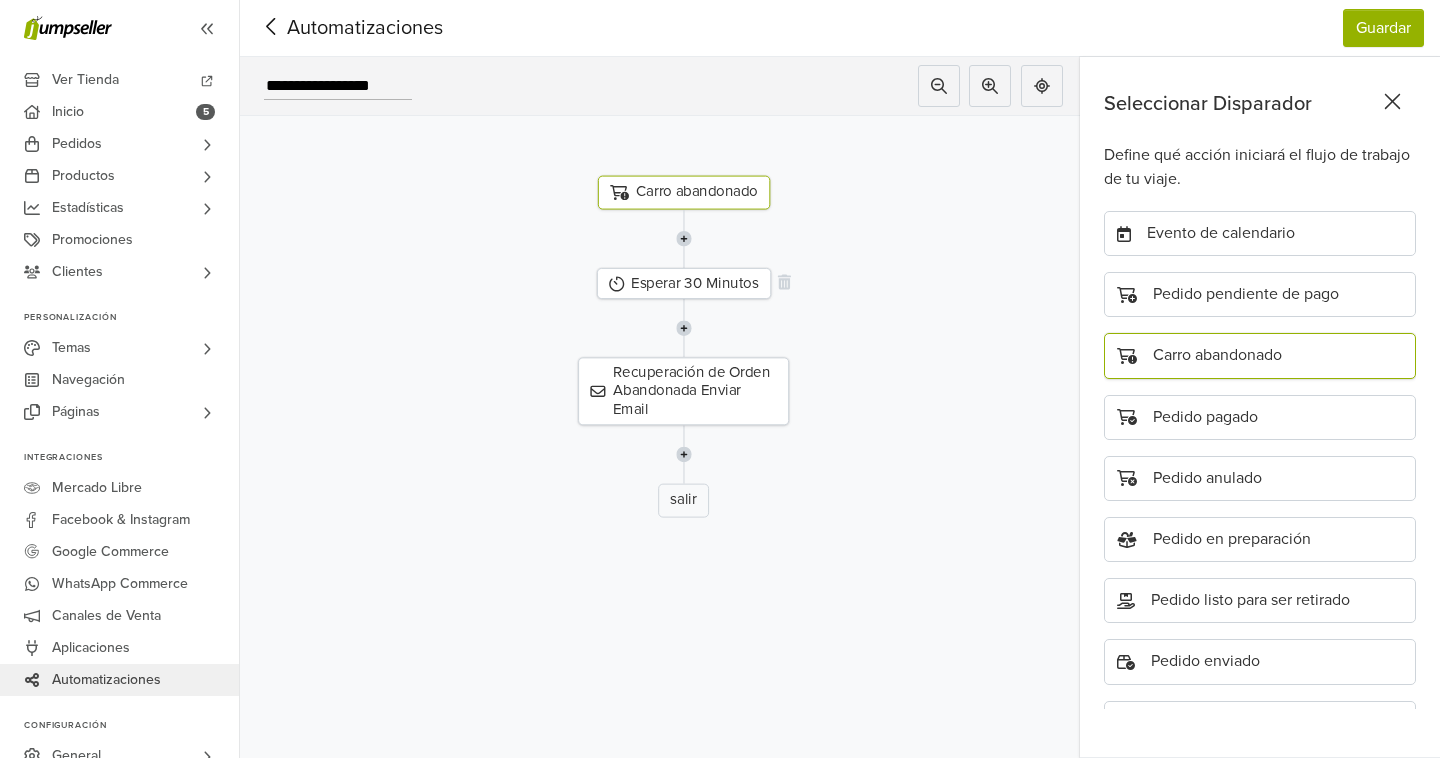 click on "Esperar 30 Minutos" at bounding box center [683, 283] 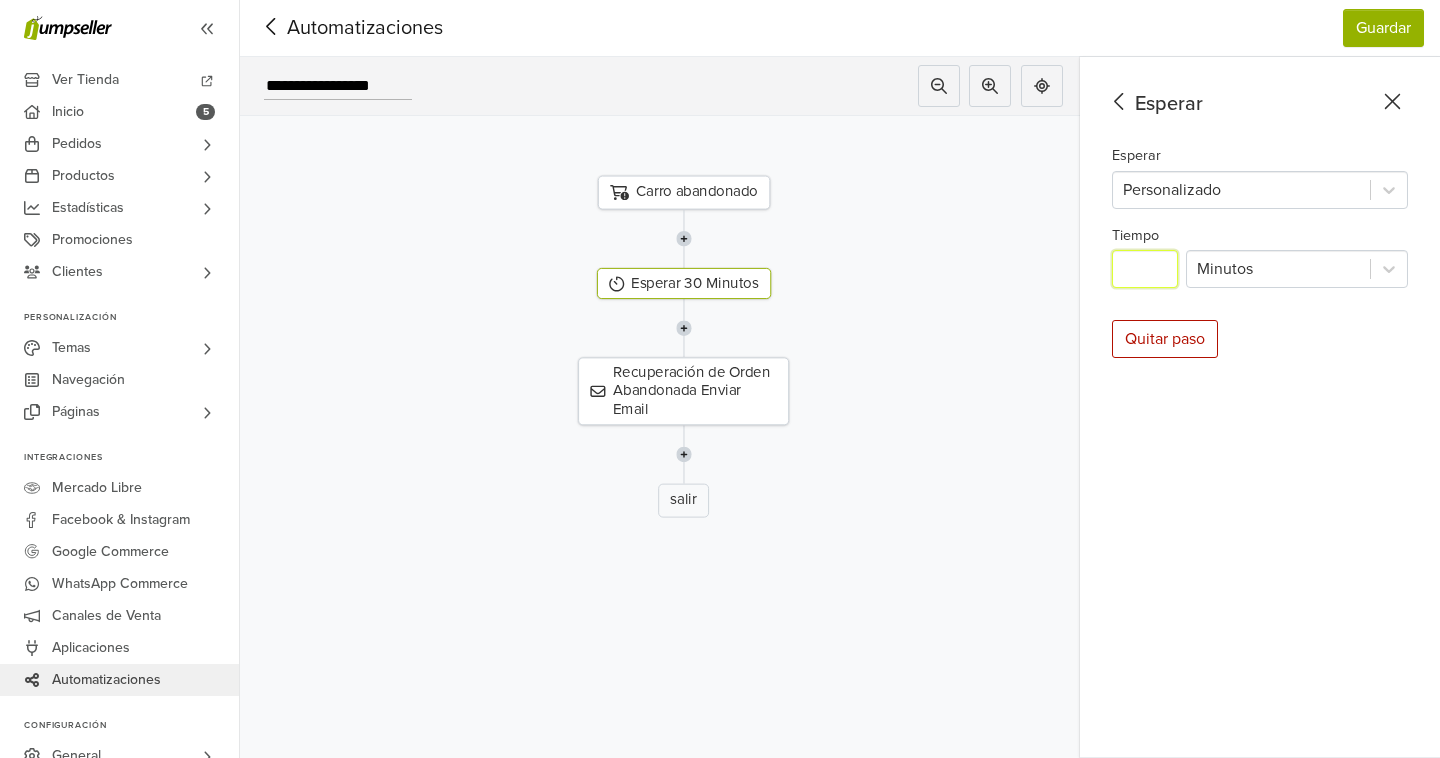 drag, startPoint x: 1175, startPoint y: 270, endPoint x: 1124, endPoint y: 273, distance: 51.088158 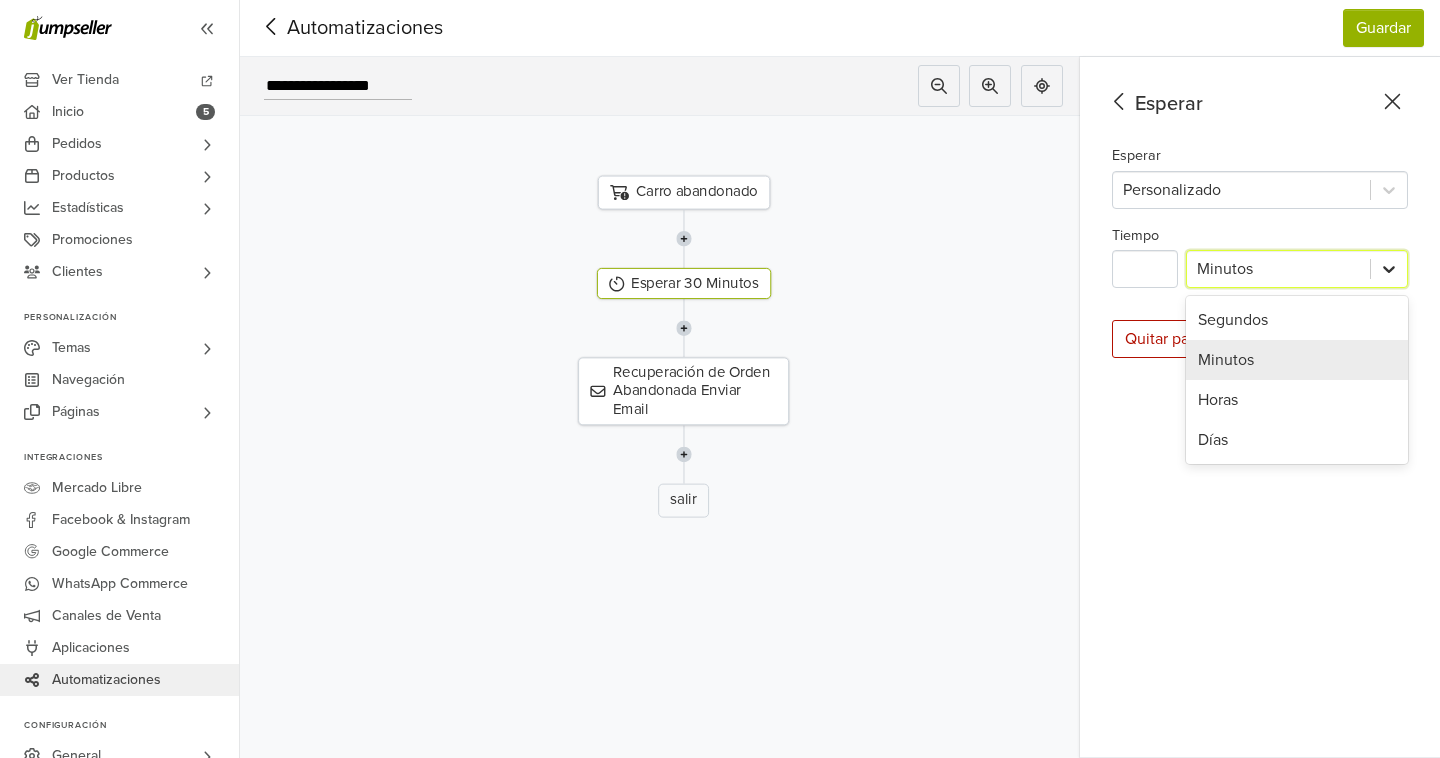 click 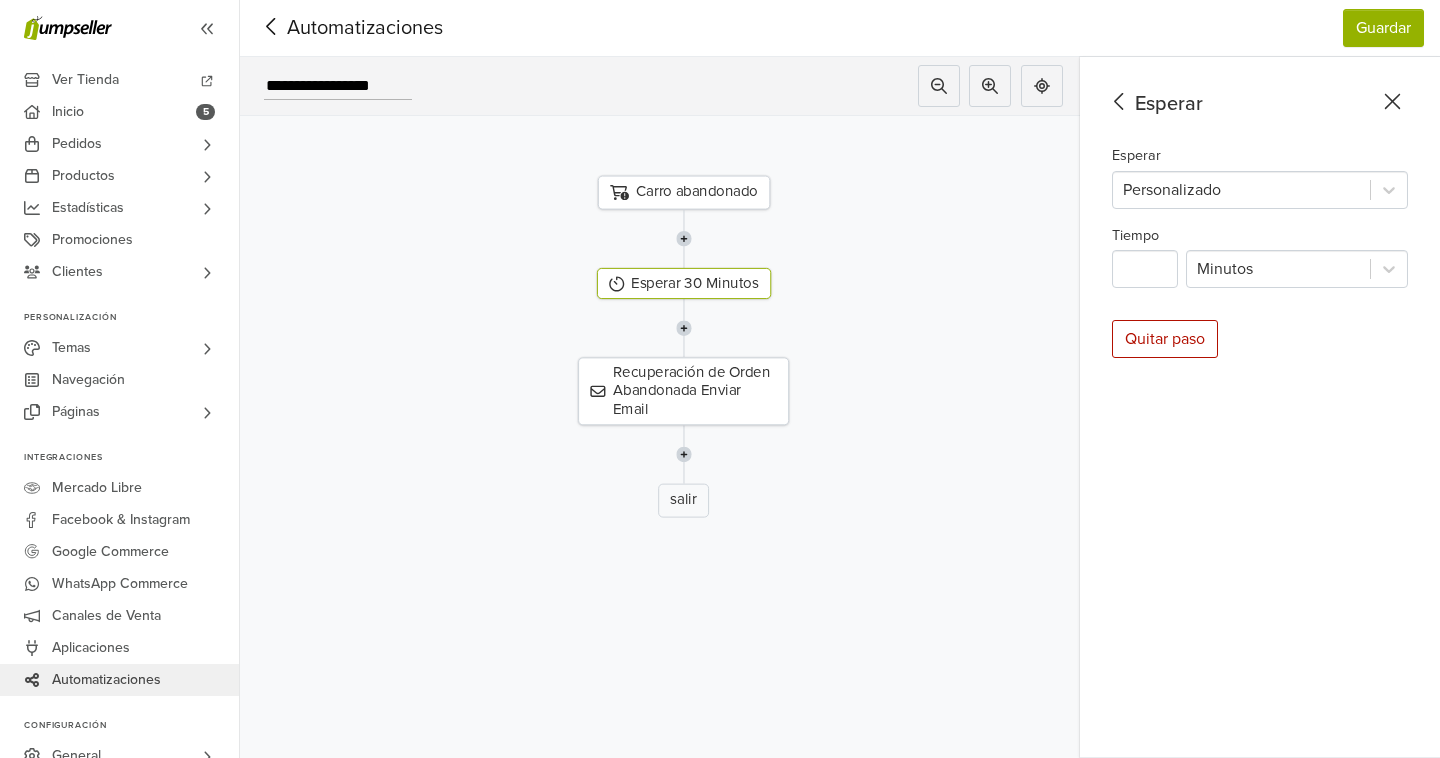 click on "Esperar Esperar Personalizado Tiempo ** Minutos Quitar paso" at bounding box center [1260, 407] 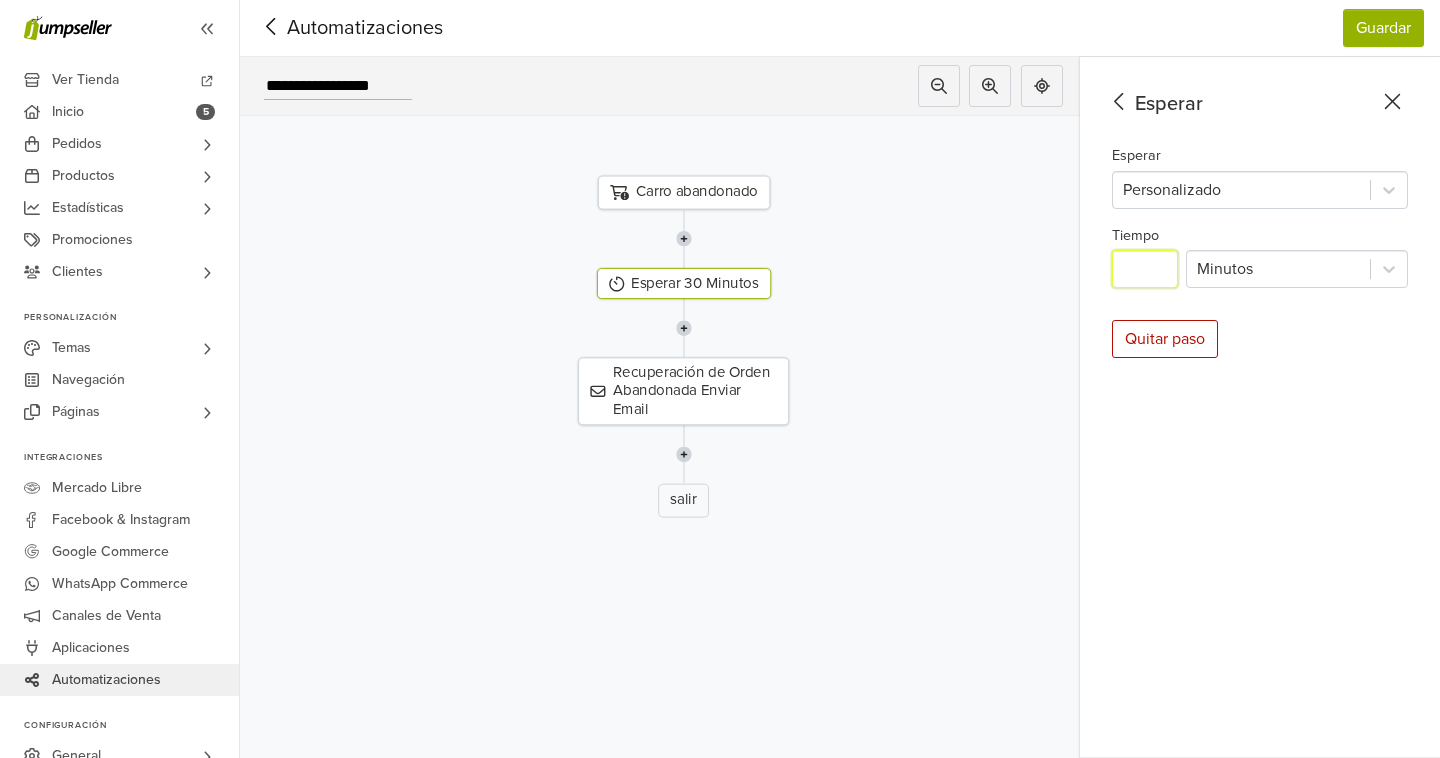 click on "**" at bounding box center (1145, 269) 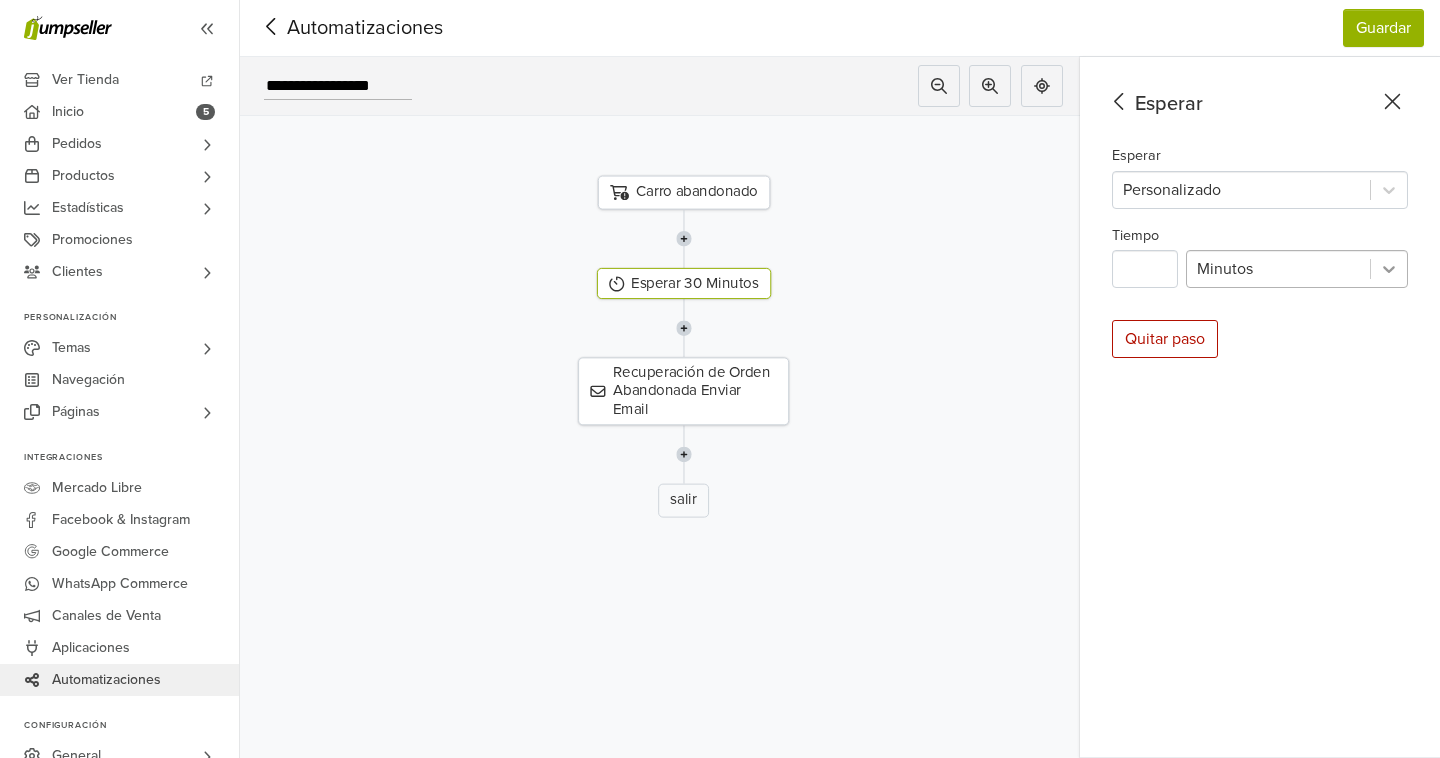 click at bounding box center (1389, 269) 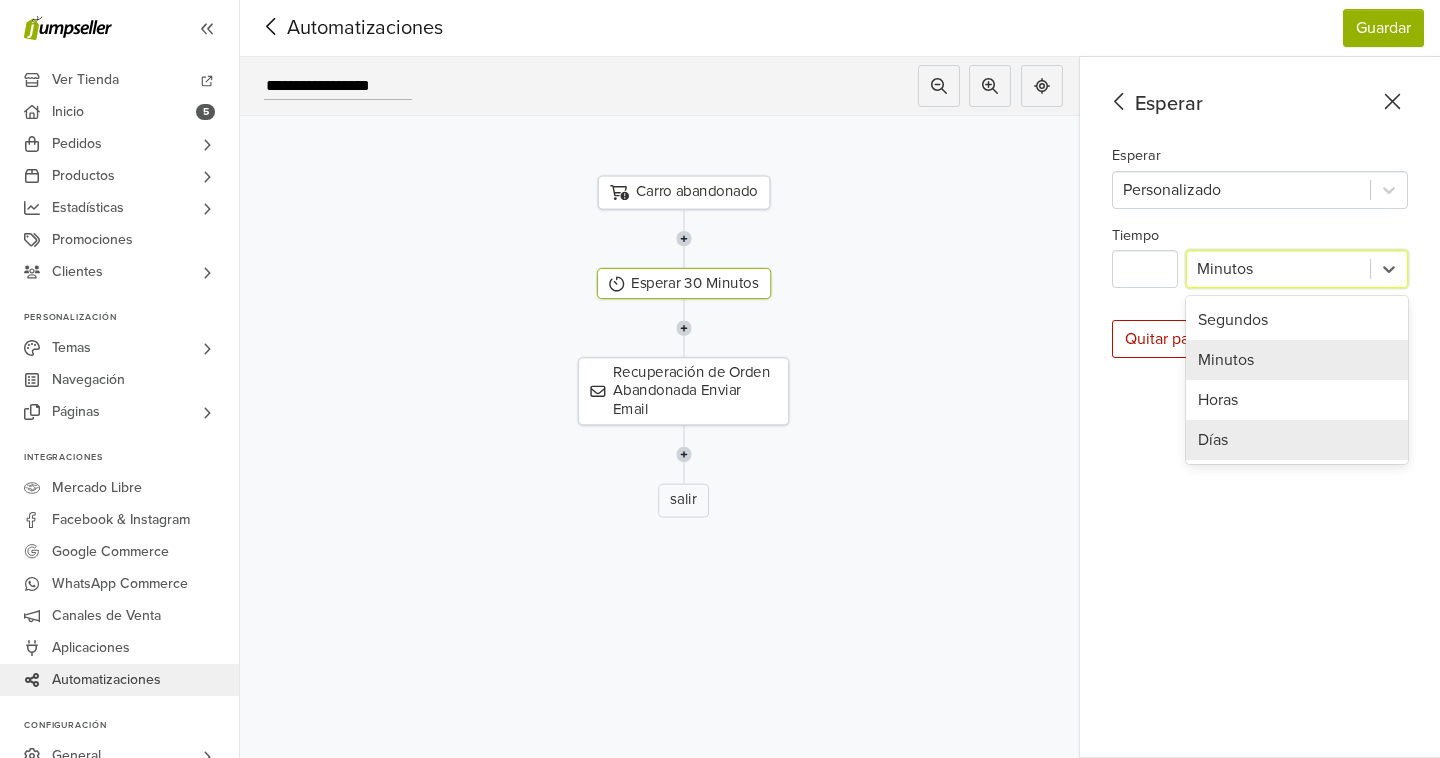 click on "Días" at bounding box center (1297, 440) 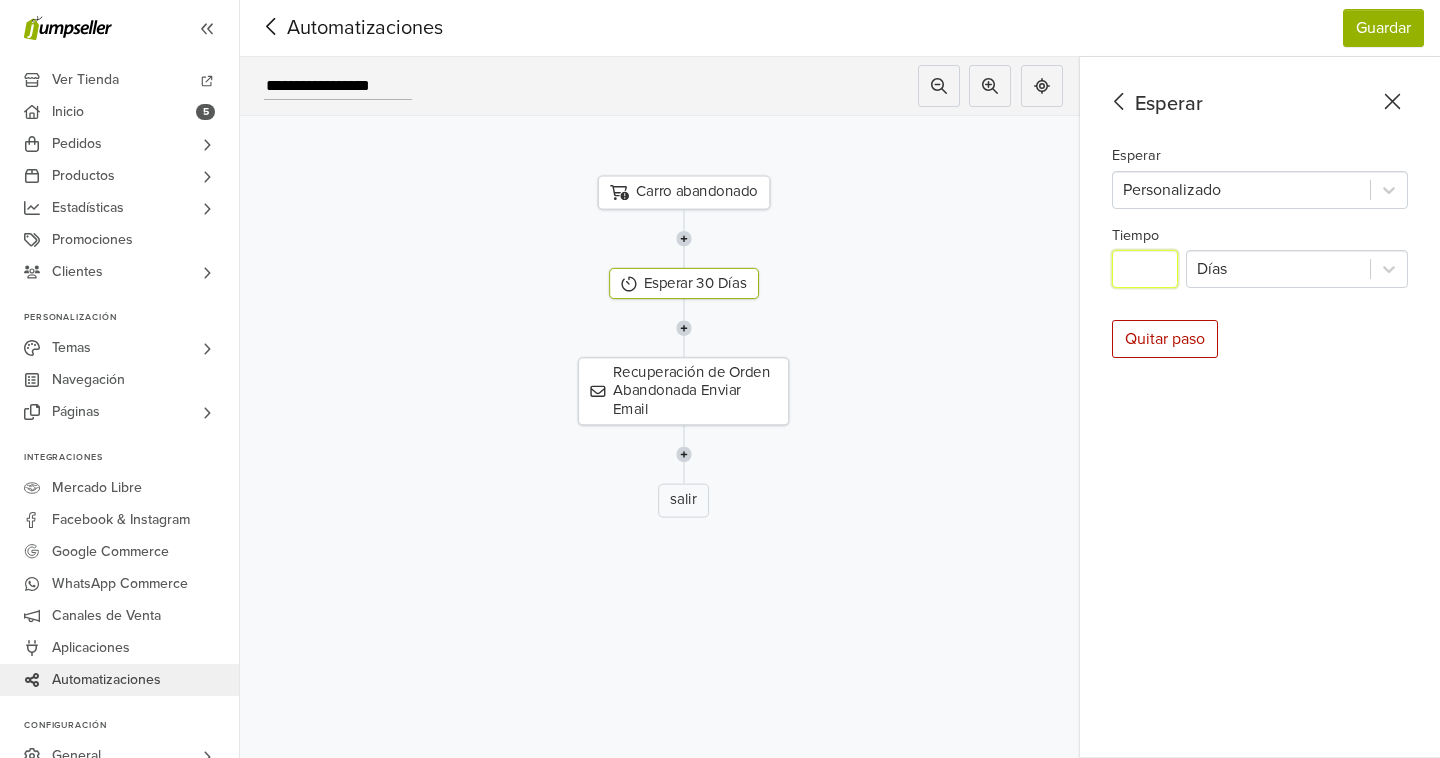 drag, startPoint x: 1163, startPoint y: 276, endPoint x: 1092, endPoint y: 269, distance: 71.34424 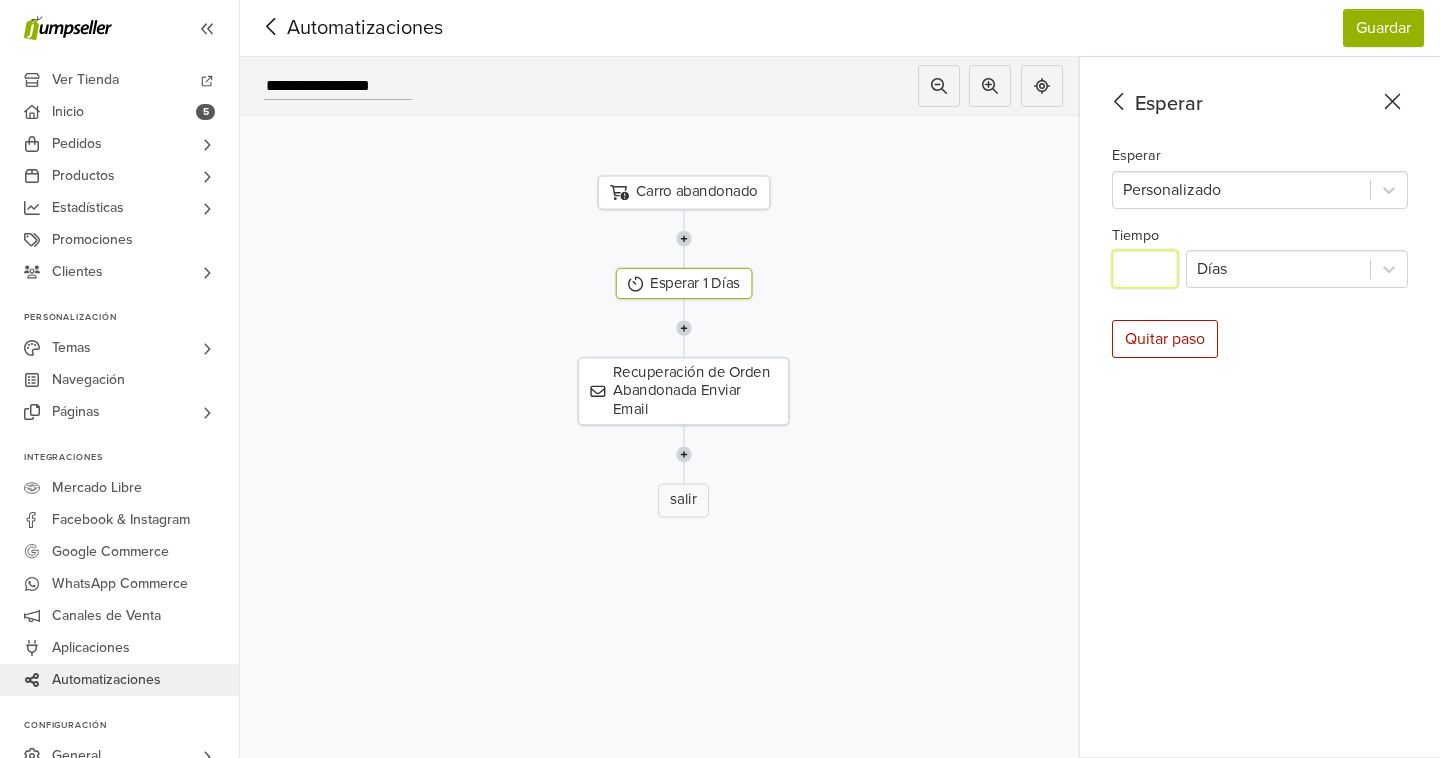 click on "Esperar 1 Días" at bounding box center (684, 283) 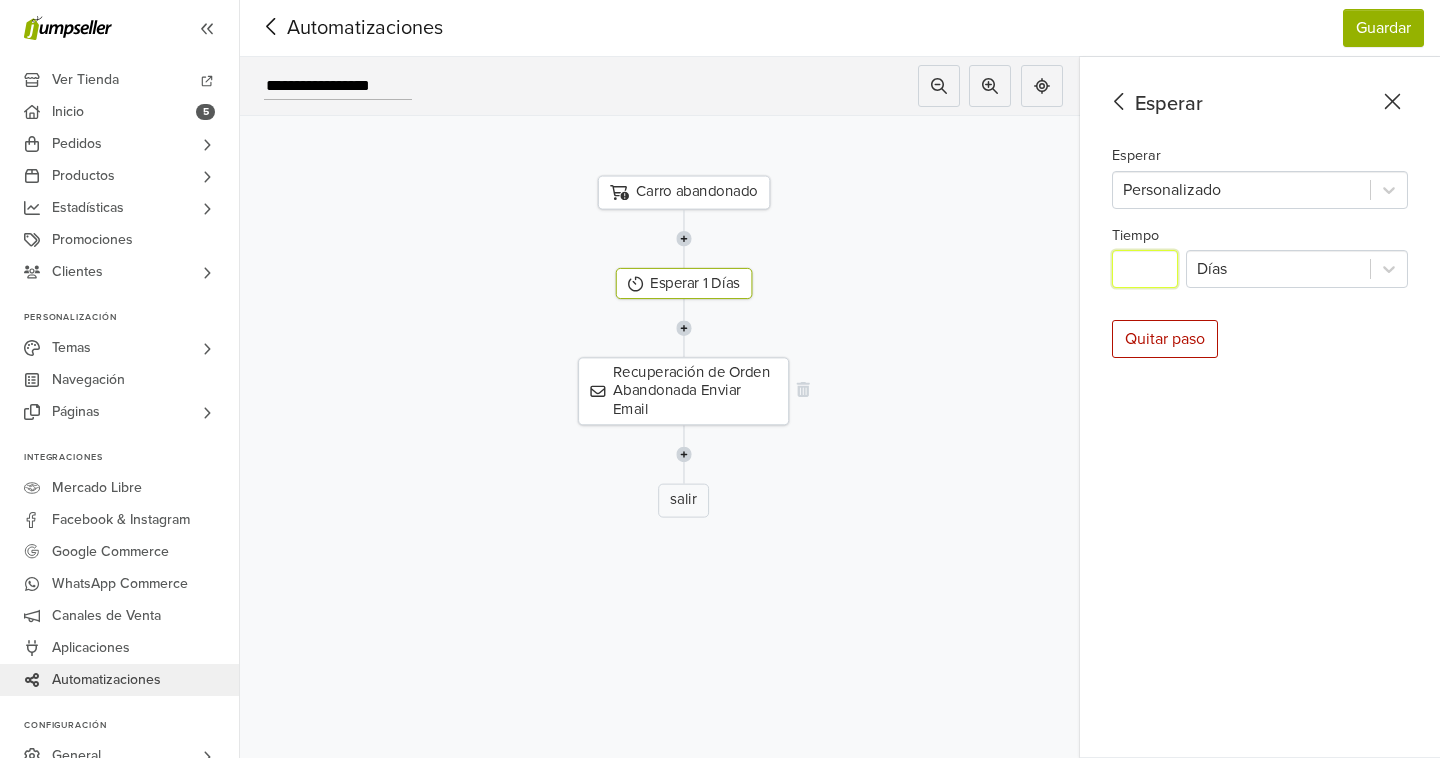 click on "Recuperación de Orden Abandonada Enviar Email" at bounding box center (683, 391) 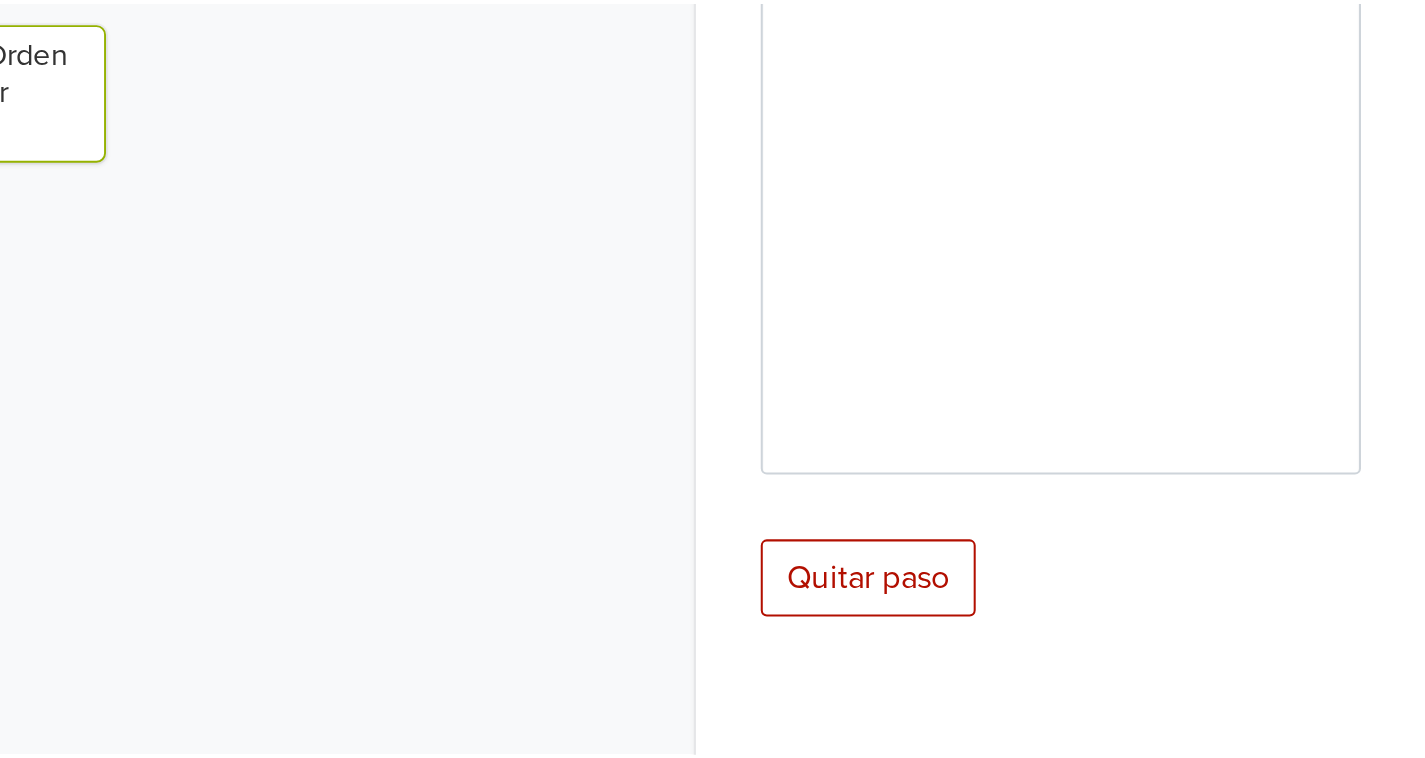 scroll, scrollTop: 0, scrollLeft: 0, axis: both 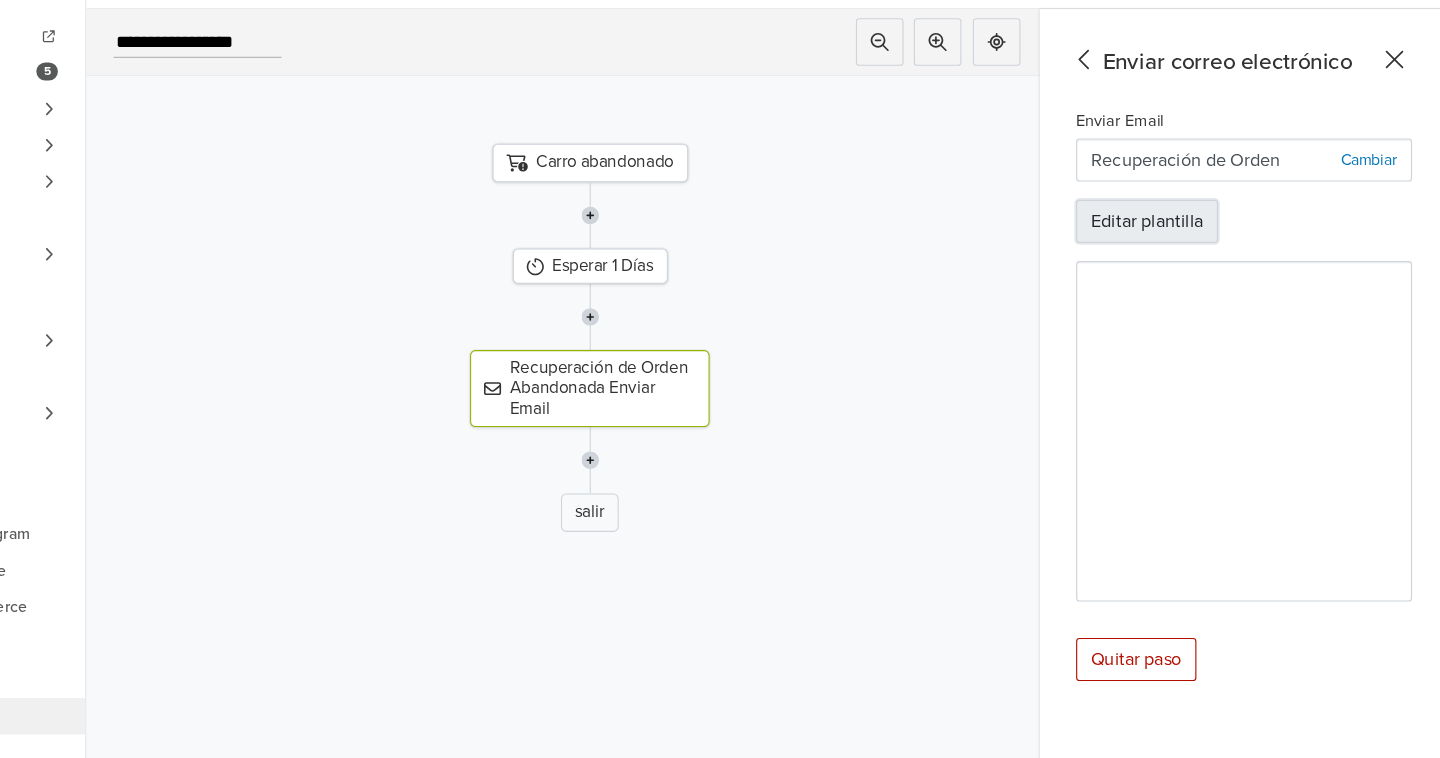 click on "Editar plantilla" at bounding box center [1174, 244] 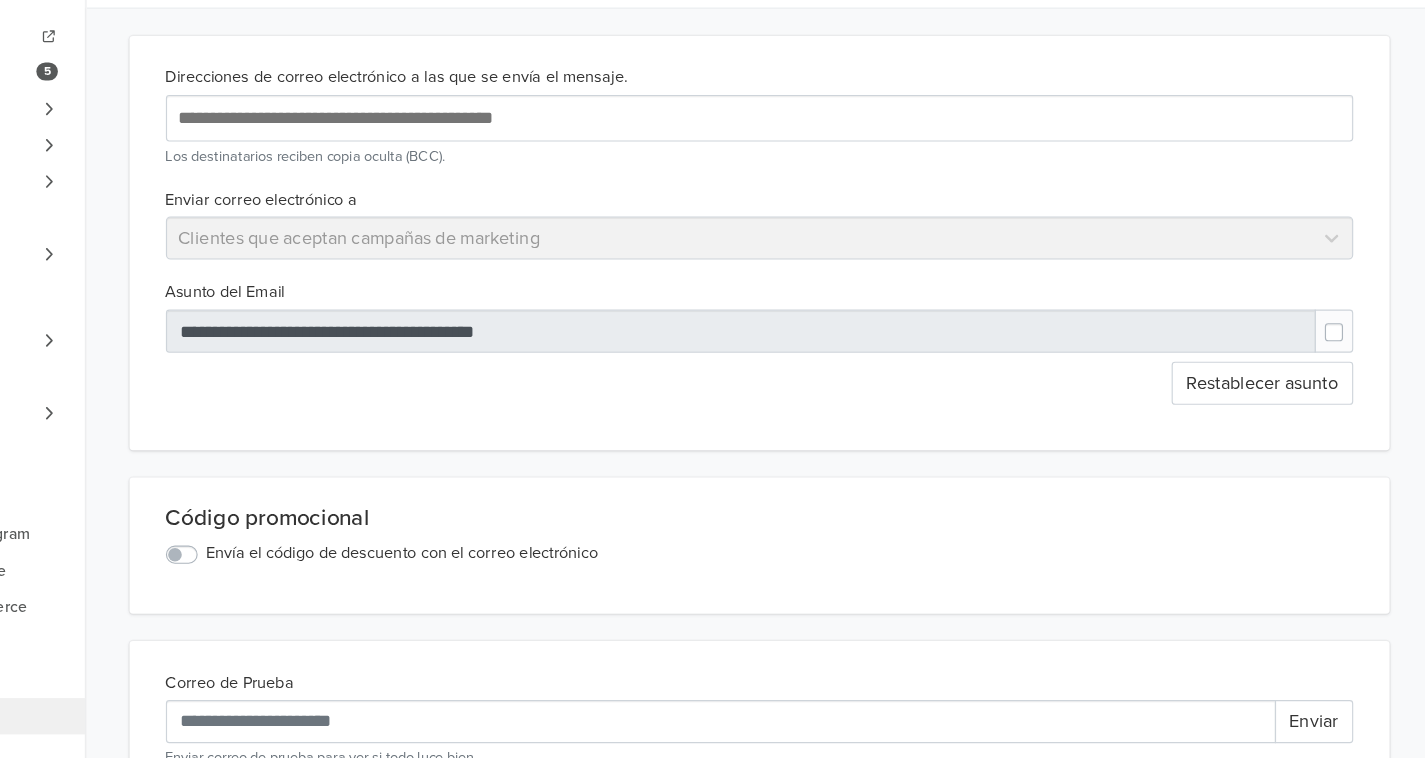 scroll, scrollTop: 0, scrollLeft: 0, axis: both 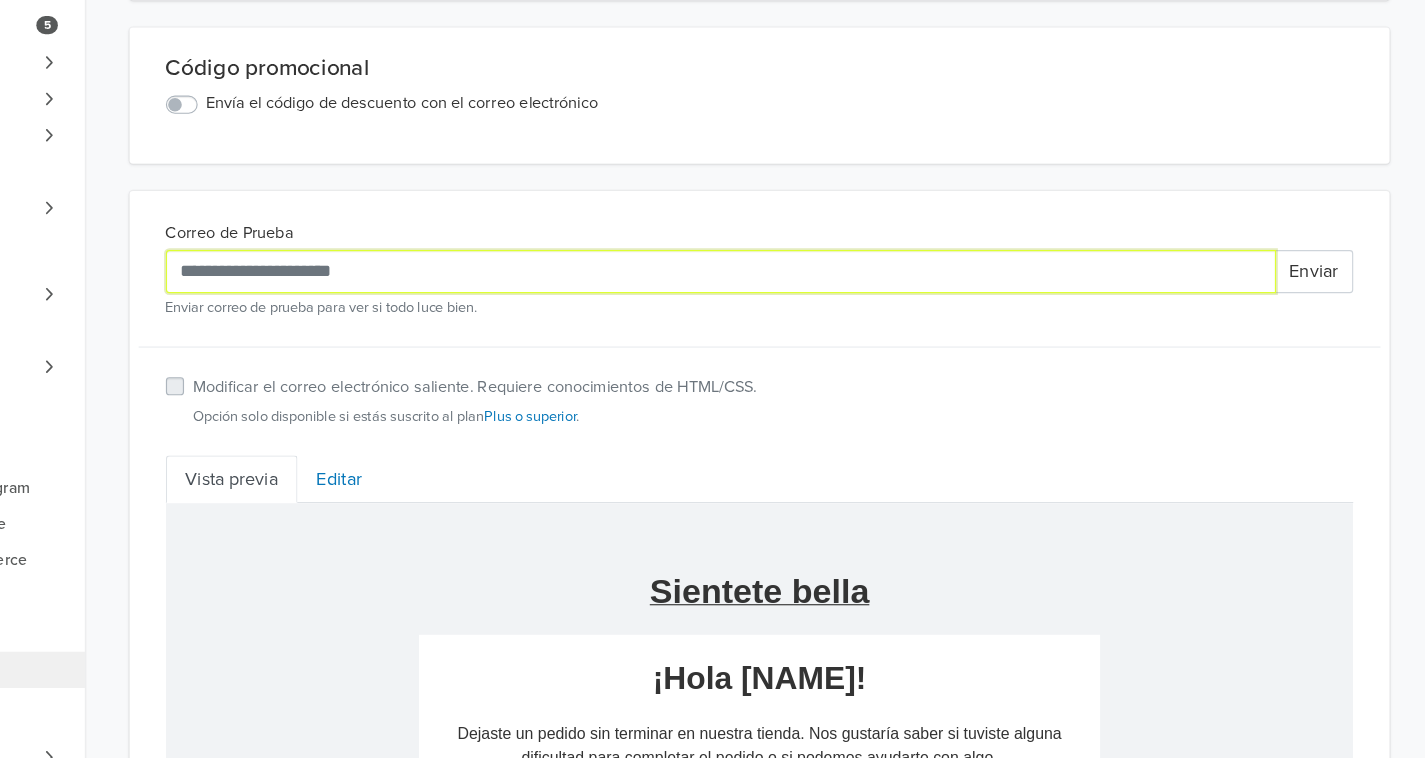 click on "Correo de Prueba" at bounding box center [799, 329] 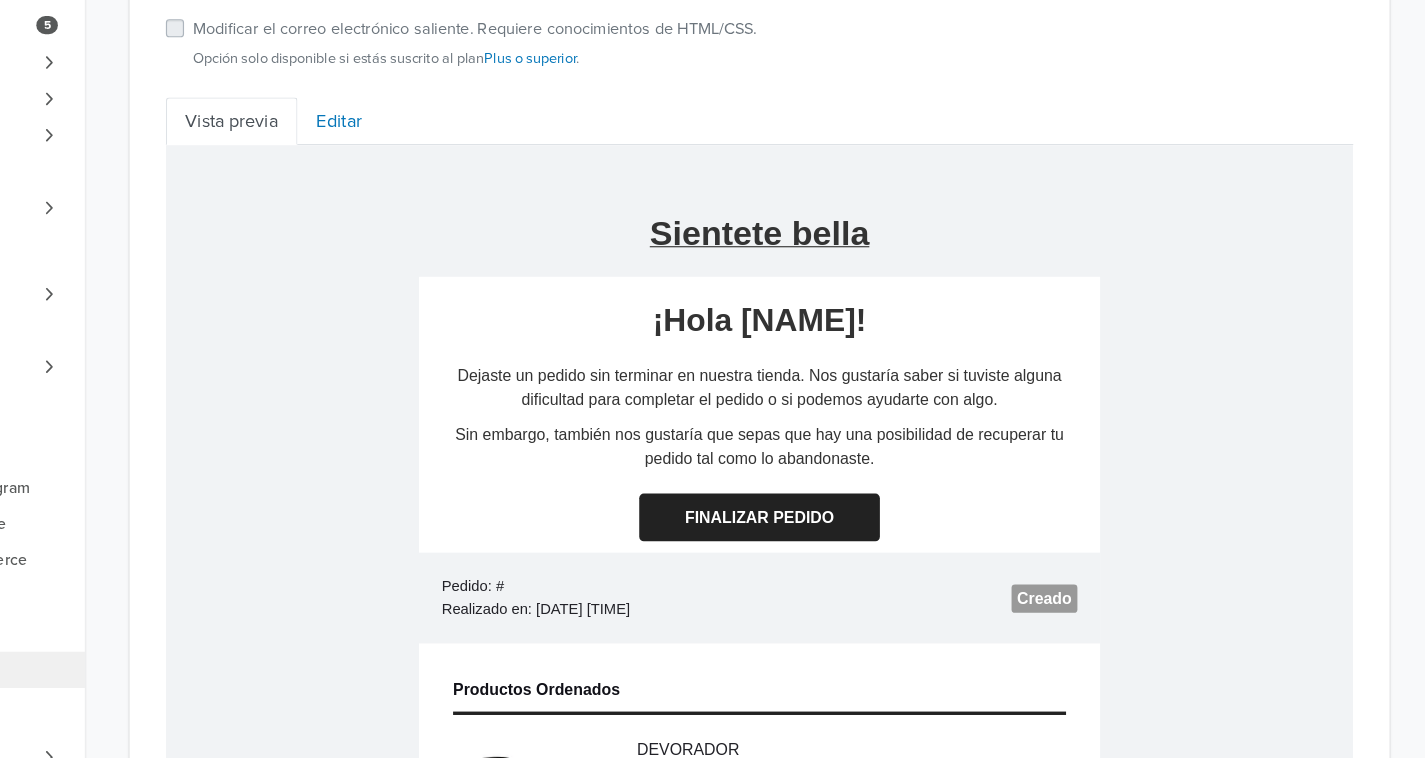 scroll, scrollTop: 672, scrollLeft: 0, axis: vertical 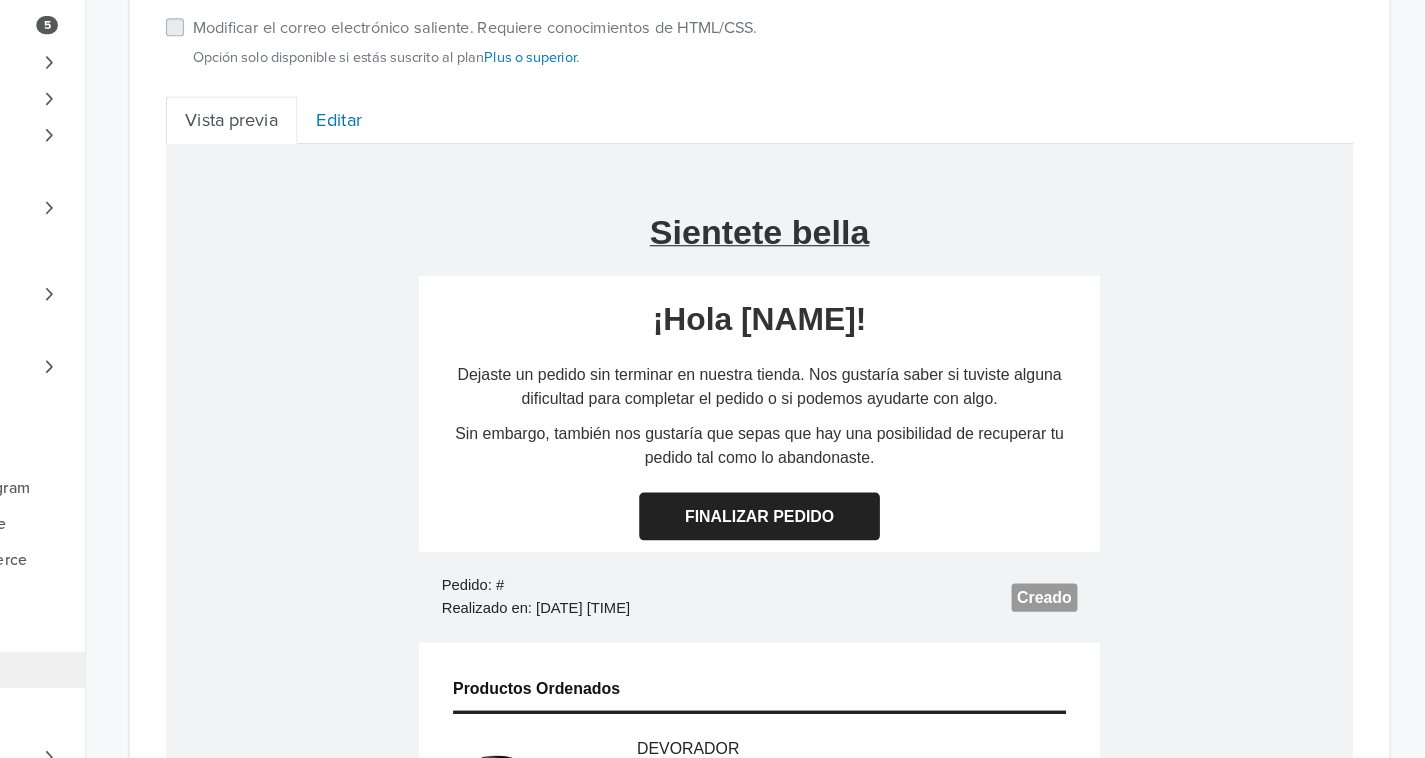 type on "**********" 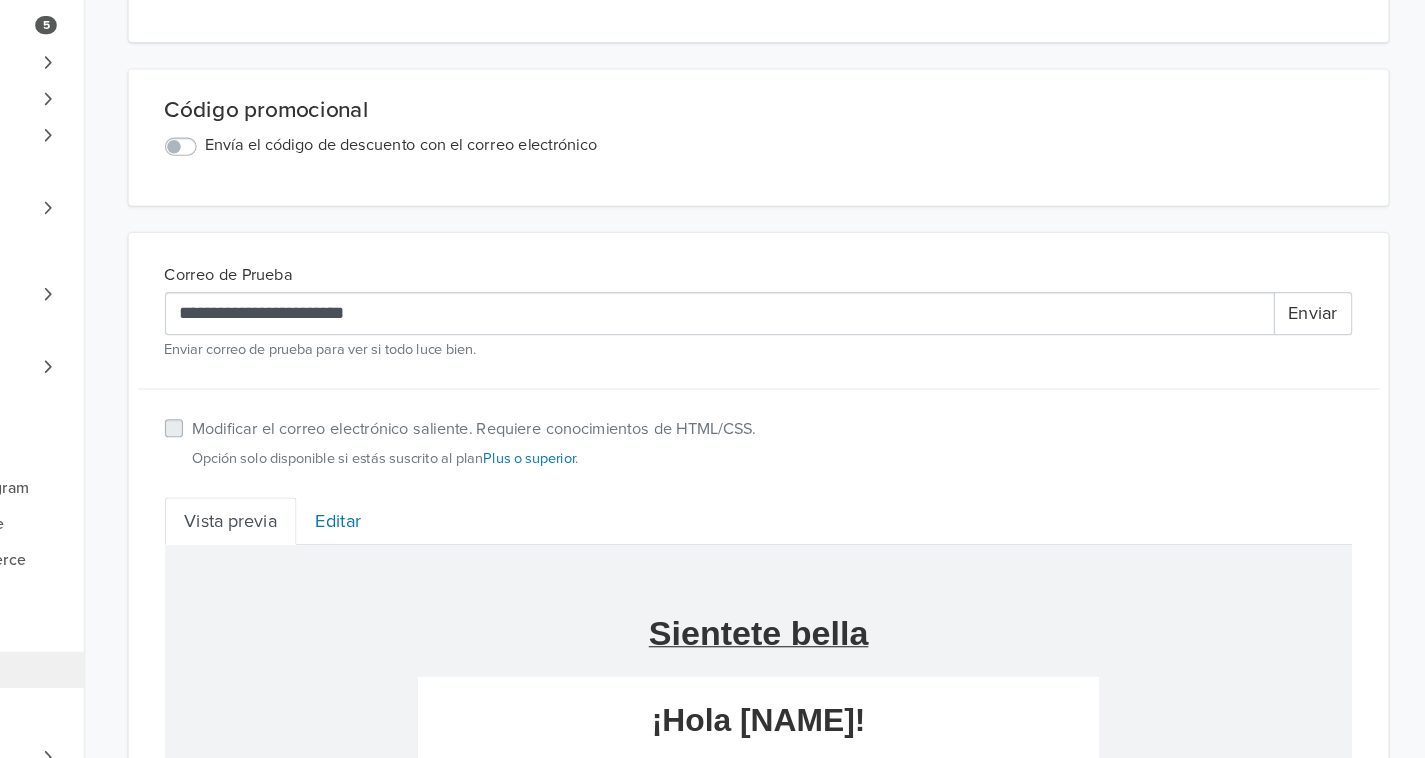 scroll, scrollTop: 337, scrollLeft: 0, axis: vertical 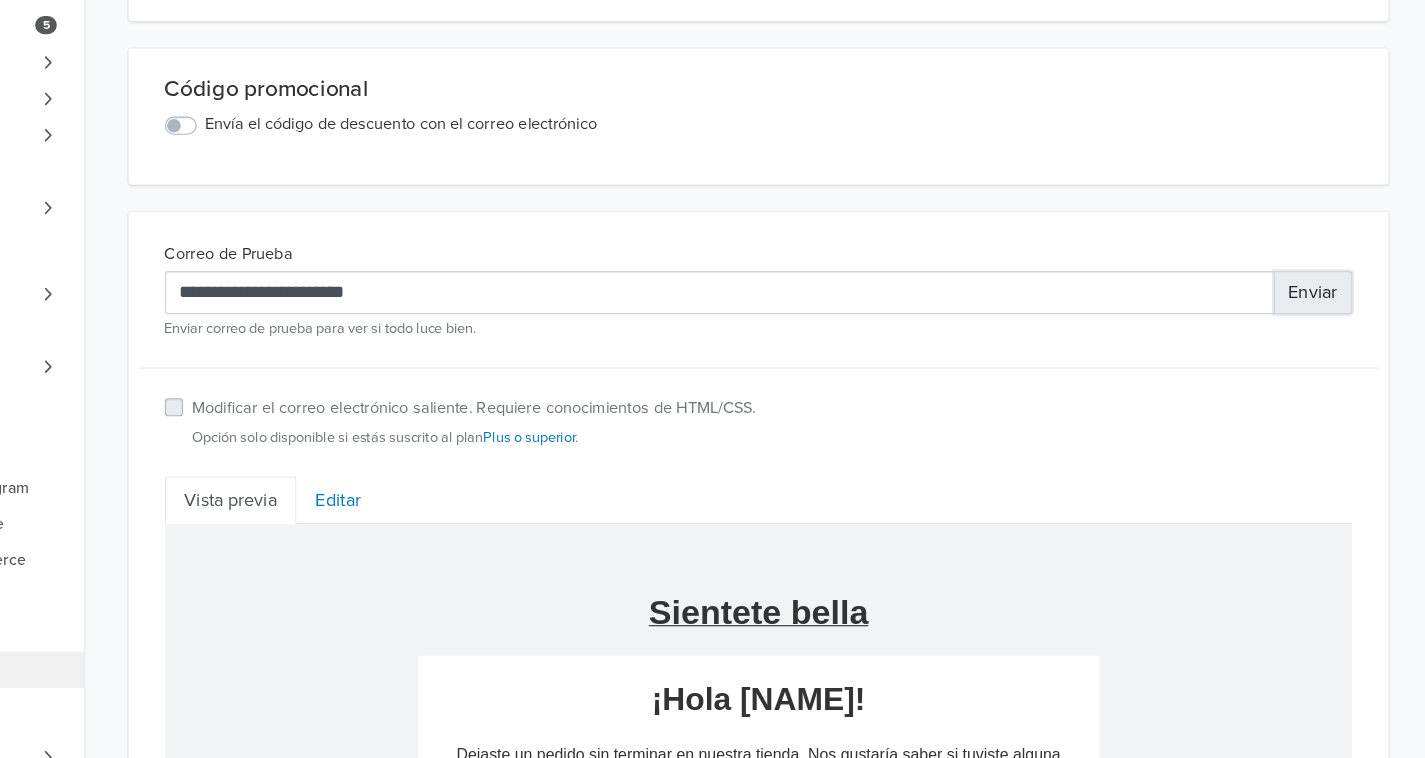 click on "Enviar" at bounding box center (1321, 348) 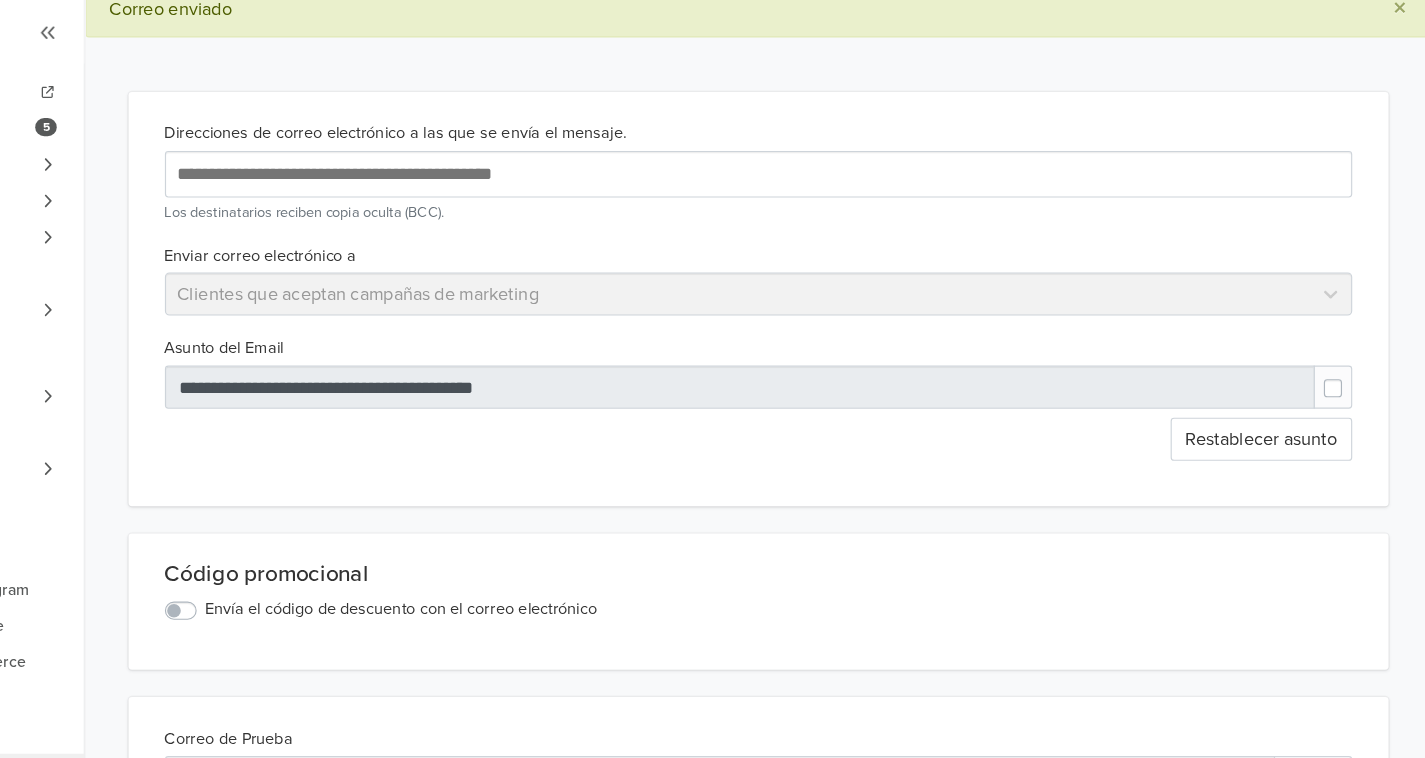 scroll, scrollTop: 0, scrollLeft: 0, axis: both 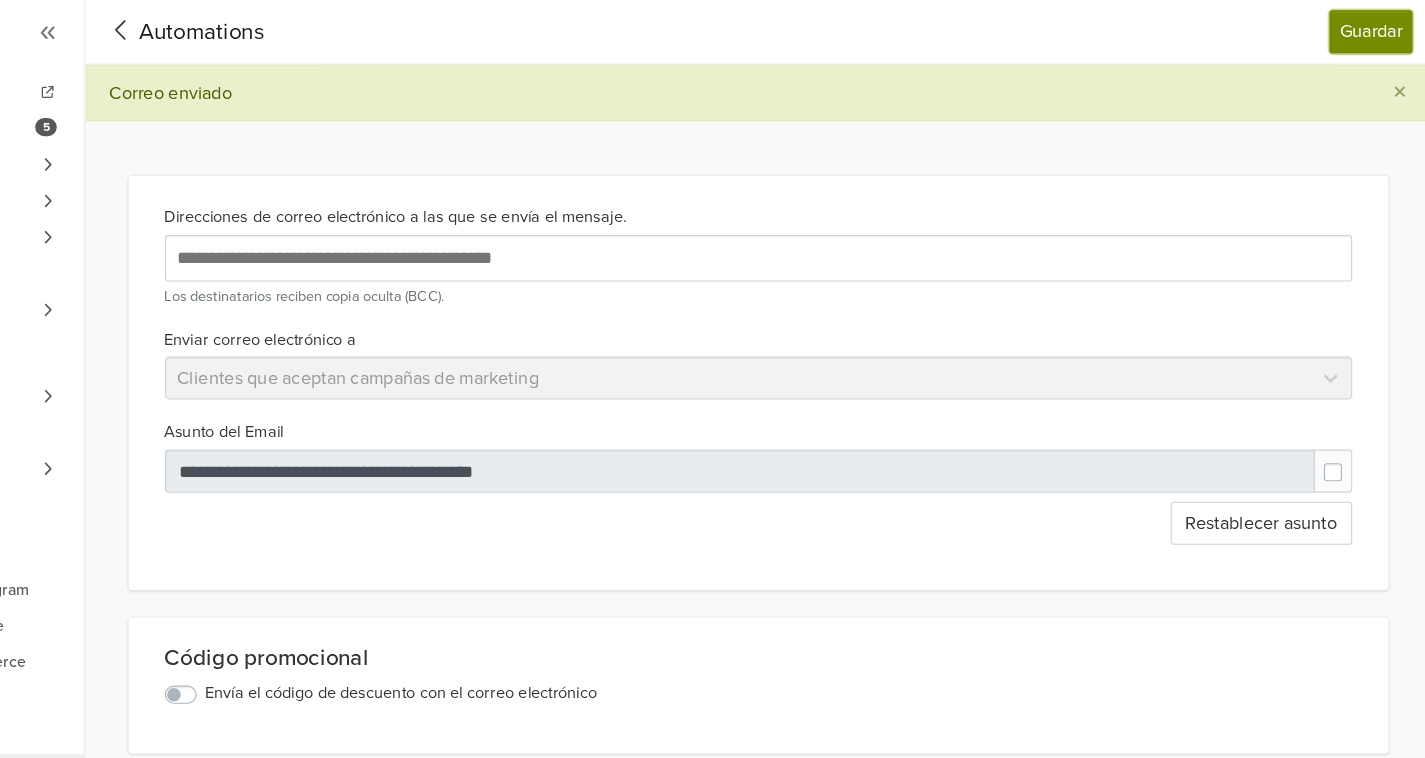 click on "Guardar" at bounding box center [1372, 28] 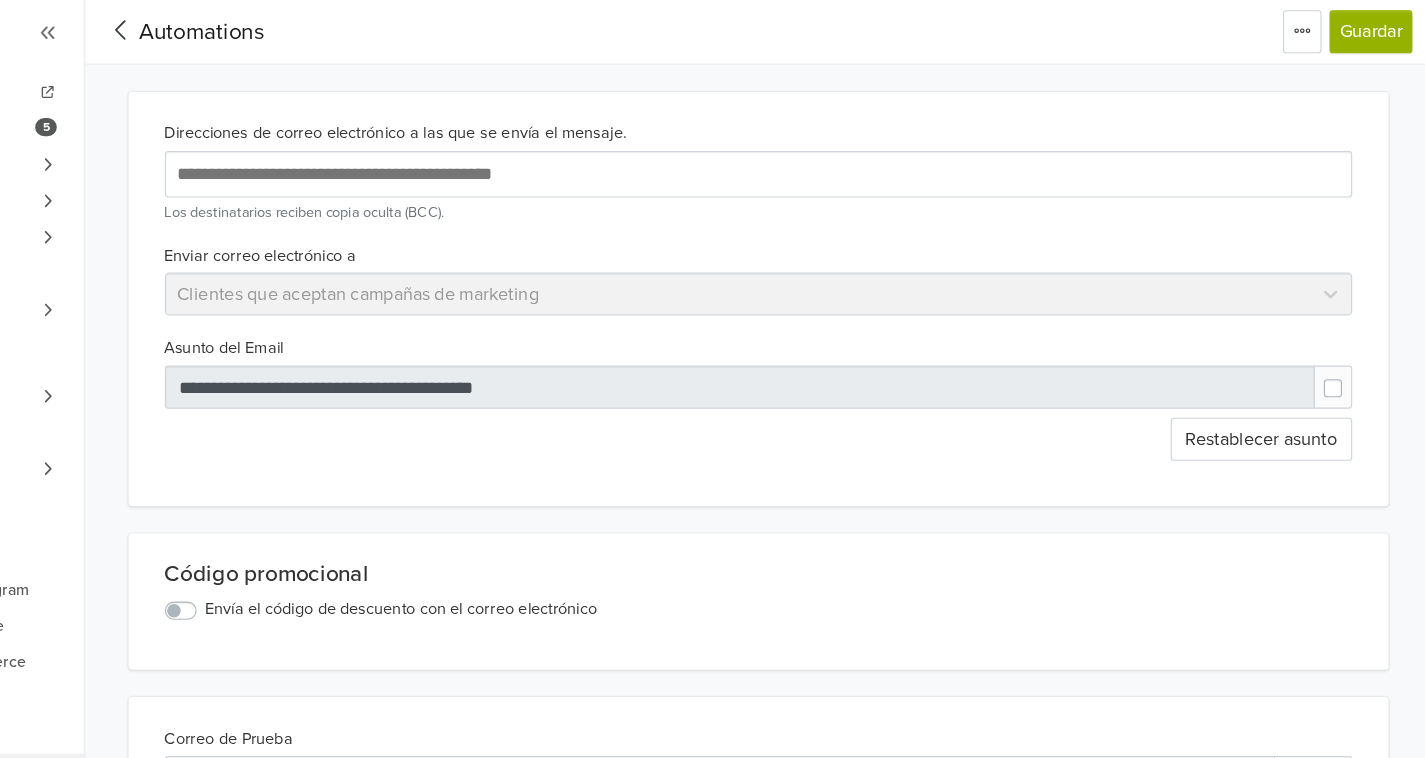 scroll, scrollTop: 0, scrollLeft: 0, axis: both 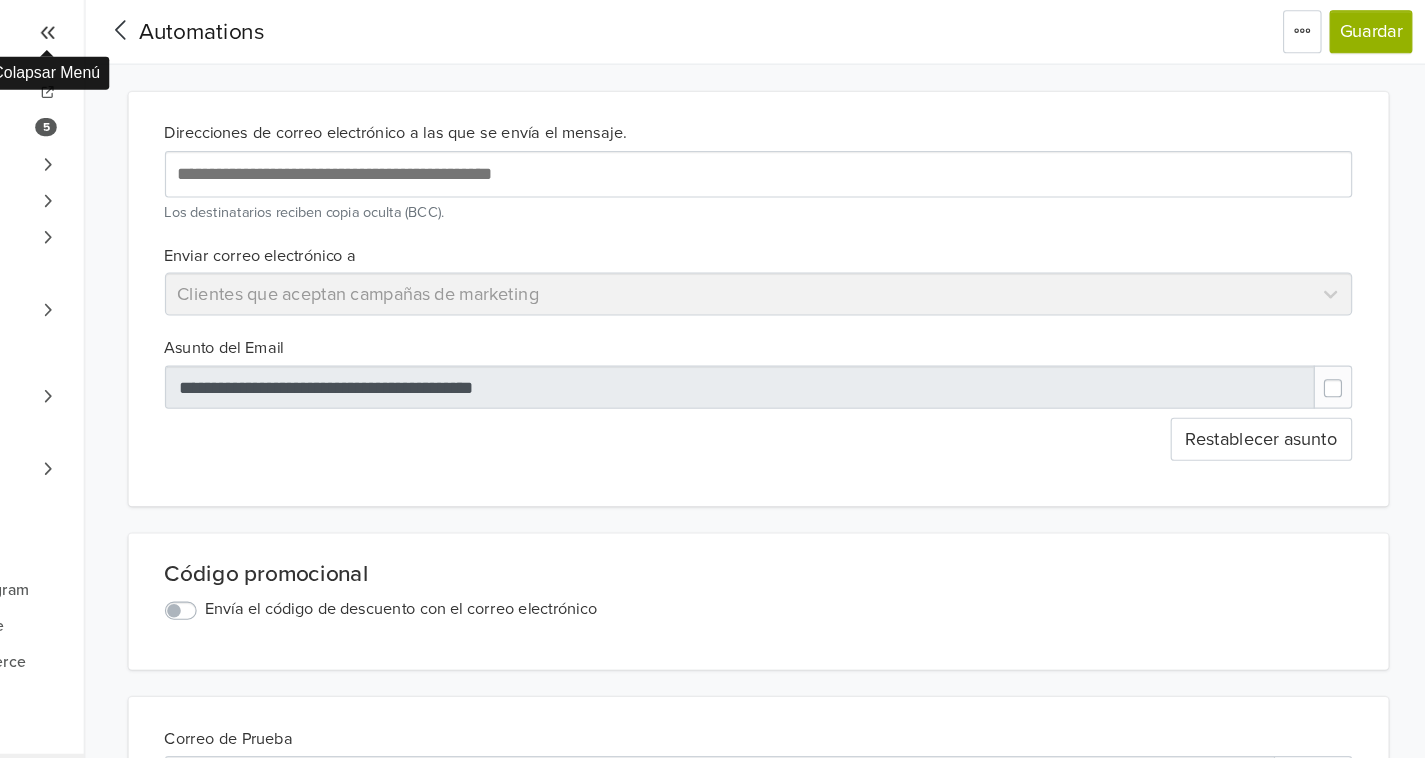 click 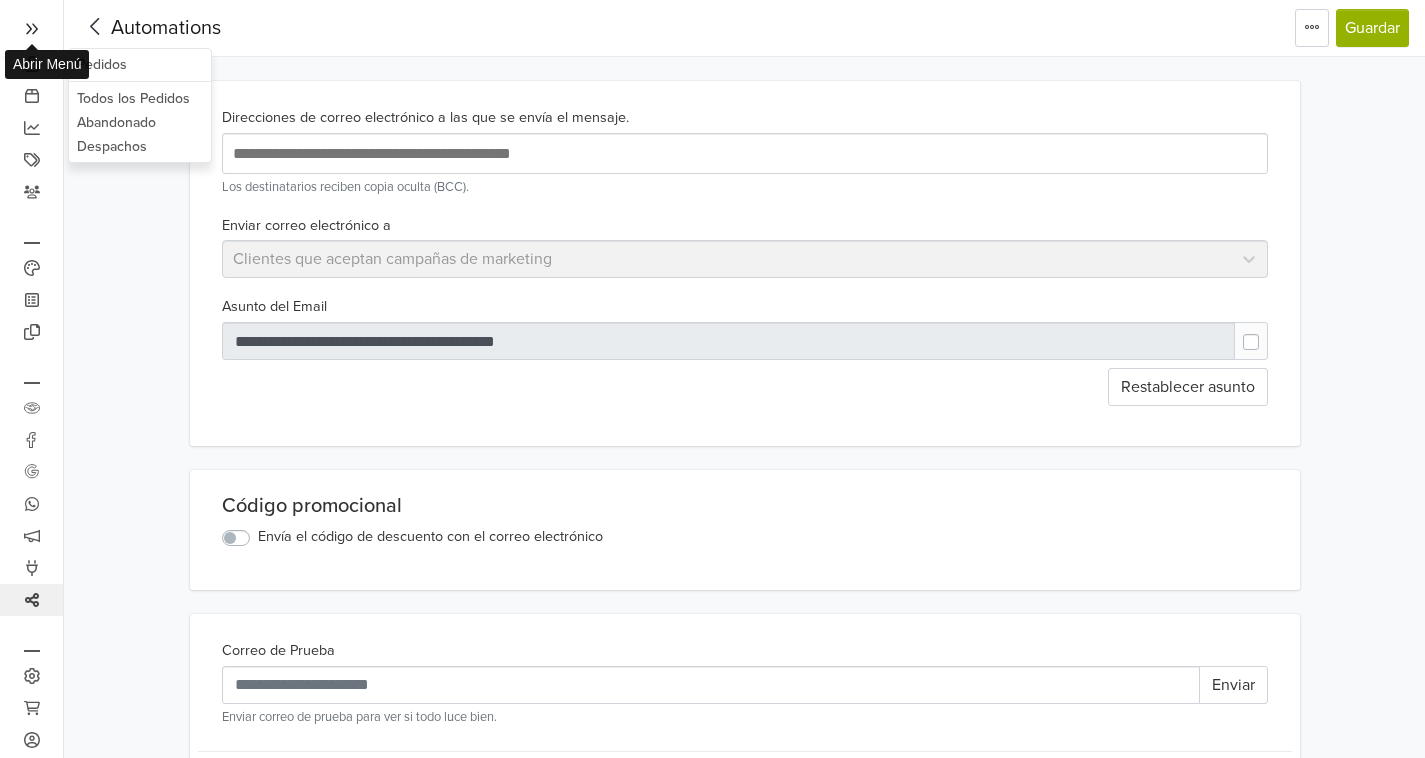 click 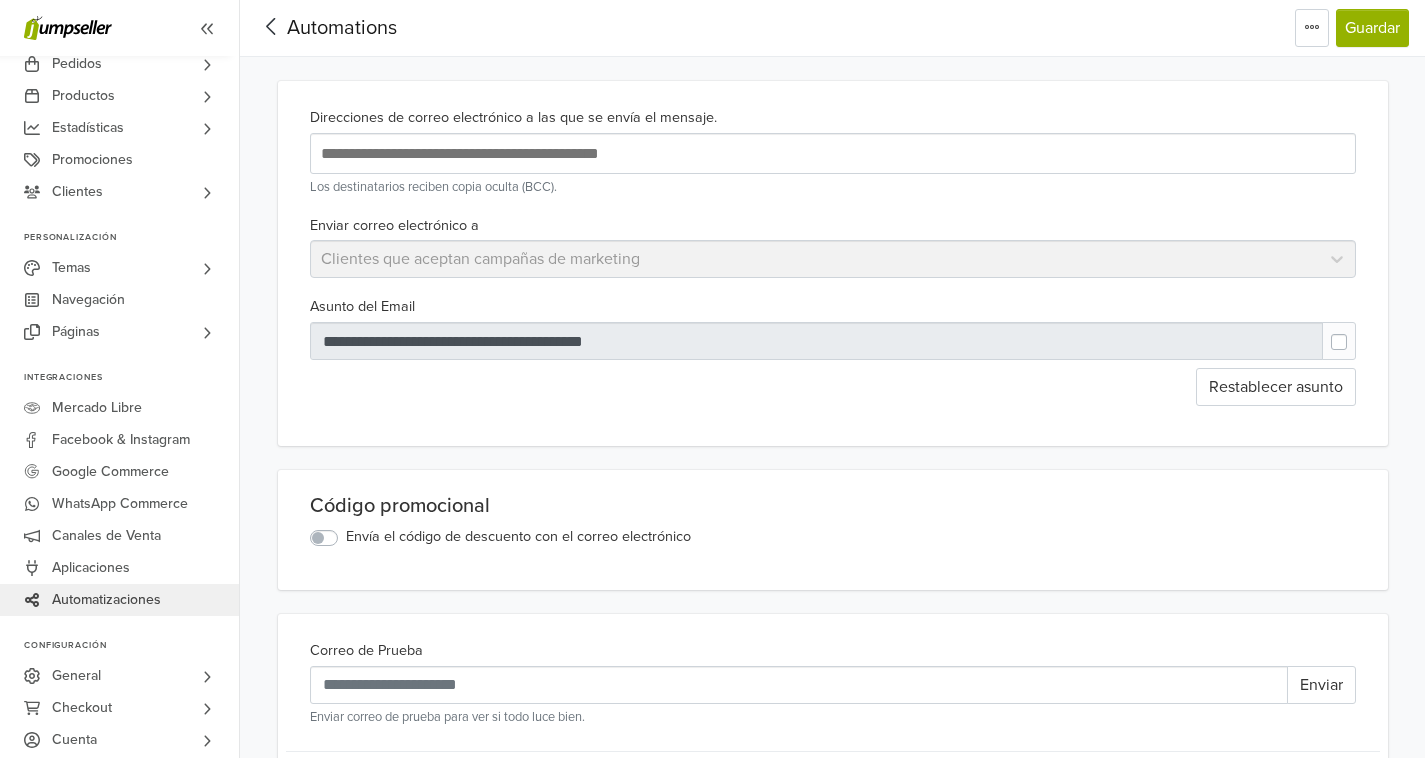 click on "Automatizaciones" at bounding box center (106, 600) 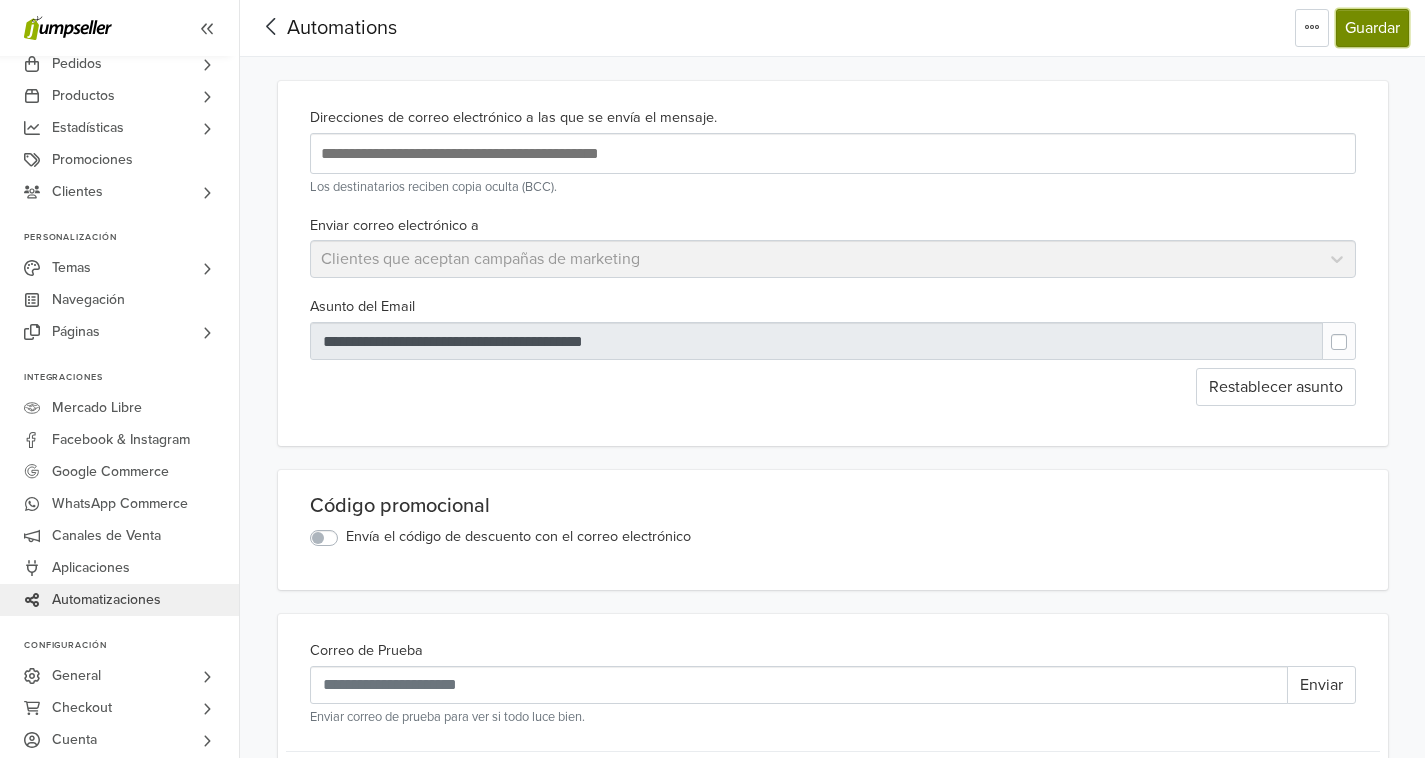 click on "Guardar" at bounding box center [1372, 28] 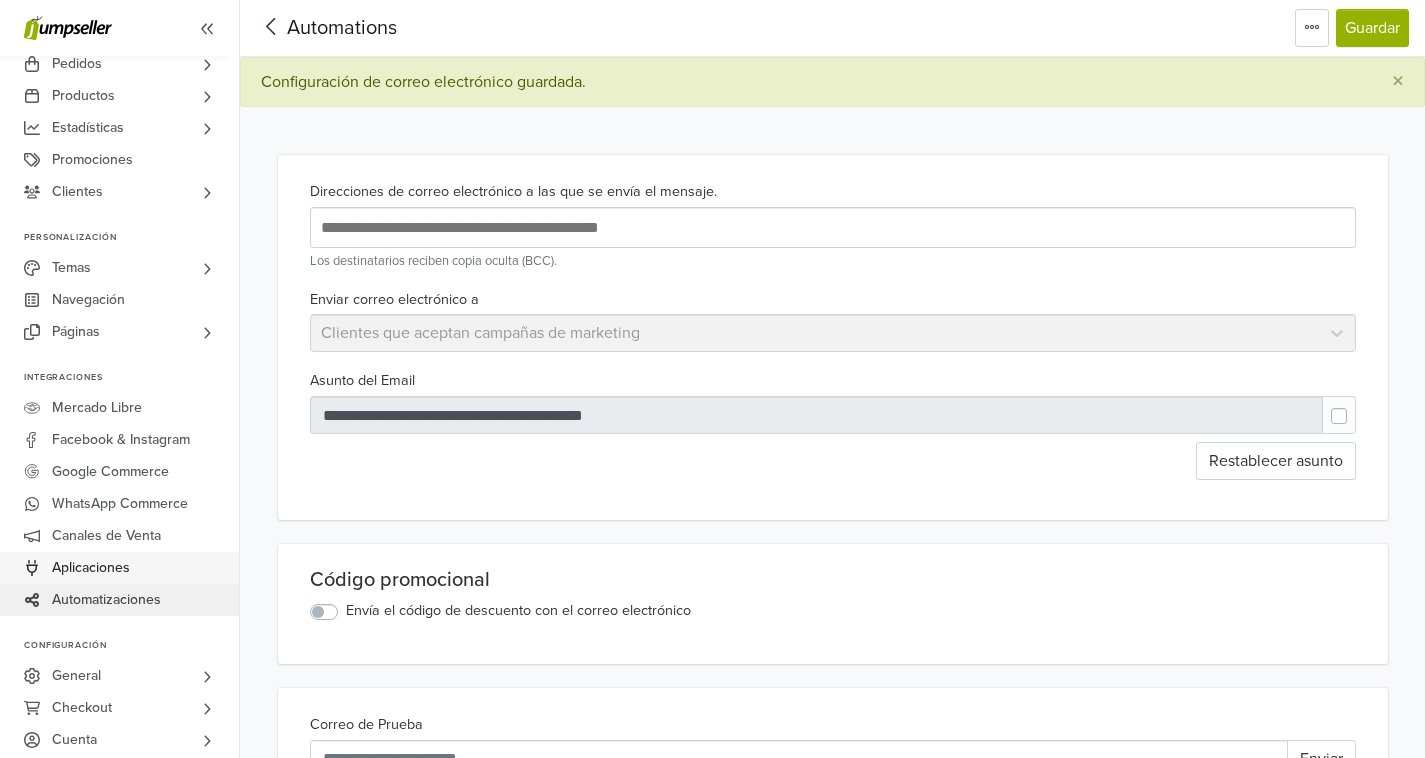 click on "Aplicaciones" at bounding box center (91, 568) 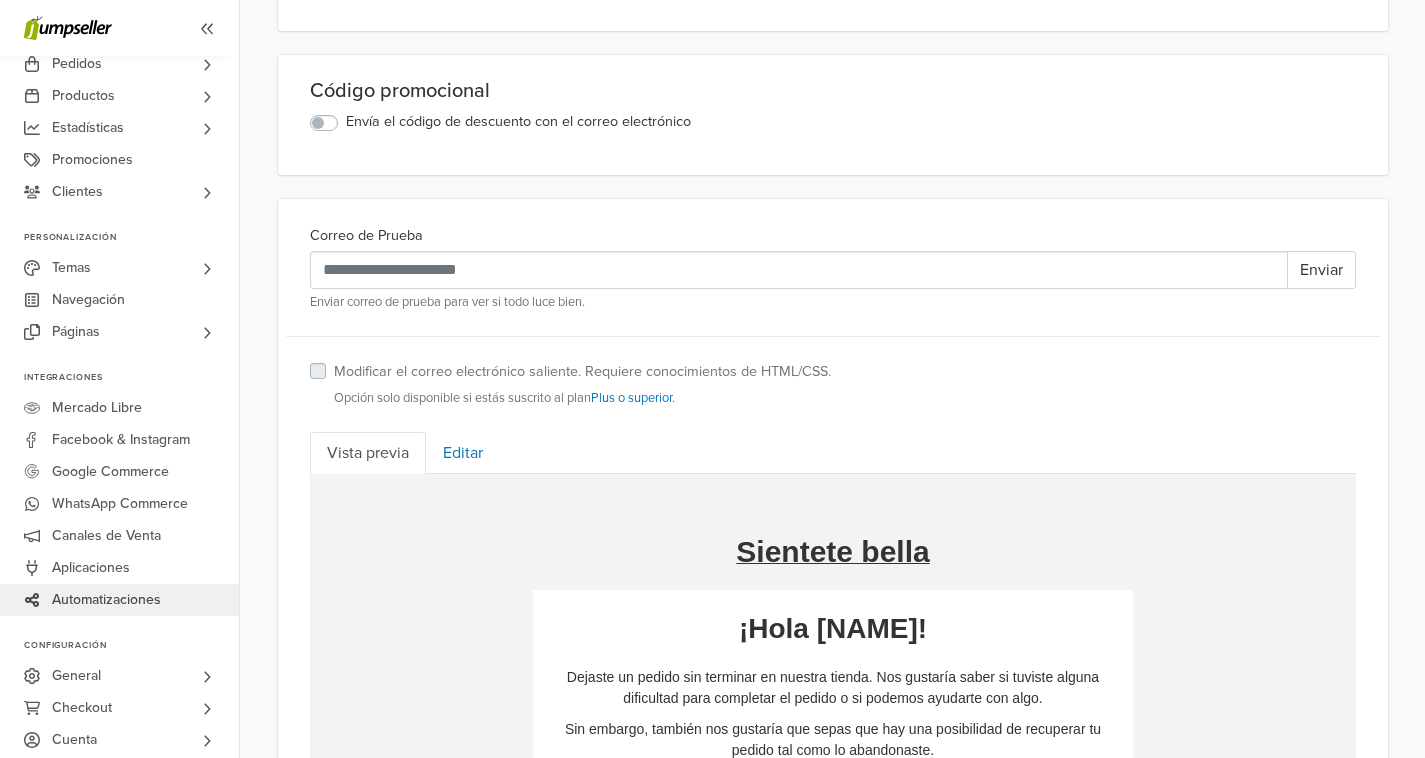 scroll, scrollTop: 0, scrollLeft: 0, axis: both 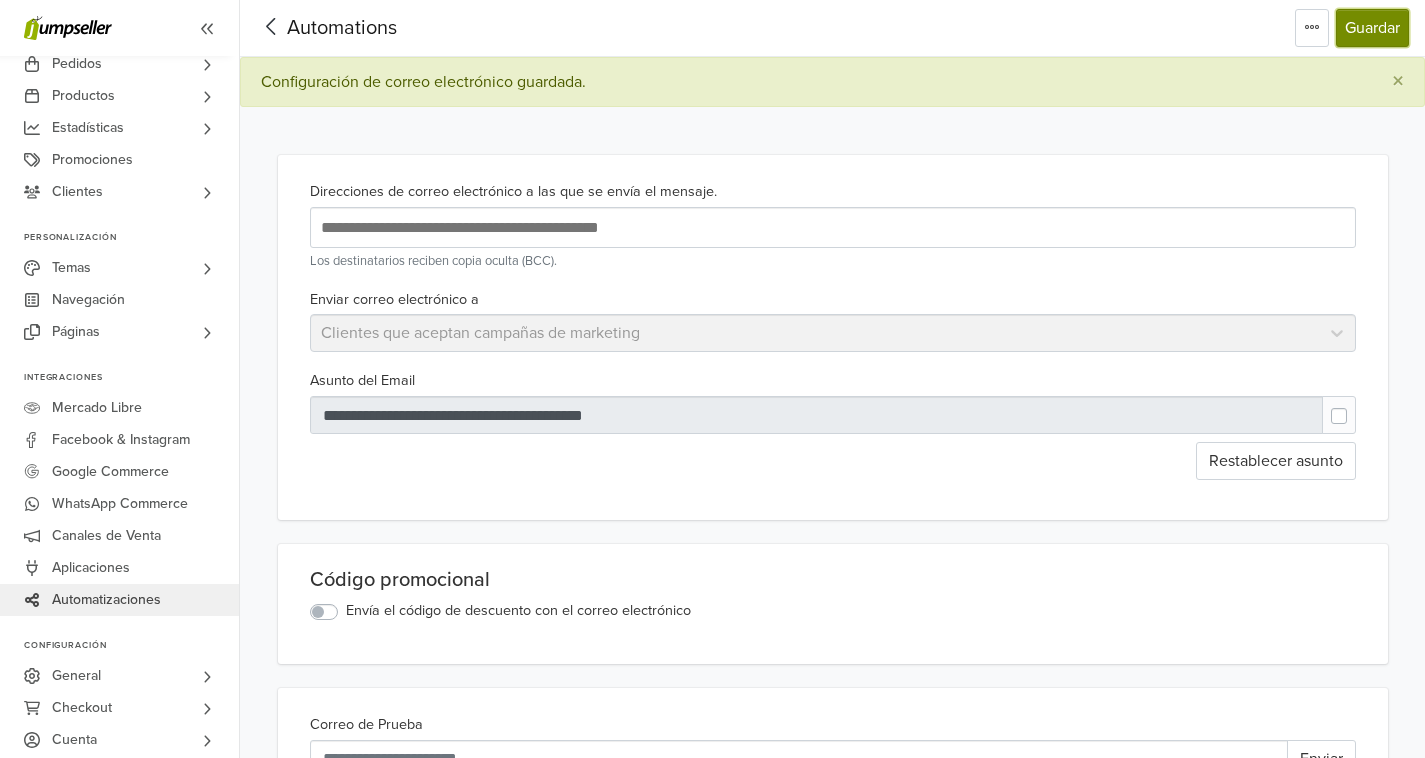 click on "Guardar" at bounding box center [1372, 28] 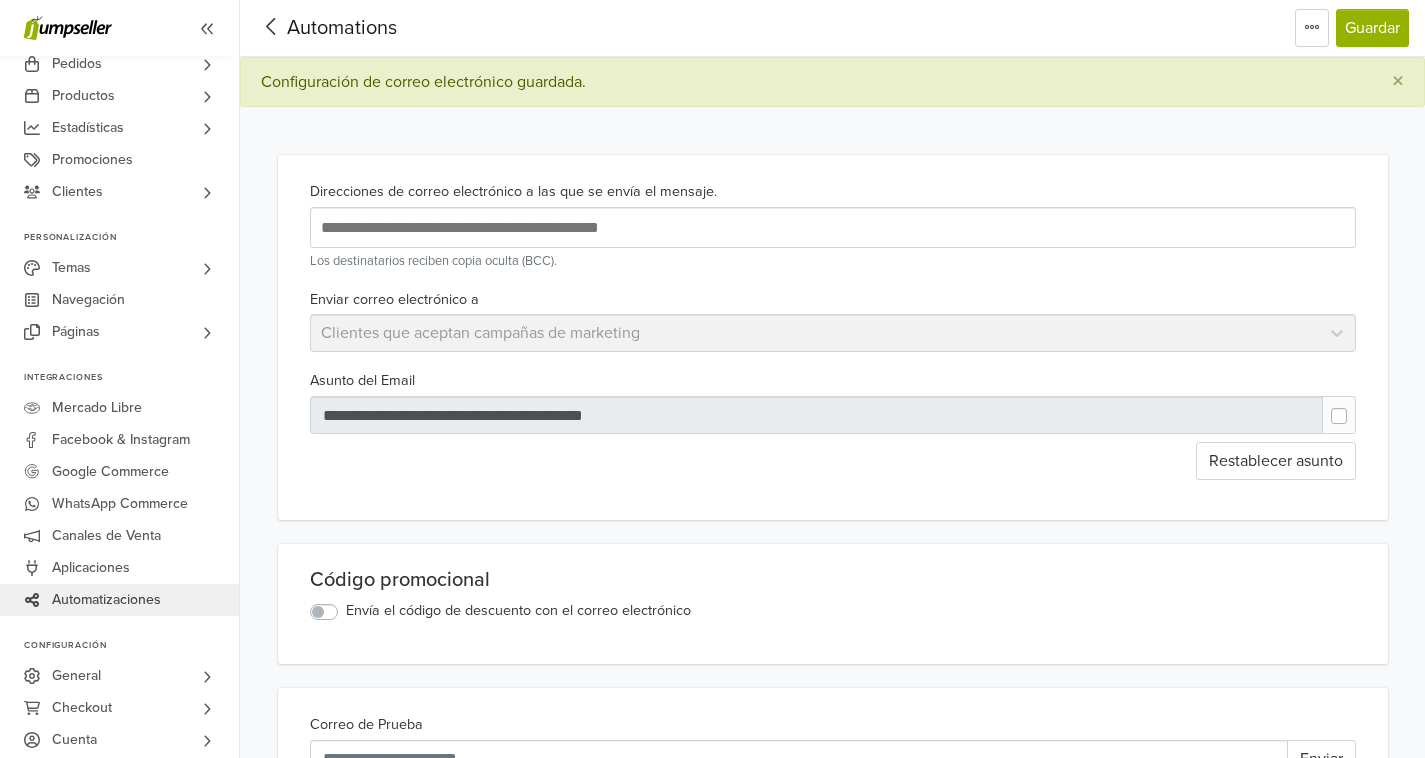 click 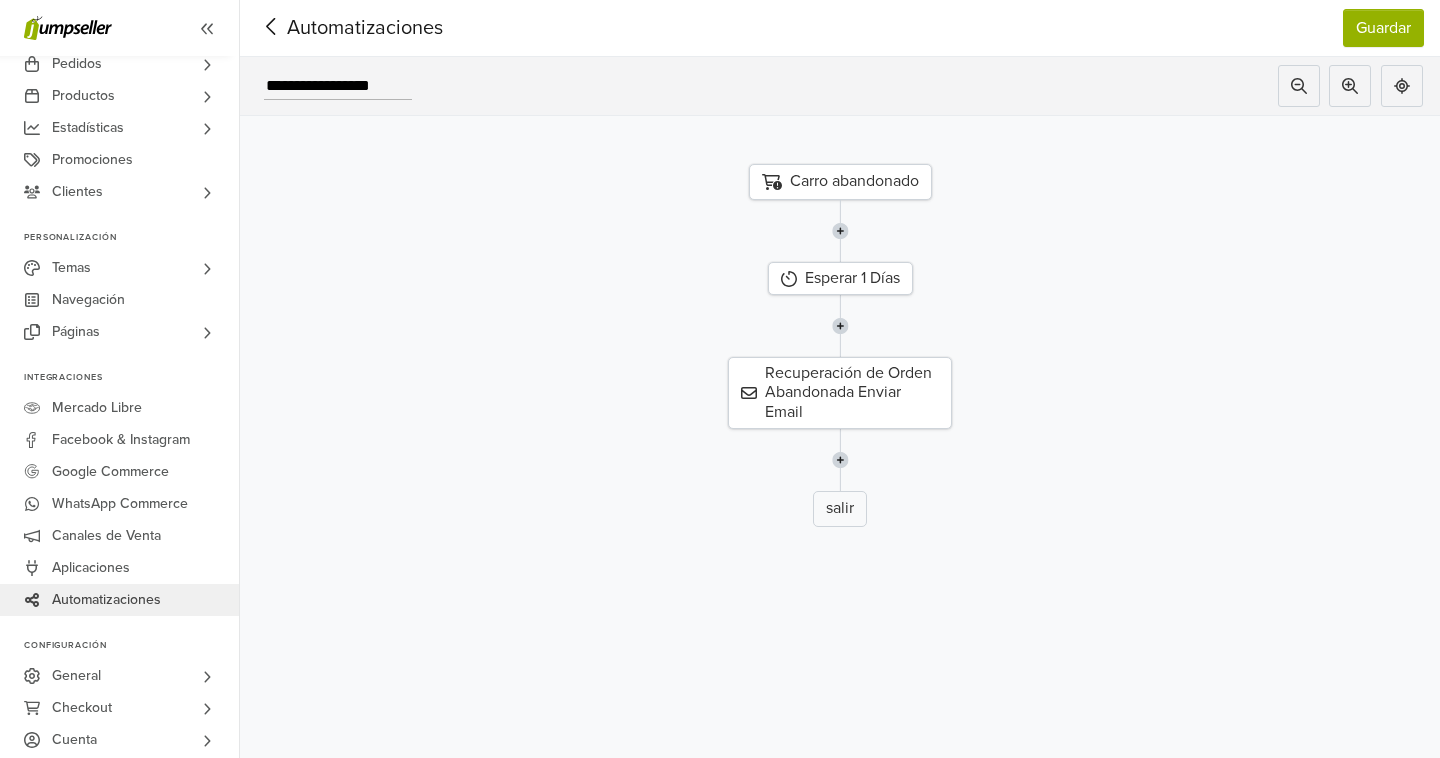 click 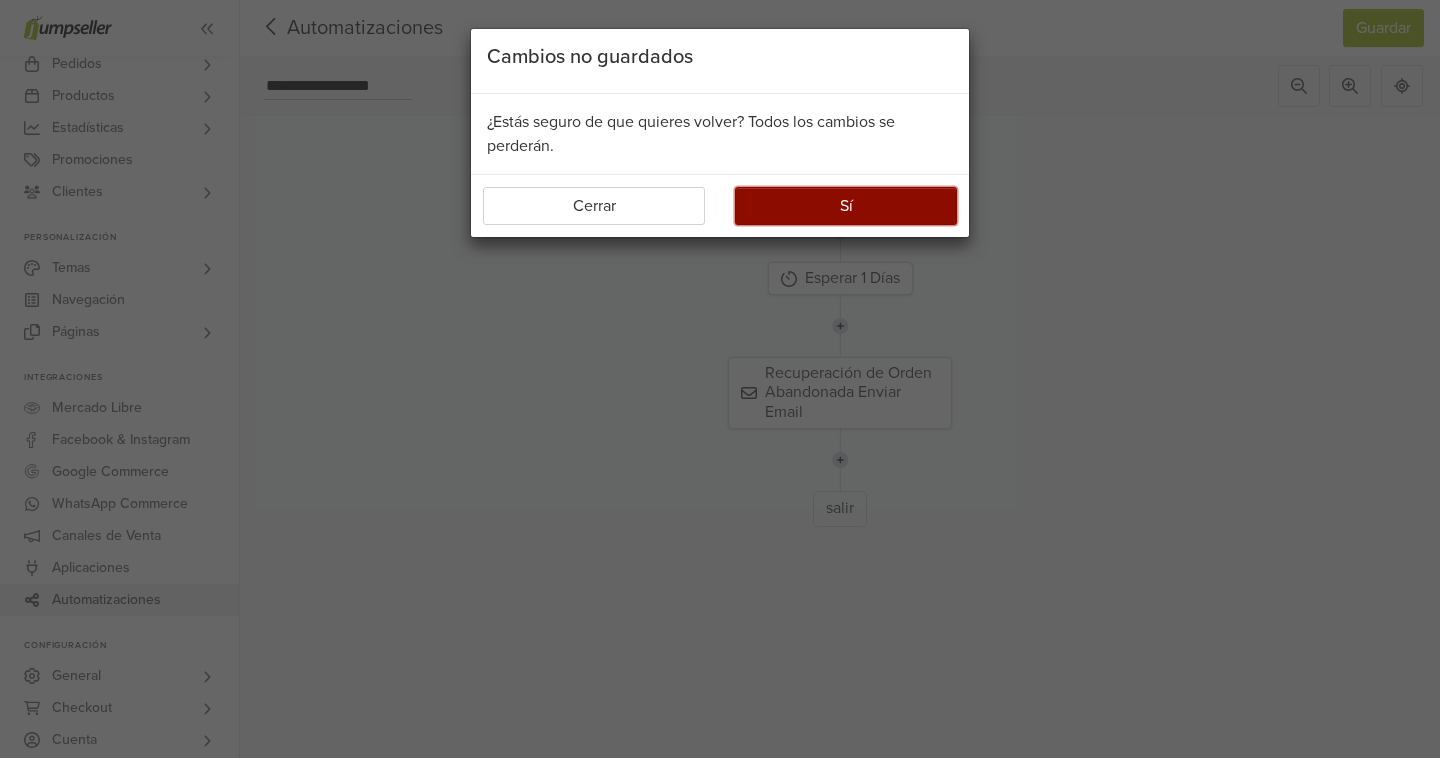 click on "Sí" at bounding box center (846, 206) 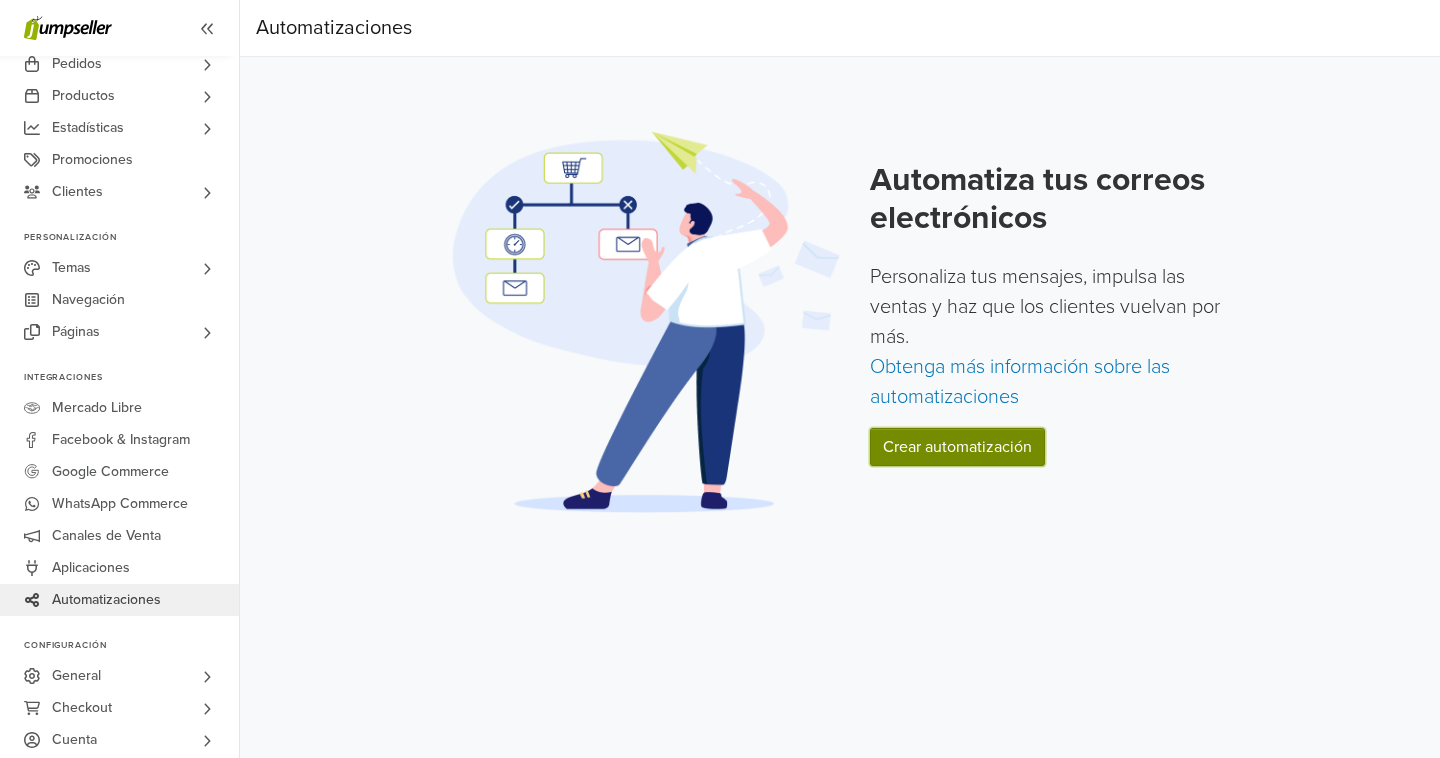 click on "Crear automatización" at bounding box center (957, 447) 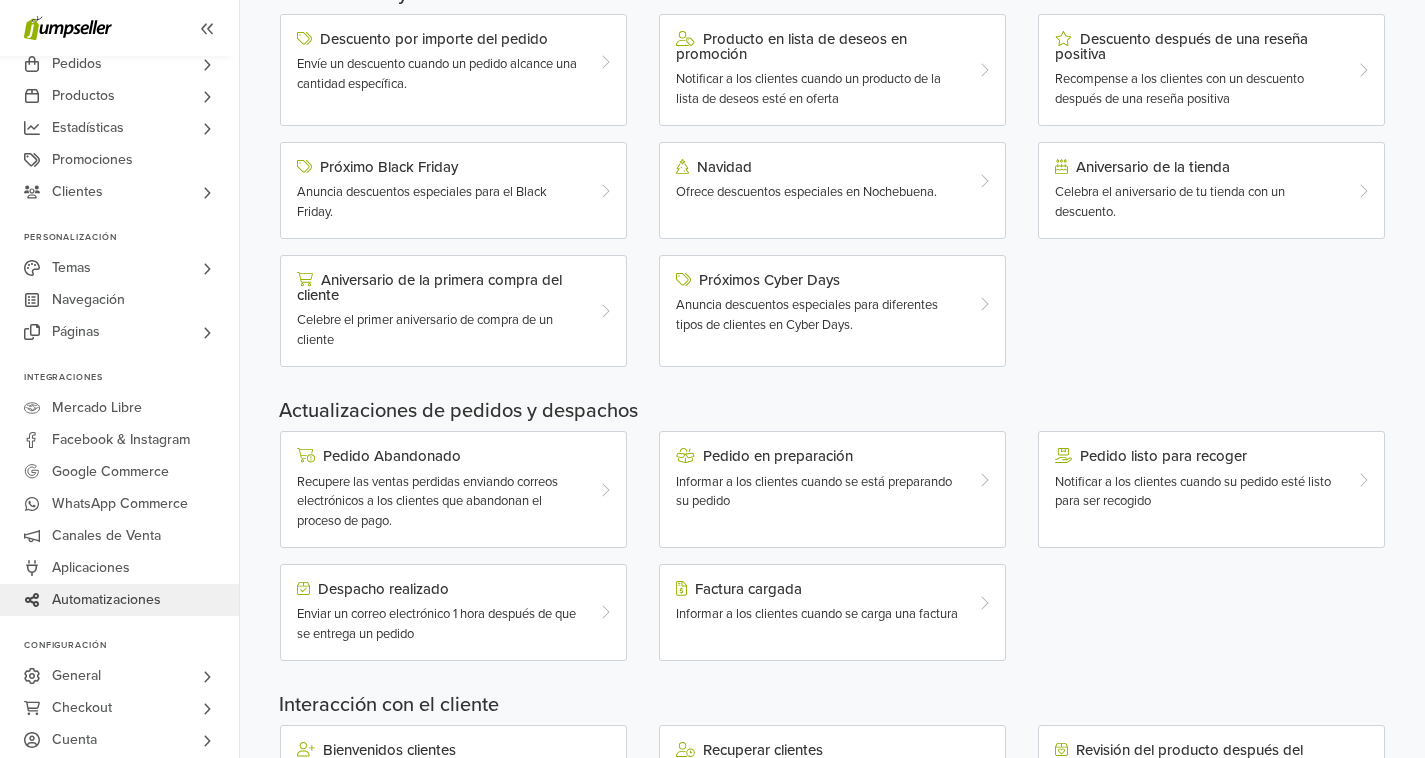 scroll, scrollTop: 226, scrollLeft: 0, axis: vertical 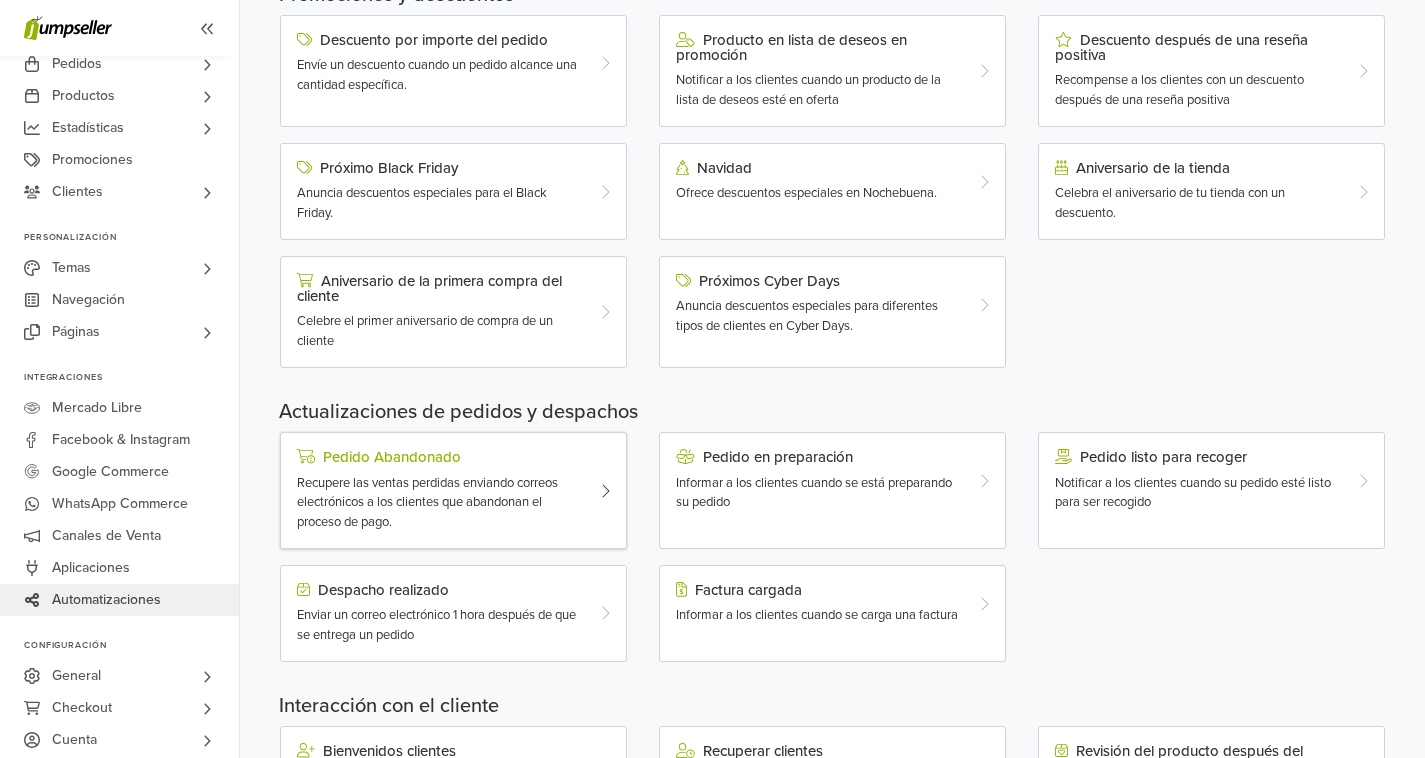 click on "Recupere las ventas perdidas enviando correos electrónicos a los clientes que abandonan el proceso de pago." at bounding box center (427, 502) 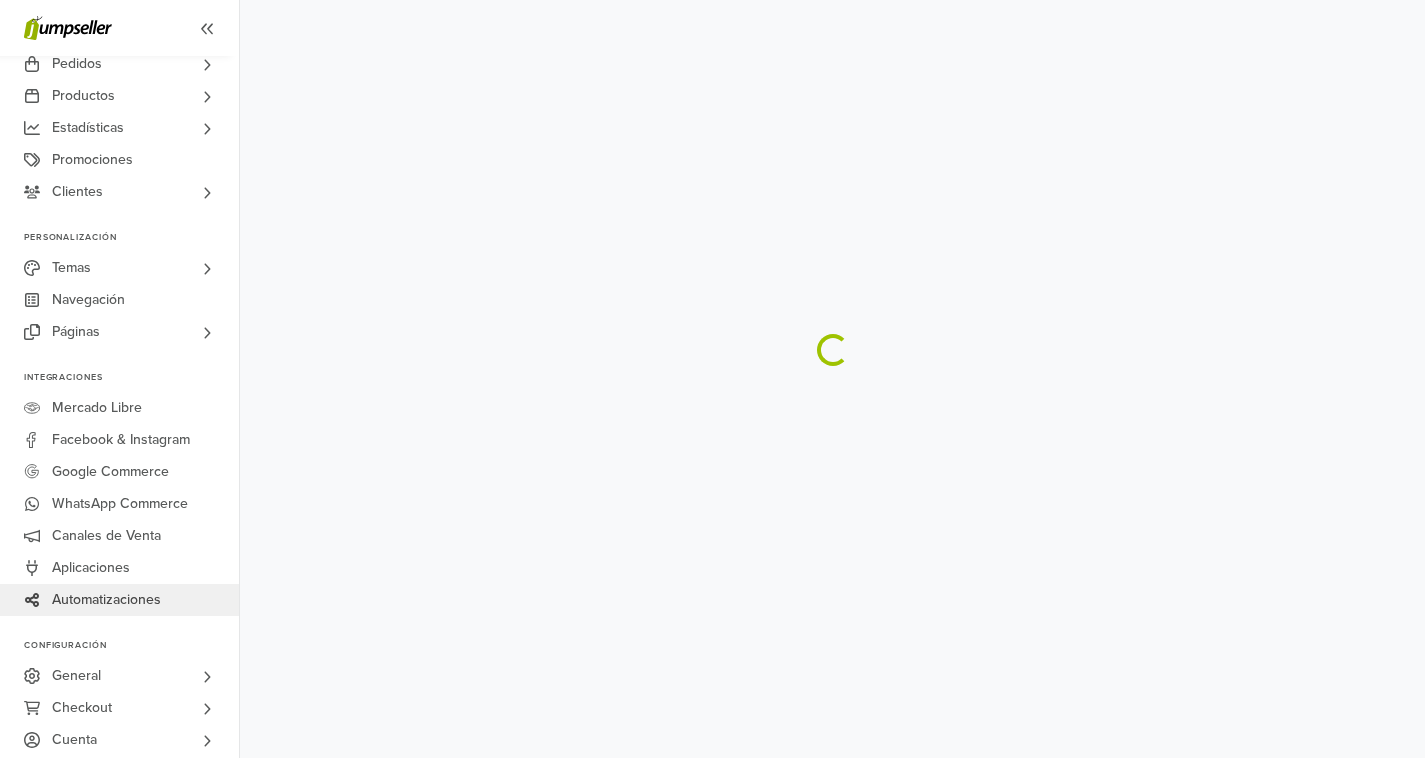 scroll, scrollTop: 0, scrollLeft: 0, axis: both 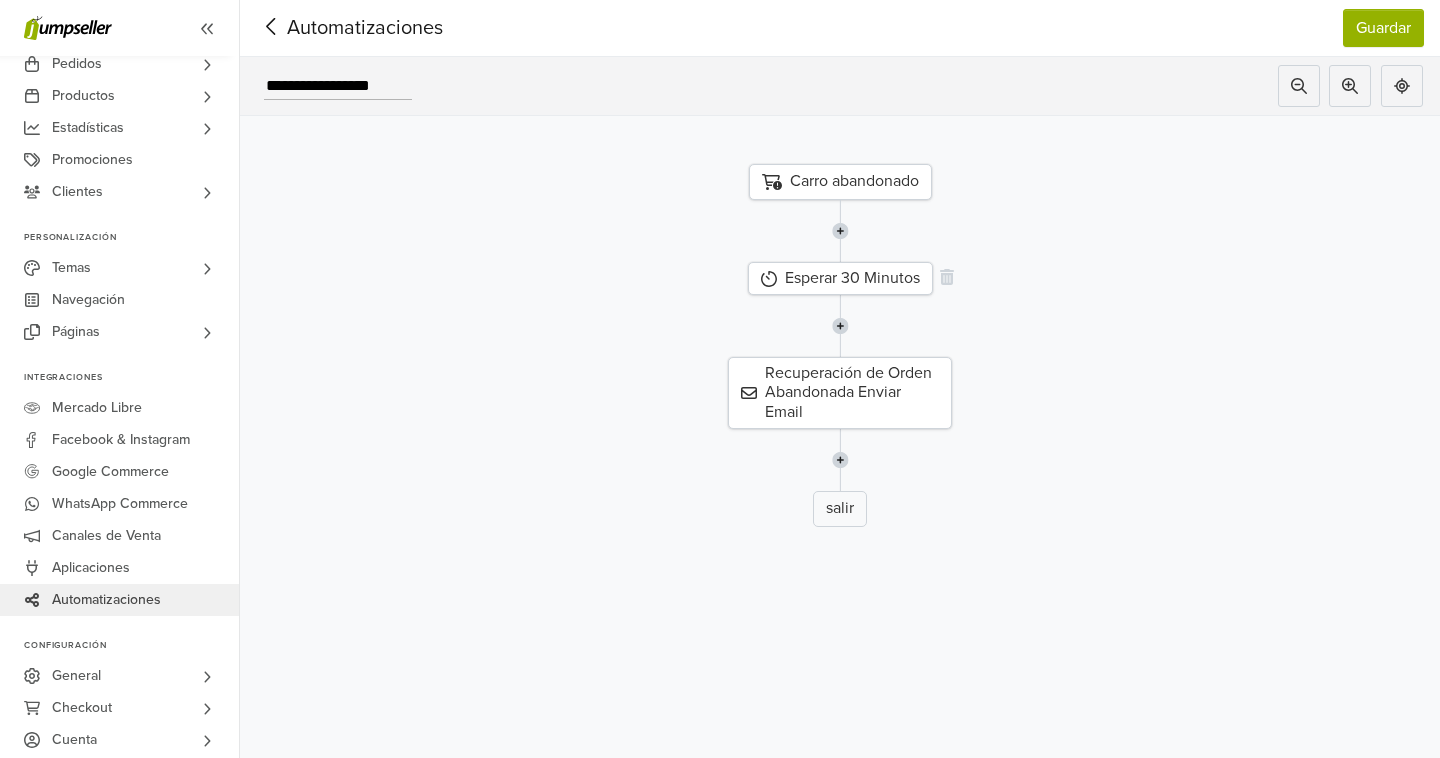 click on "Esperar 30 Minutos" at bounding box center [840, 278] 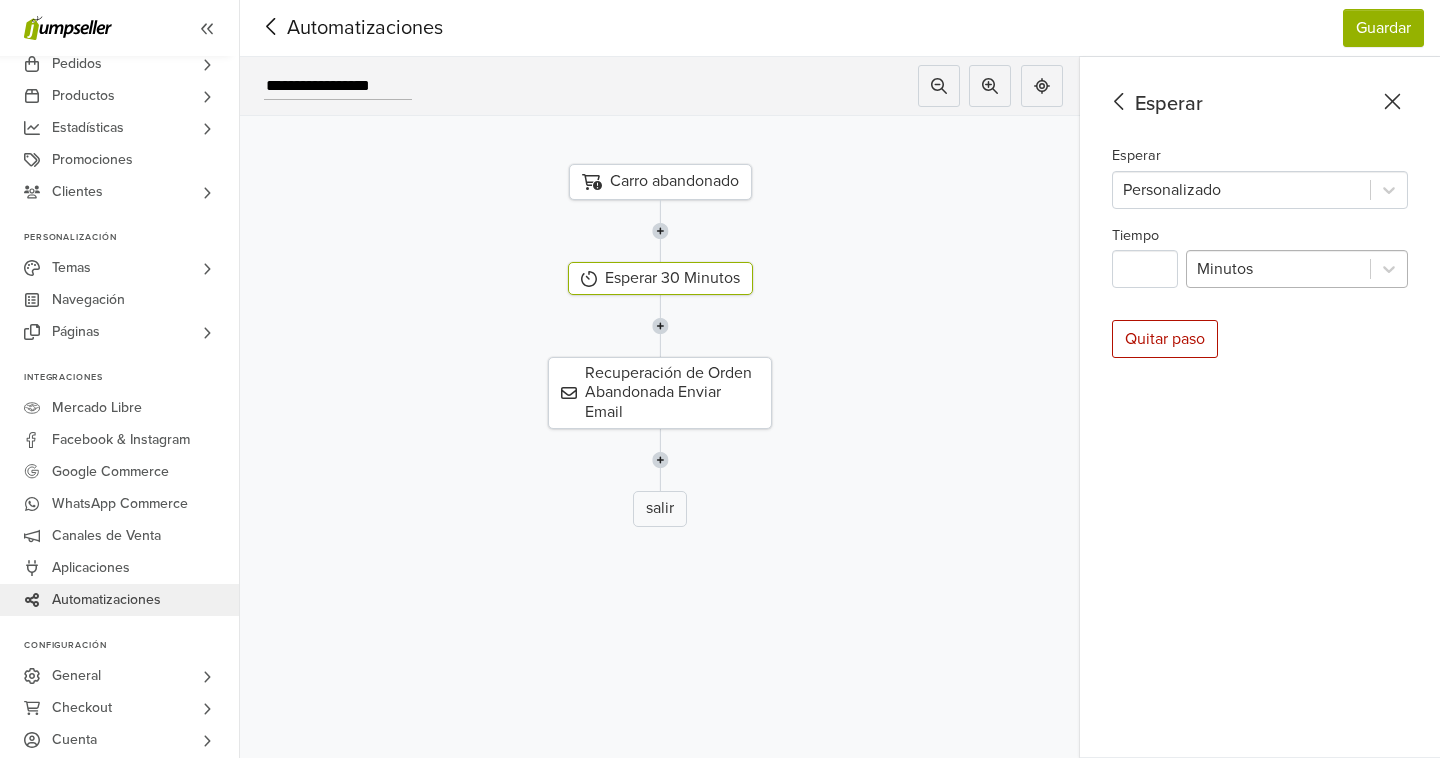 click at bounding box center (1278, 269) 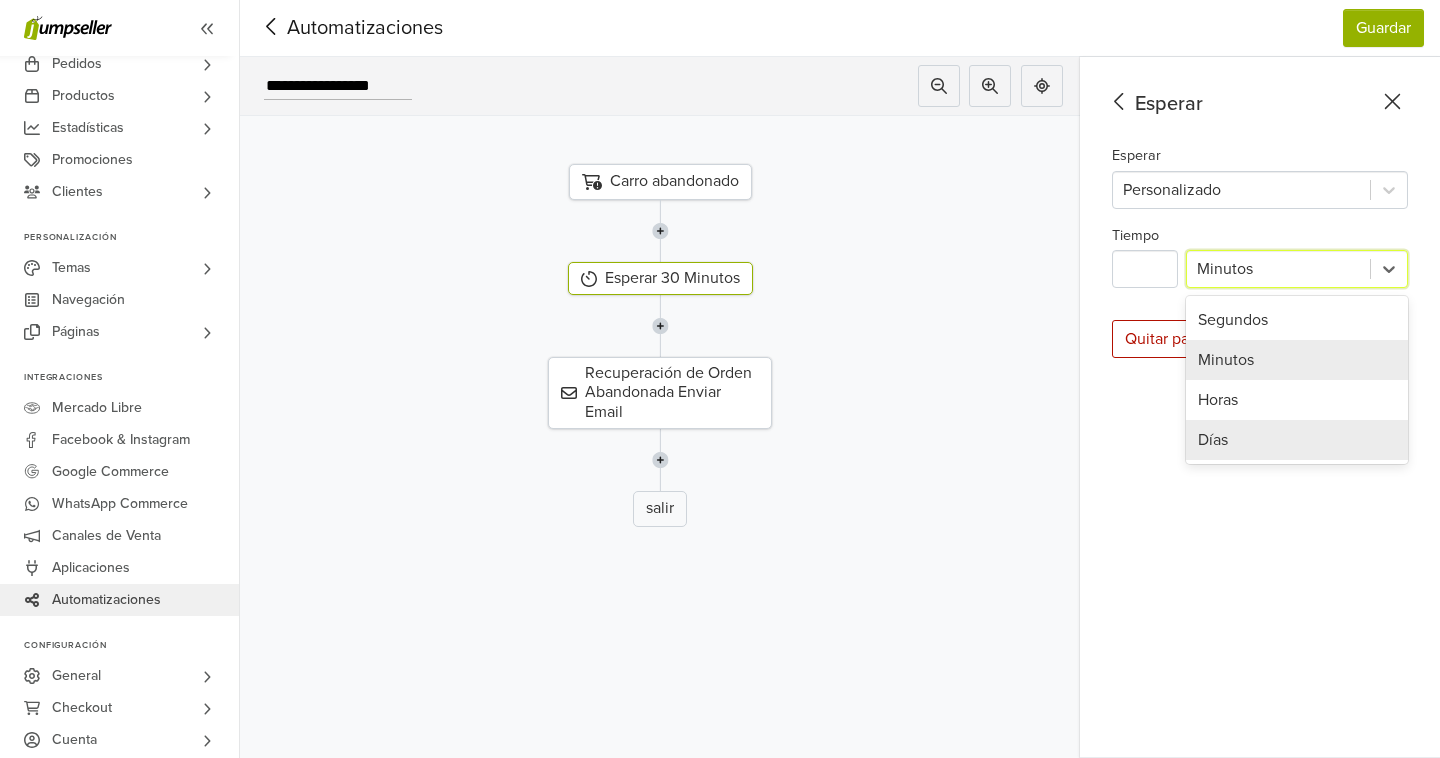 click on "Días" at bounding box center (1297, 440) 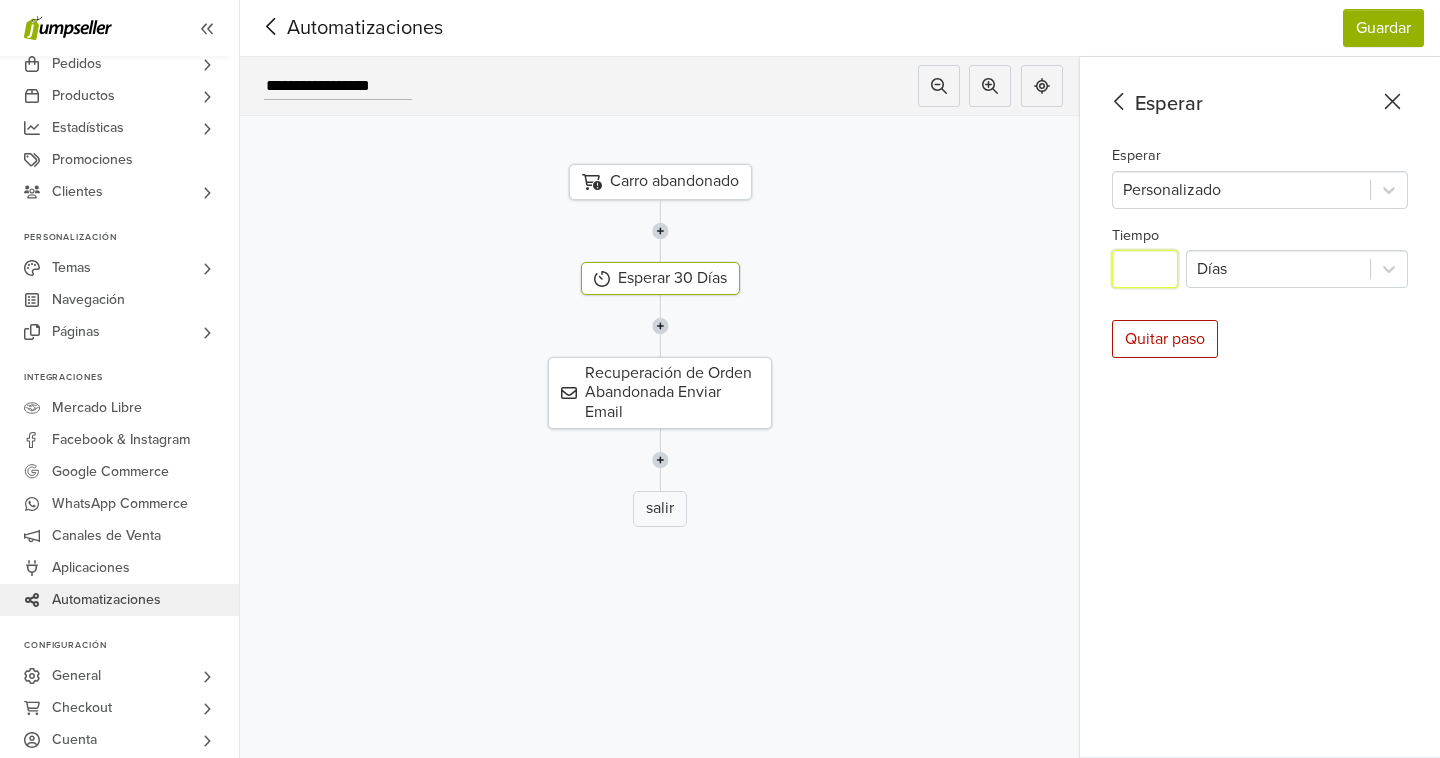 drag, startPoint x: 1172, startPoint y: 279, endPoint x: 1116, endPoint y: 278, distance: 56.008926 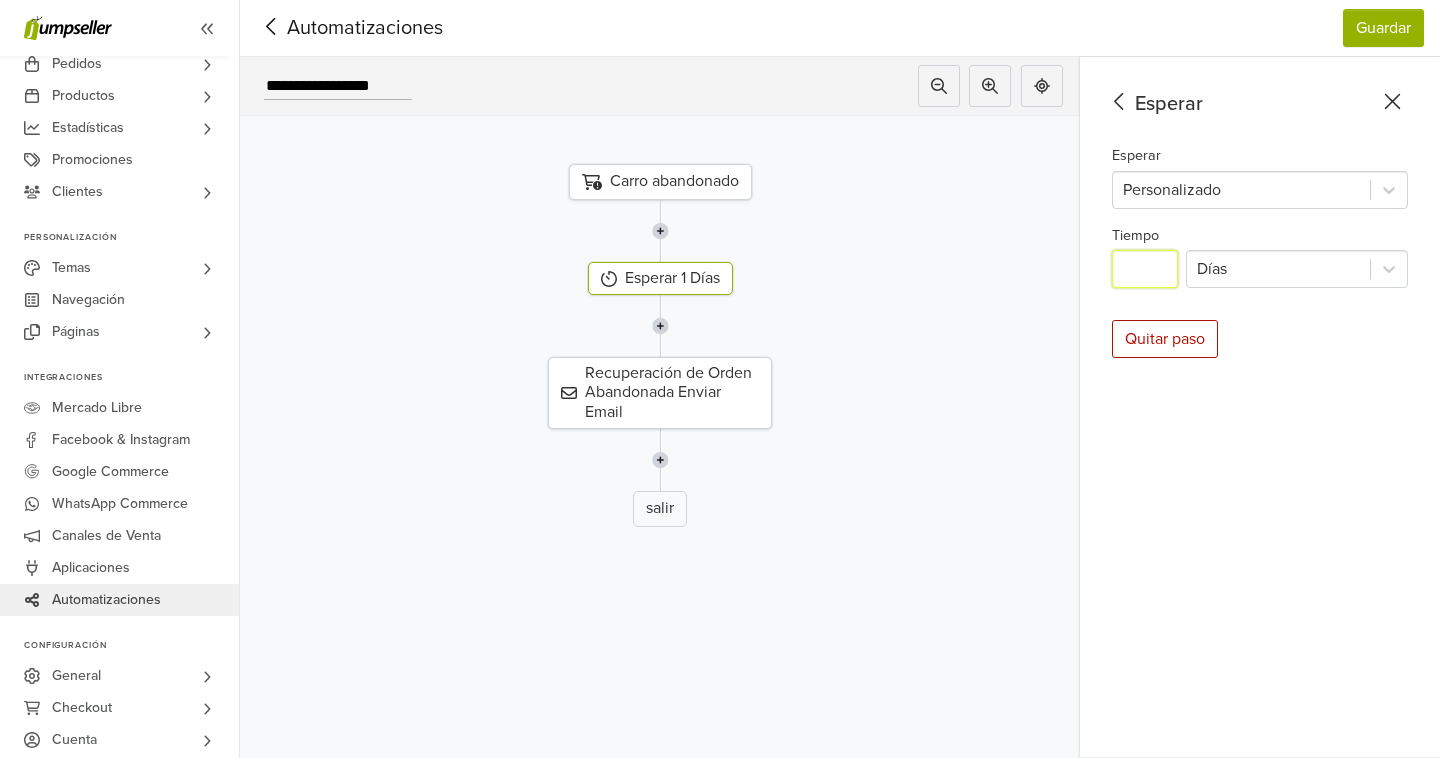 type on "*" 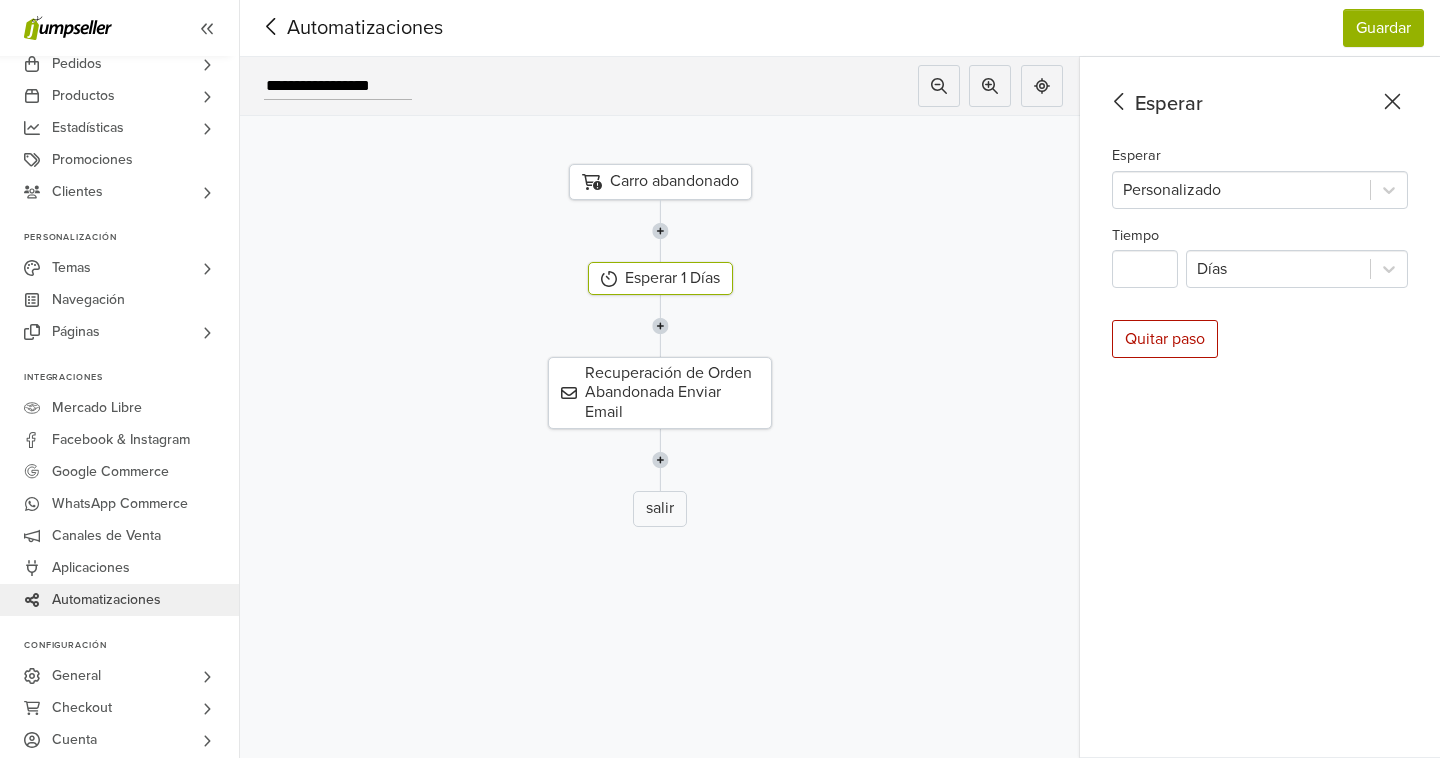 click on "Esperar Esperar Personalizado Tiempo * Días Quitar paso" at bounding box center (1260, 407) 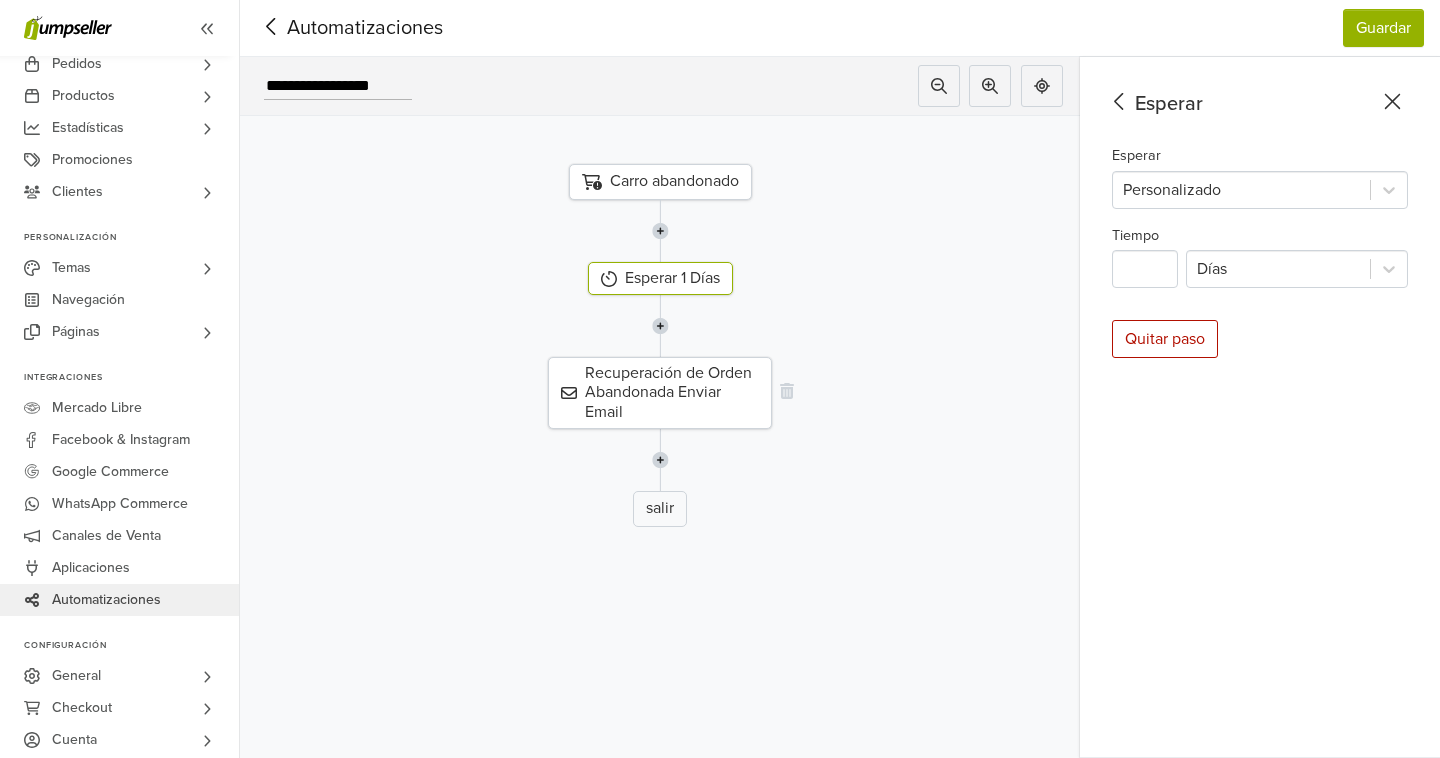 click on "Recuperación de Orden Abandonada Enviar Email" at bounding box center [660, 393] 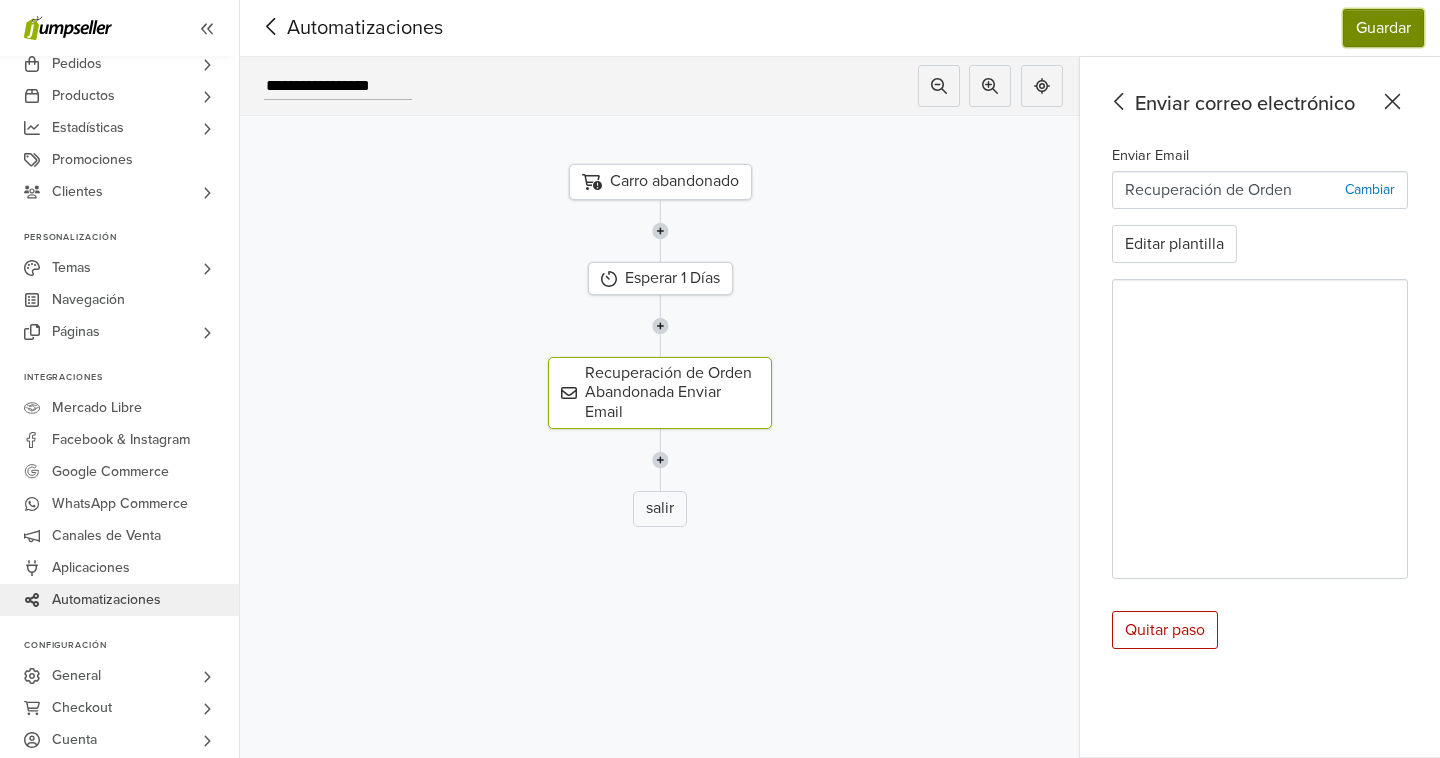 click on "Guardar" at bounding box center [1383, 28] 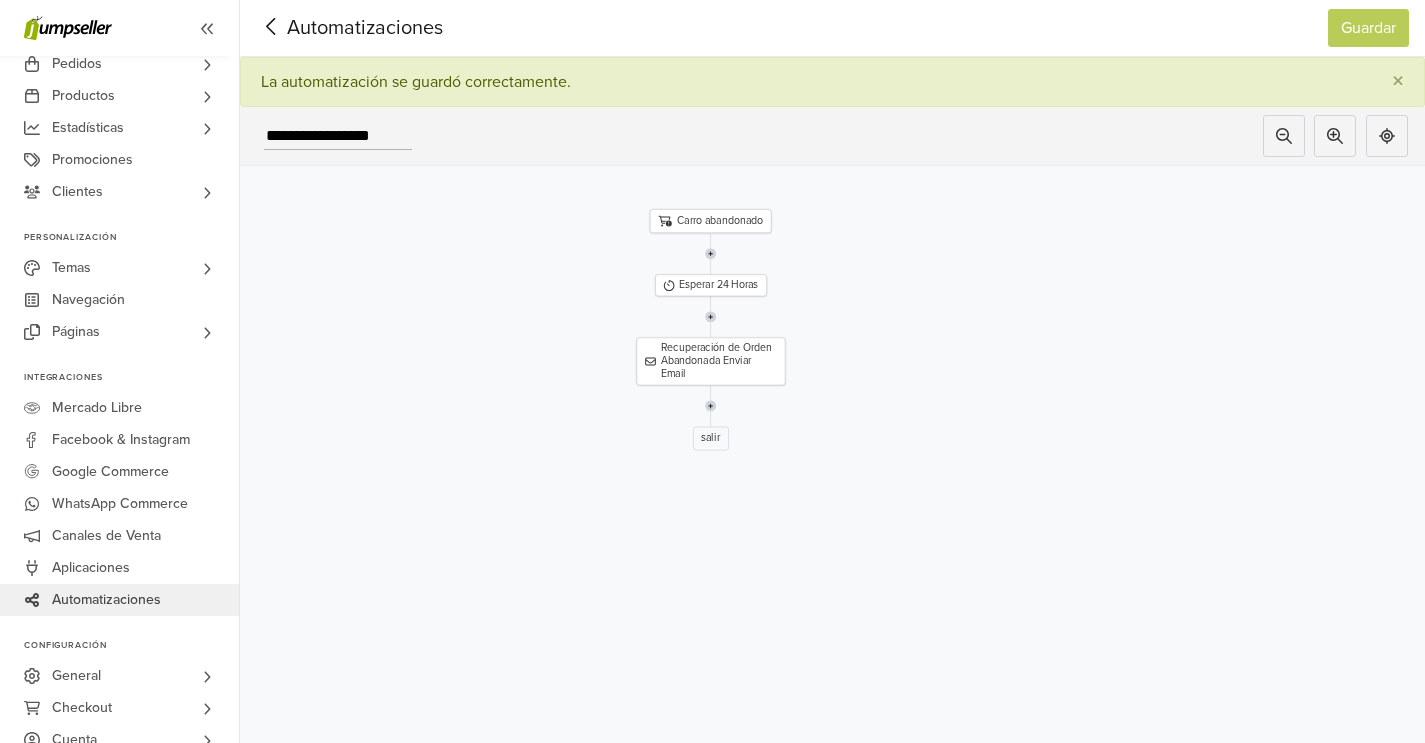 click on "salir" at bounding box center (711, 438) 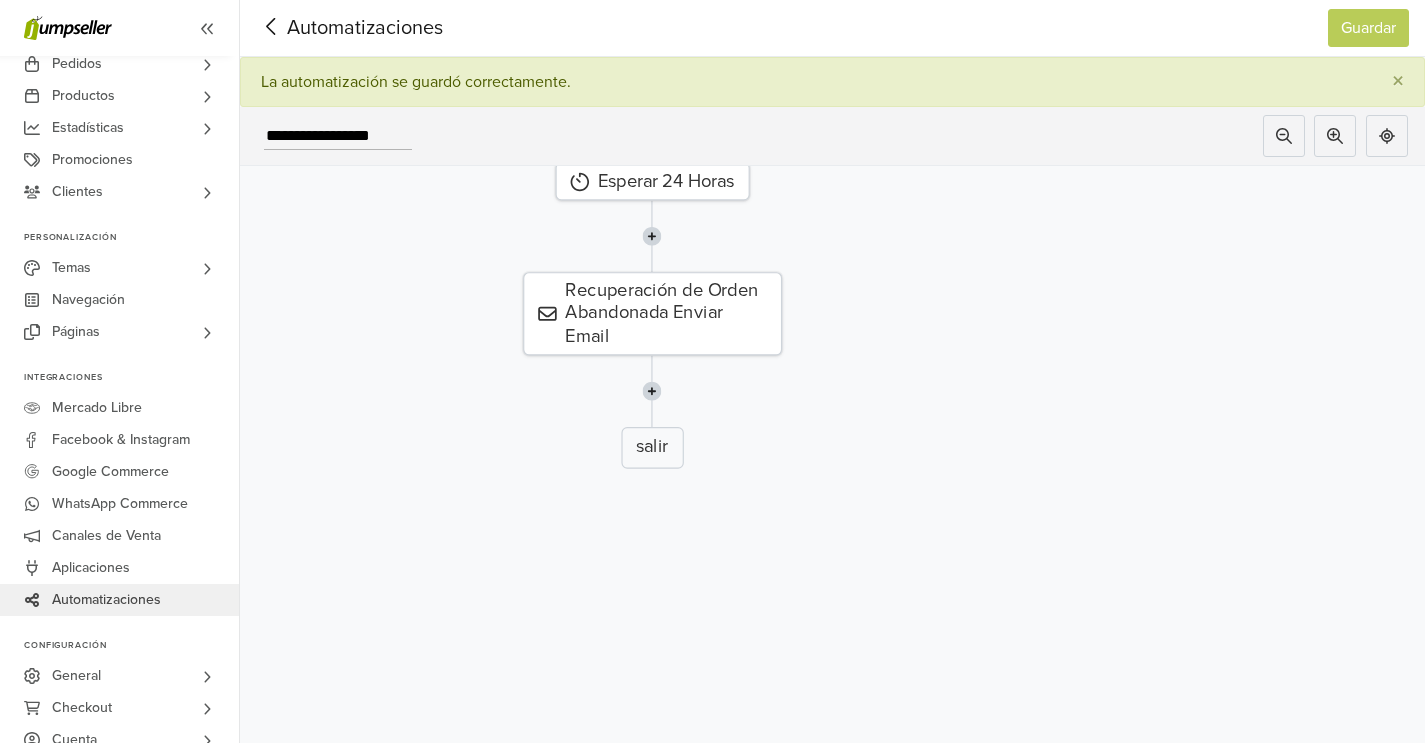 click 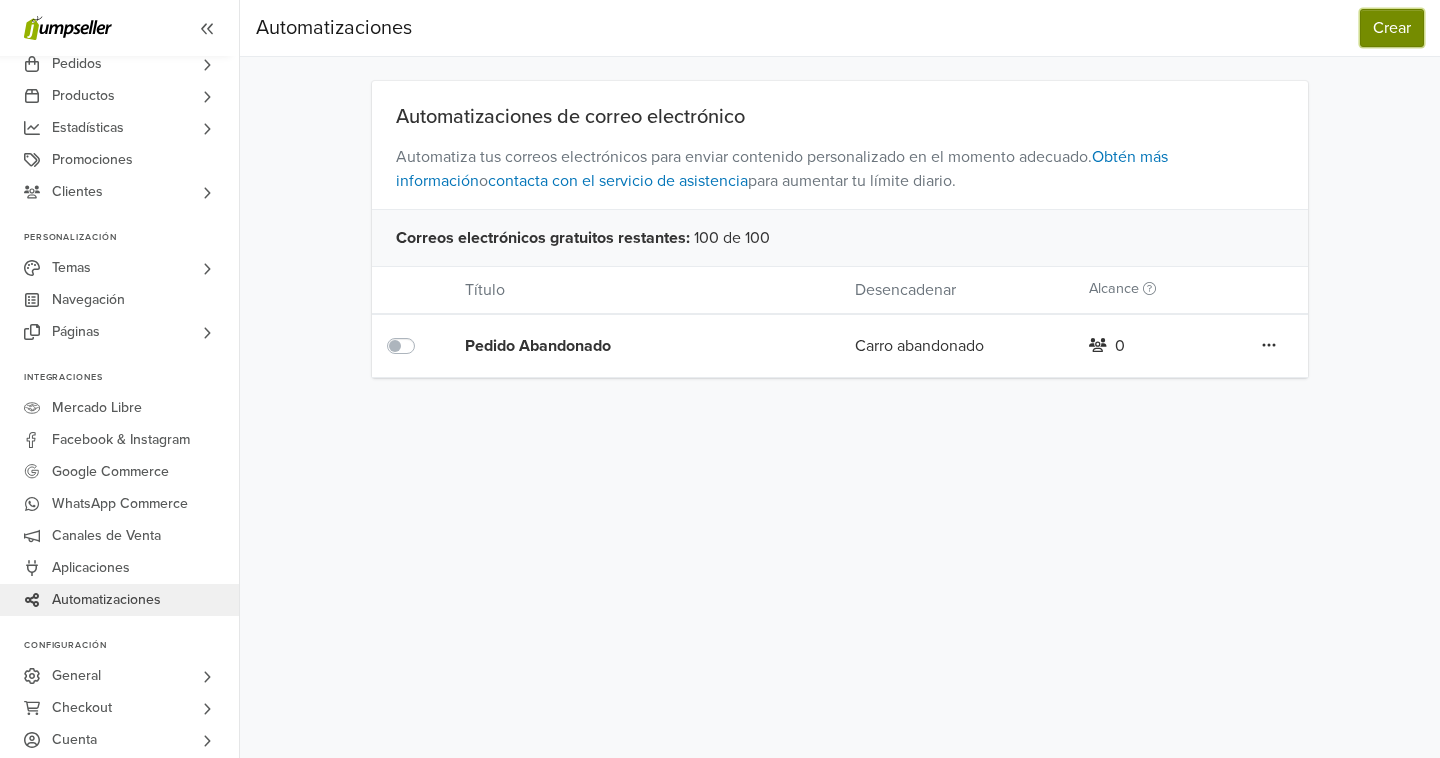 click on "Crear" at bounding box center (1392, 28) 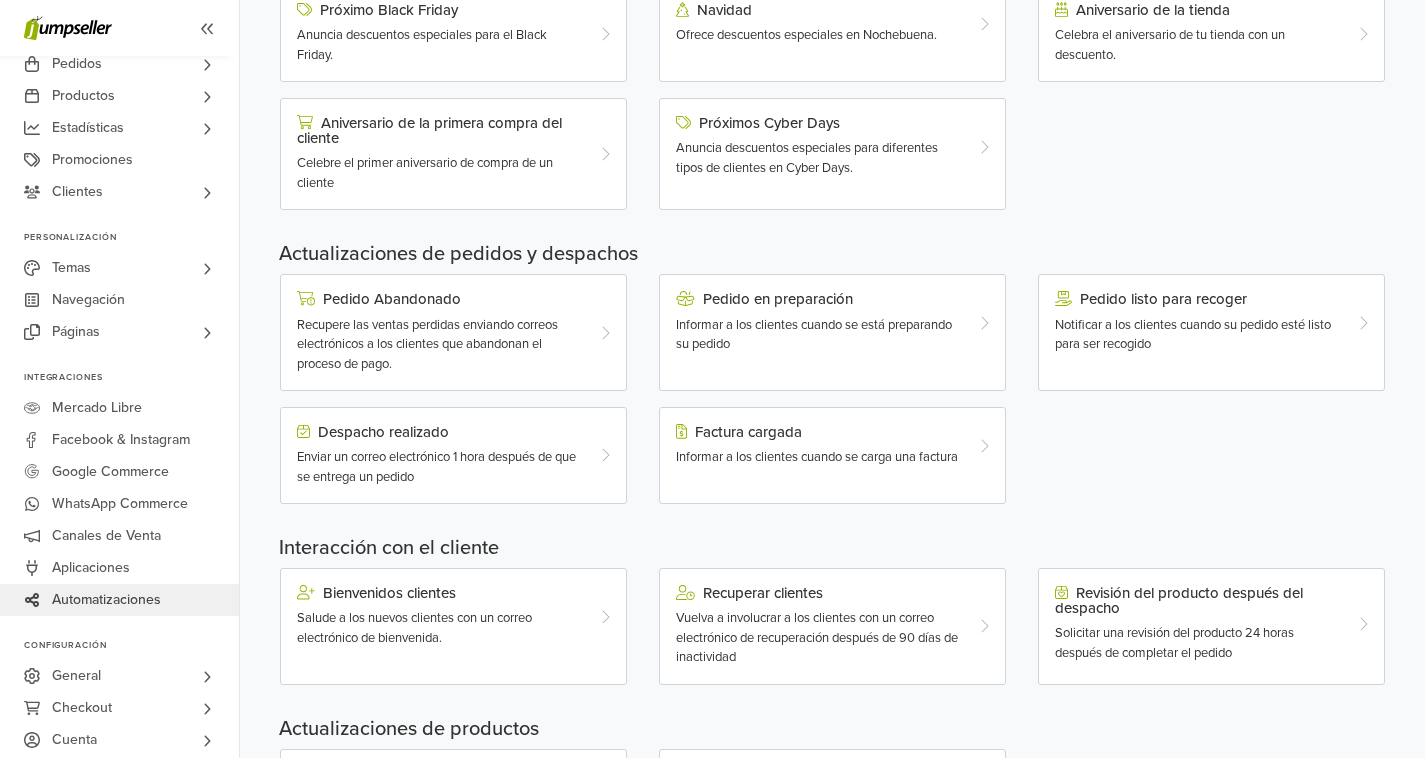 scroll, scrollTop: 386, scrollLeft: 0, axis: vertical 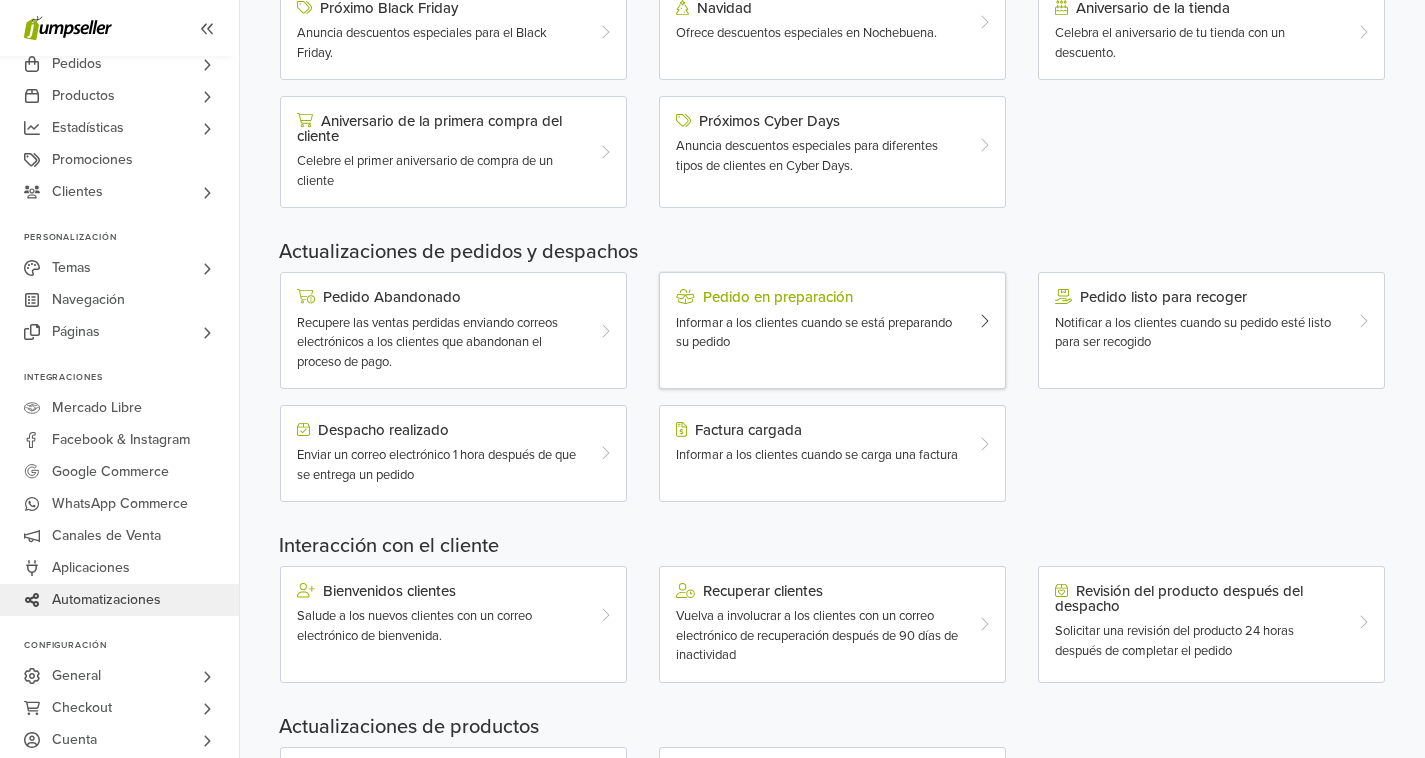 click on "Informar a los clientes cuando se está preparando su pedido" at bounding box center [818, 333] 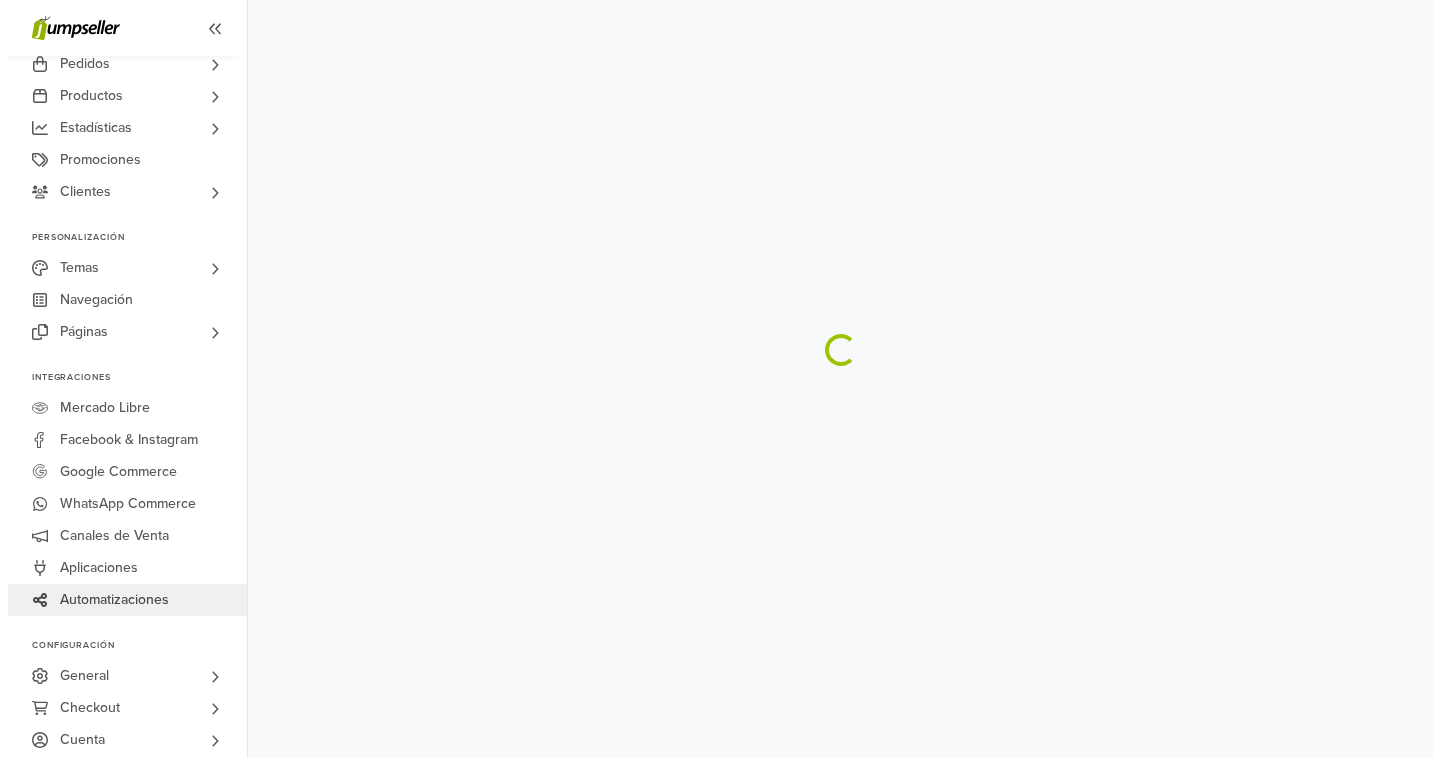 scroll, scrollTop: 0, scrollLeft: 0, axis: both 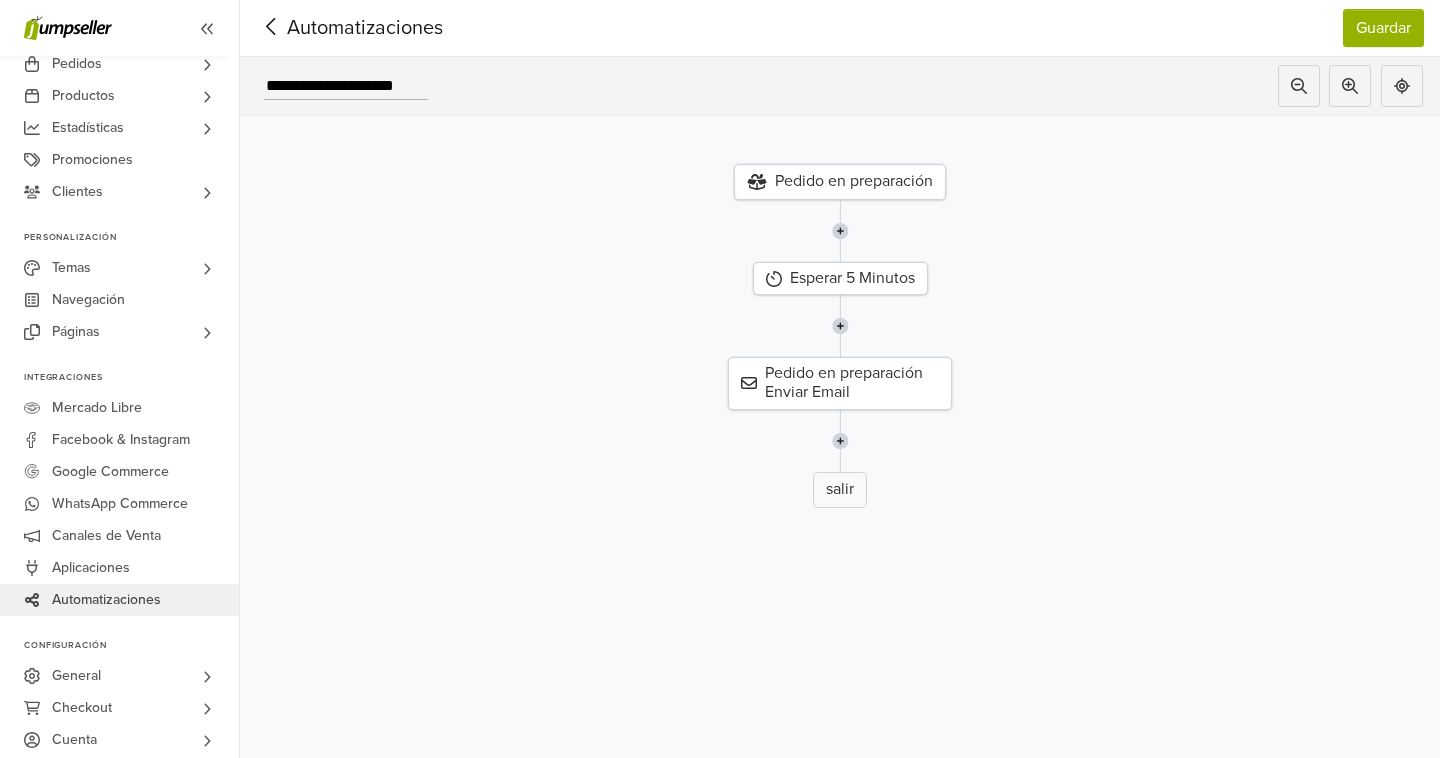 click on "Pedido en preparación" at bounding box center (840, 182) 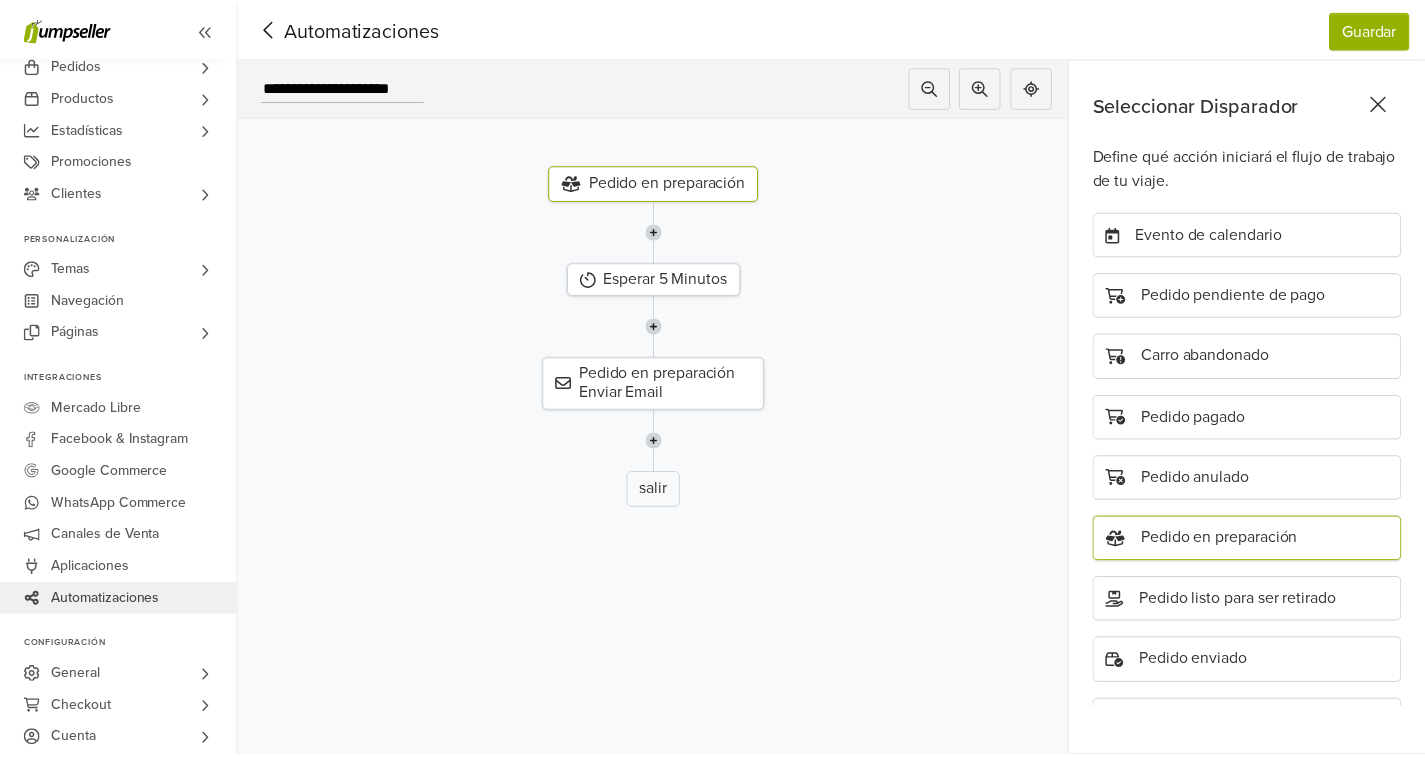 scroll, scrollTop: 232, scrollLeft: 0, axis: vertical 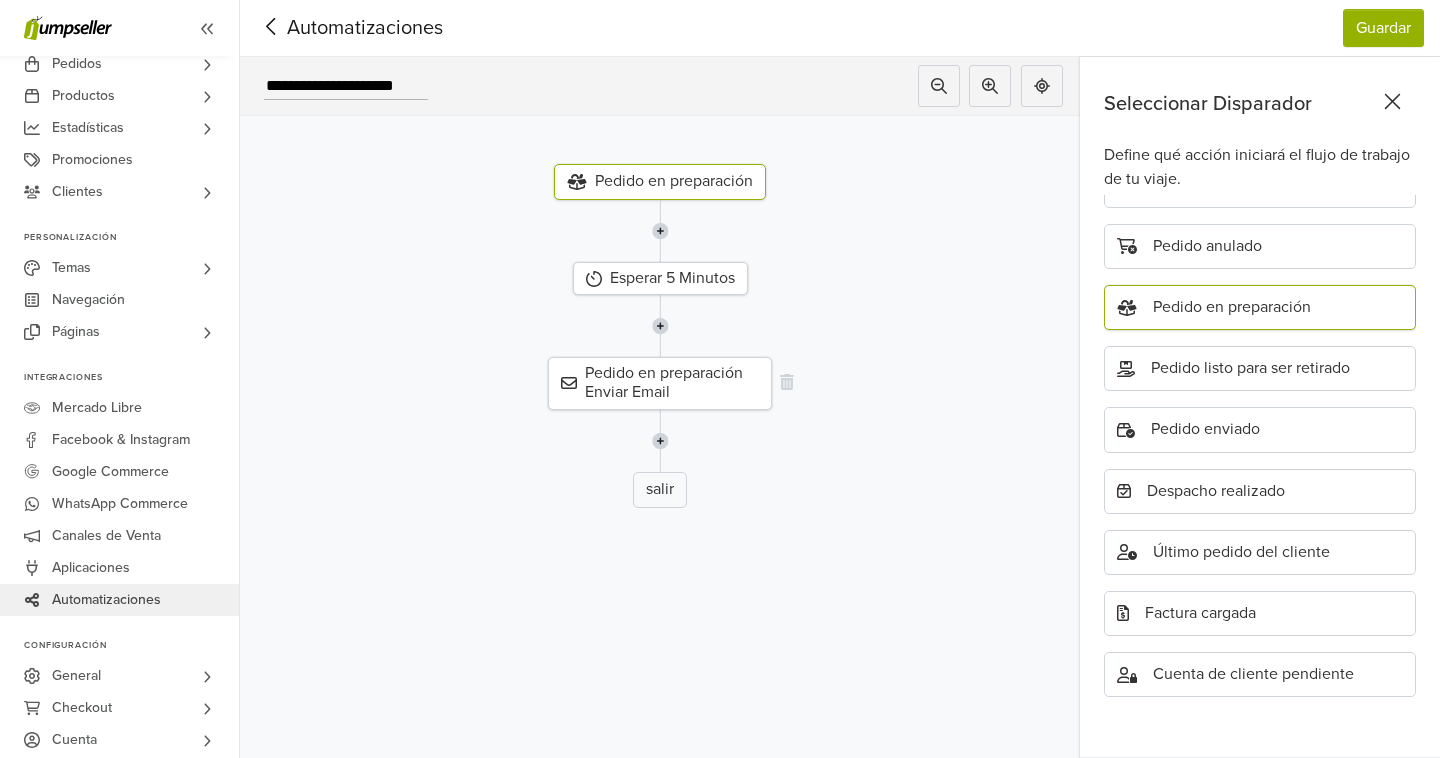 click on "Pedido en preparación Enviar Email" at bounding box center (660, 383) 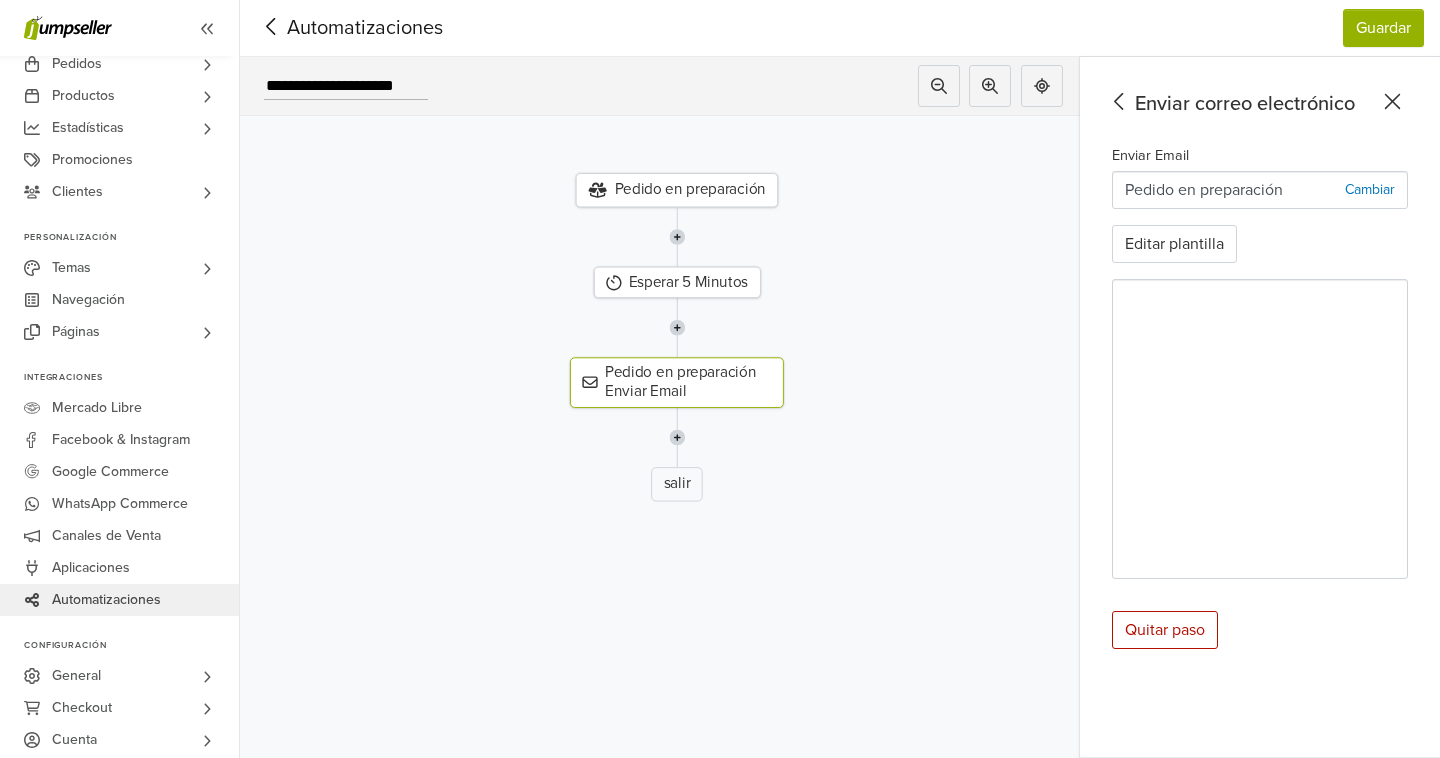 click 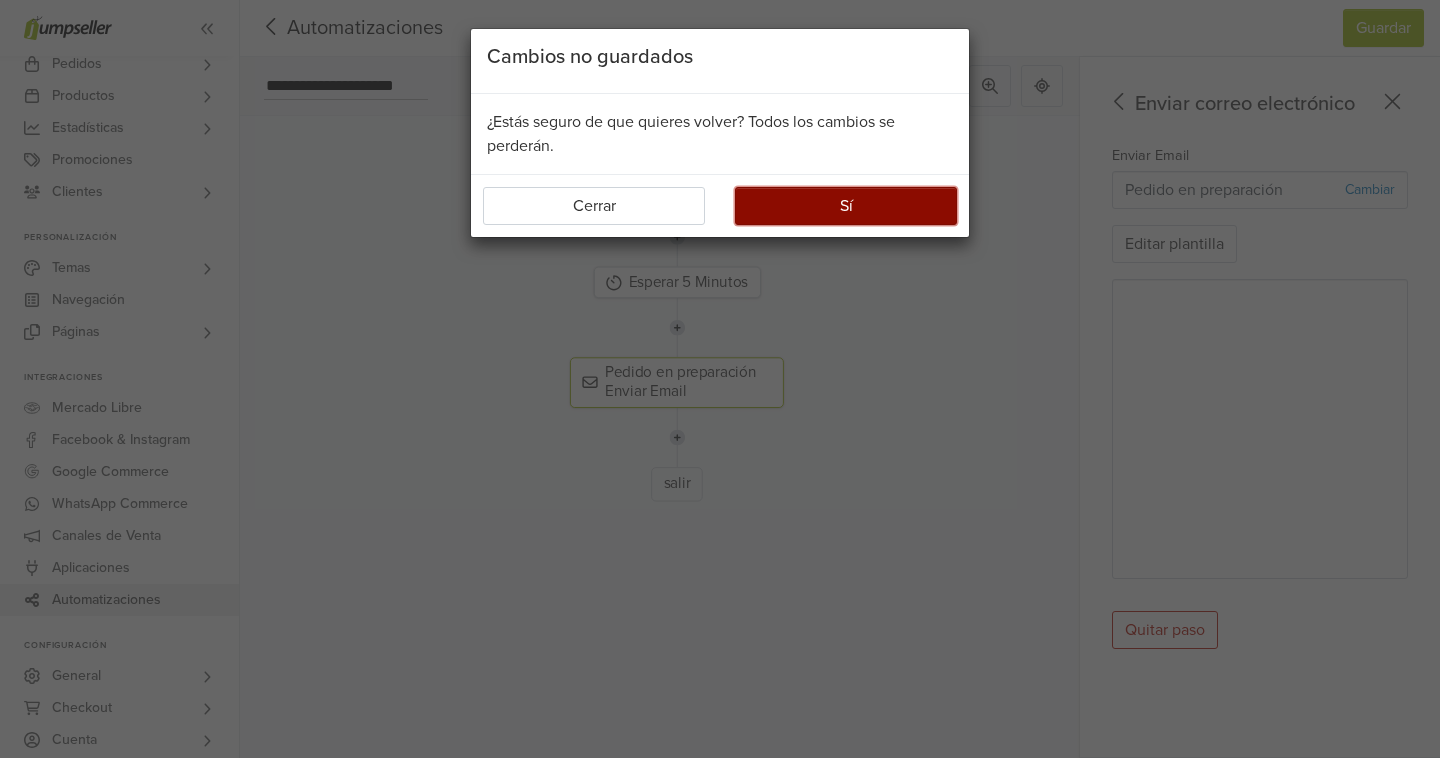 click on "Sí" at bounding box center (846, 206) 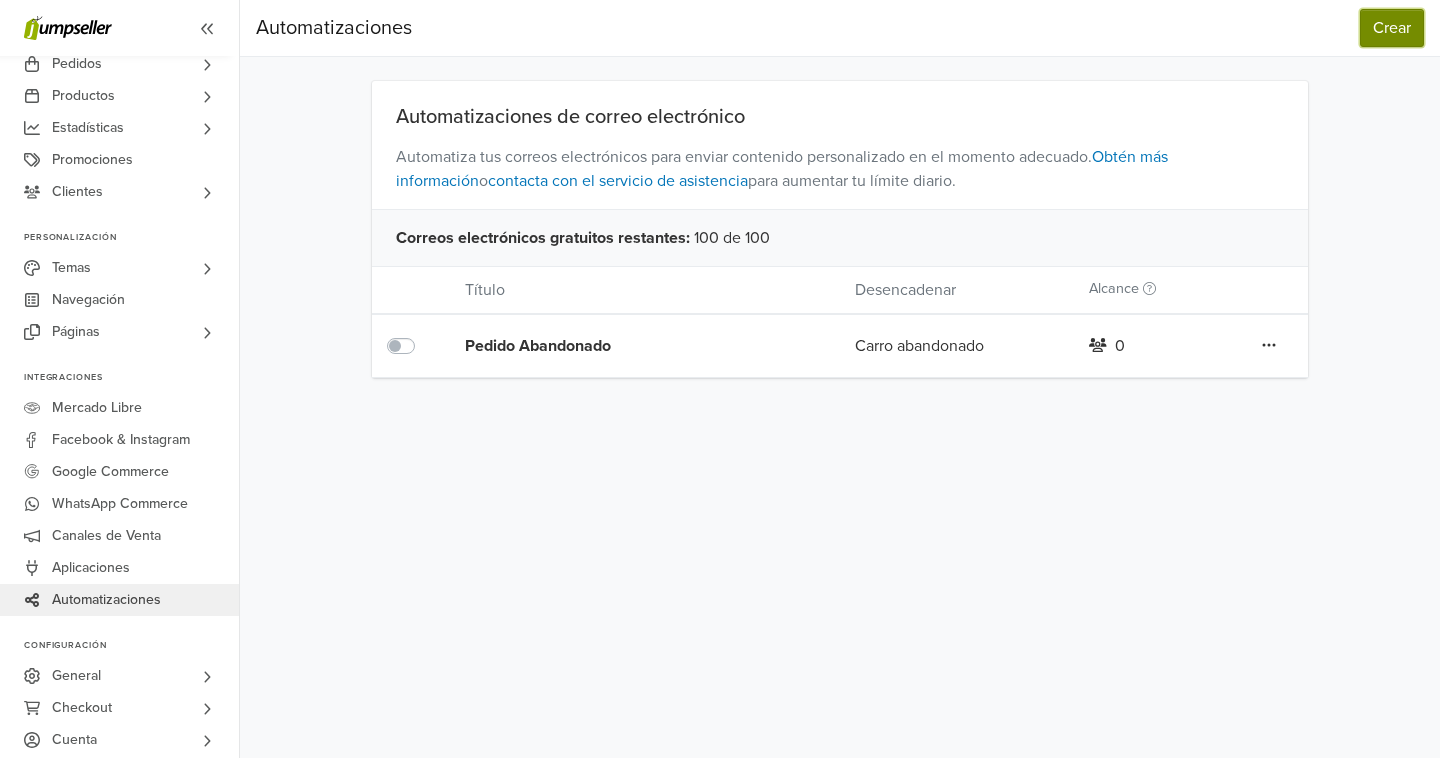 click on "Crear" at bounding box center [1392, 28] 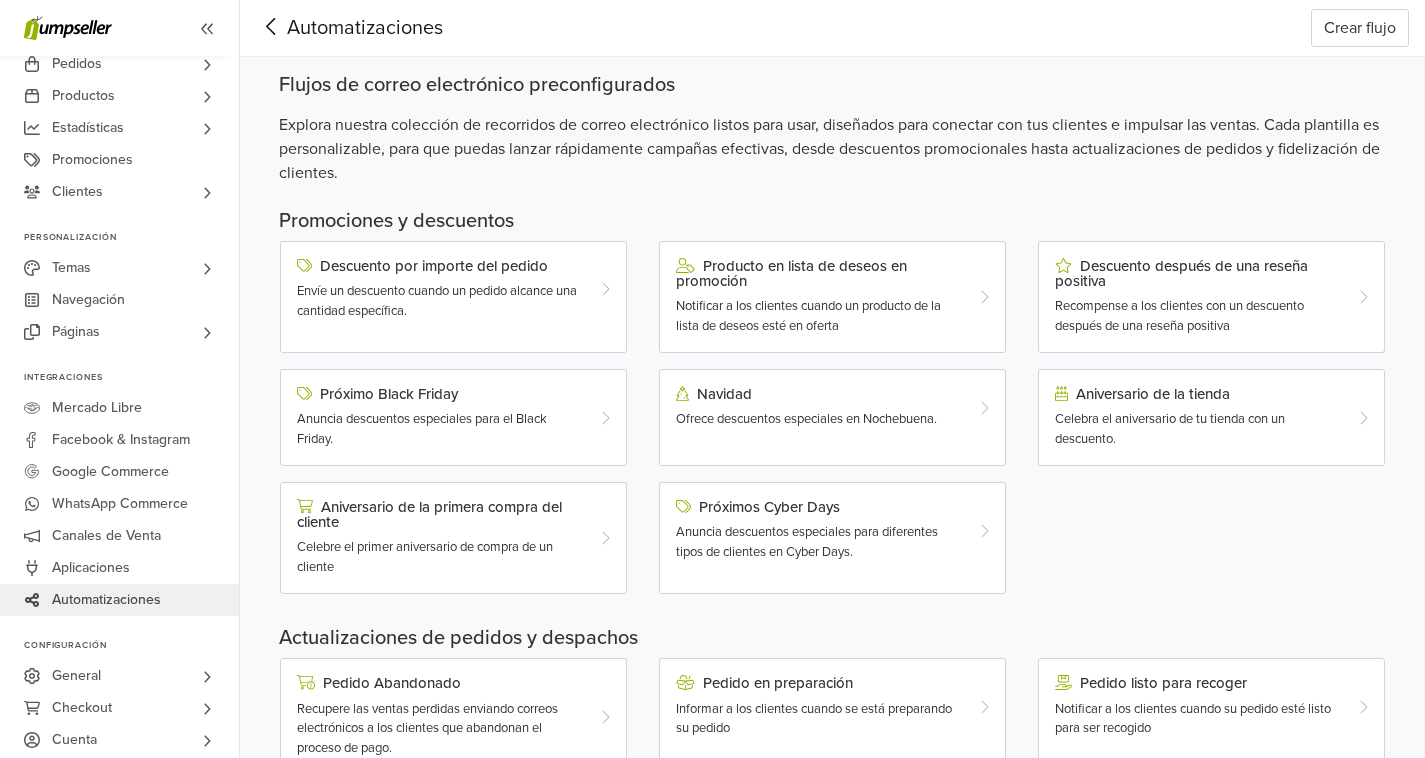 click 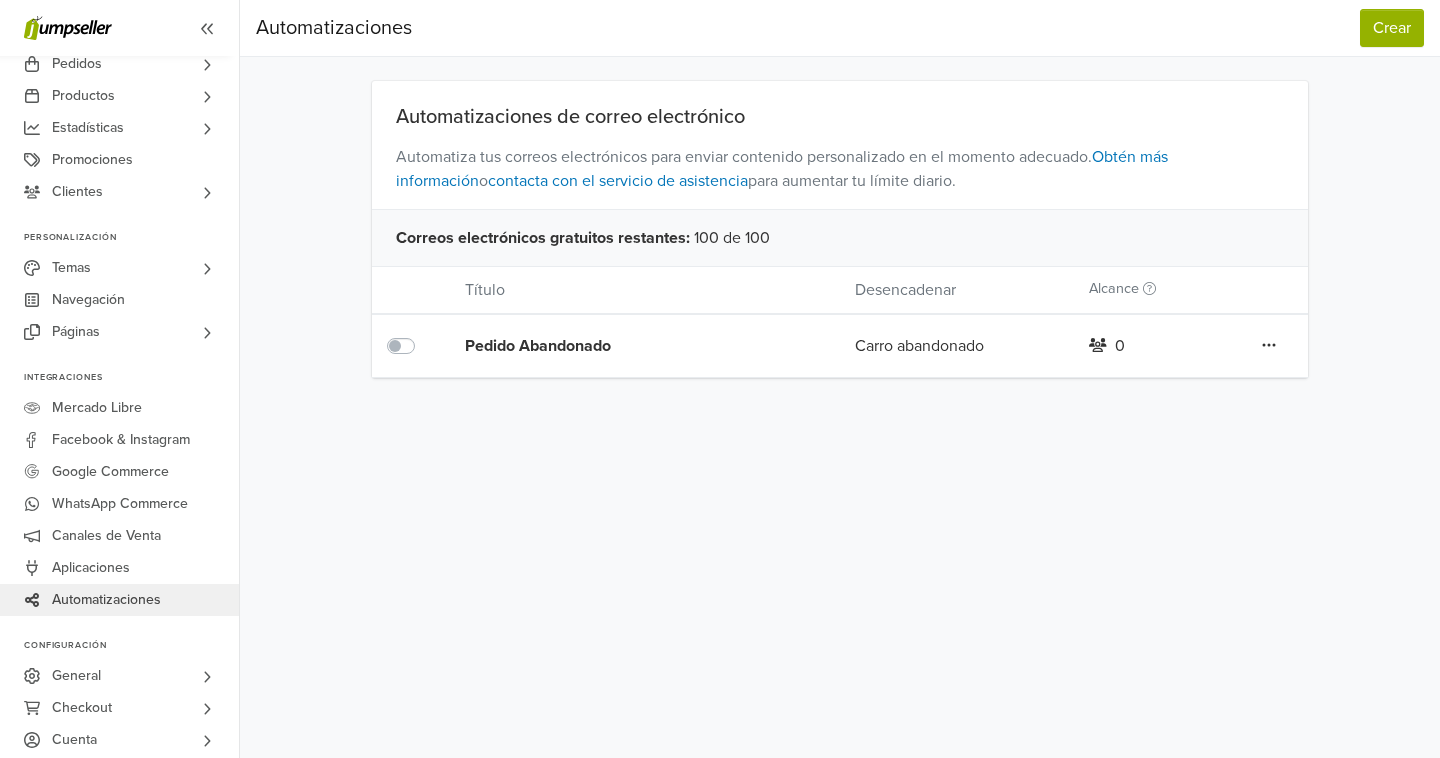 click 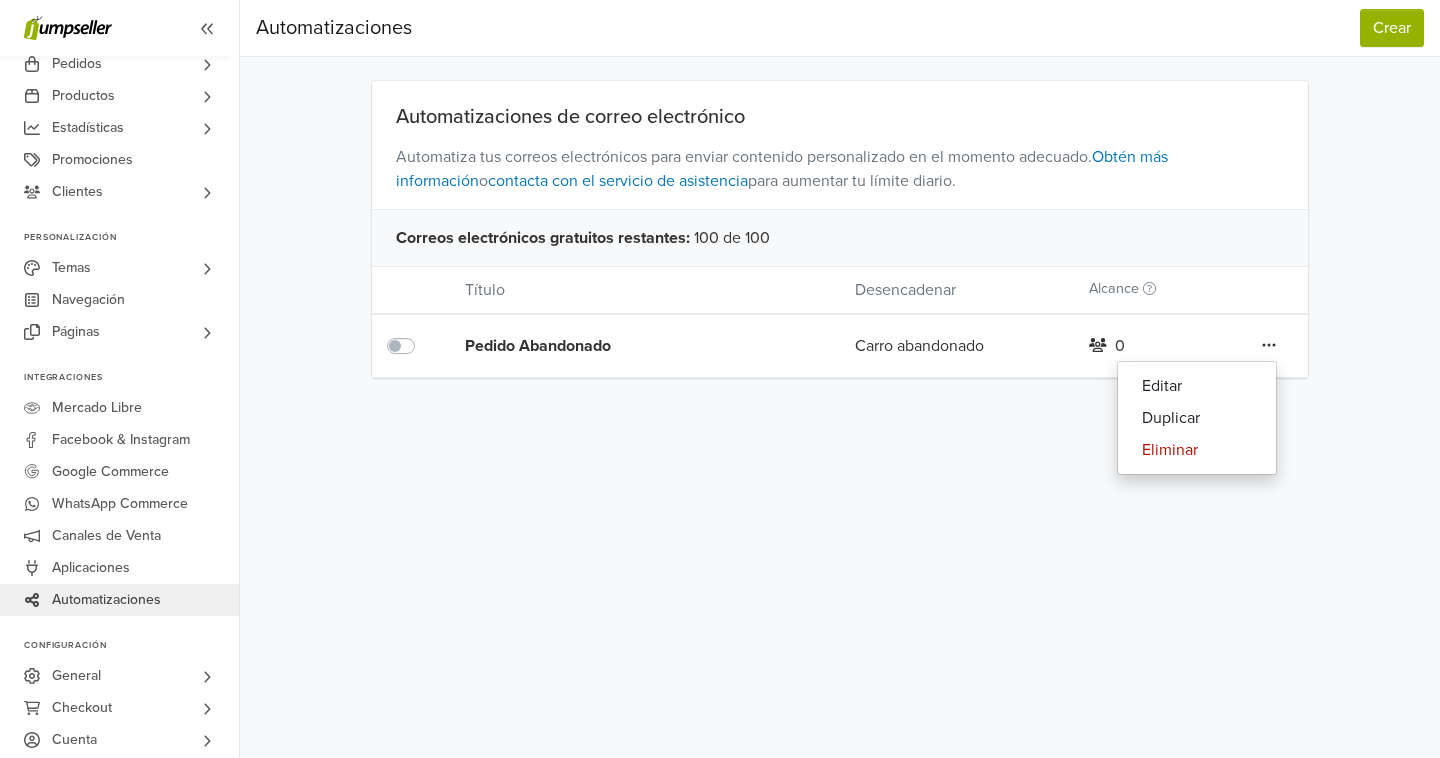 click 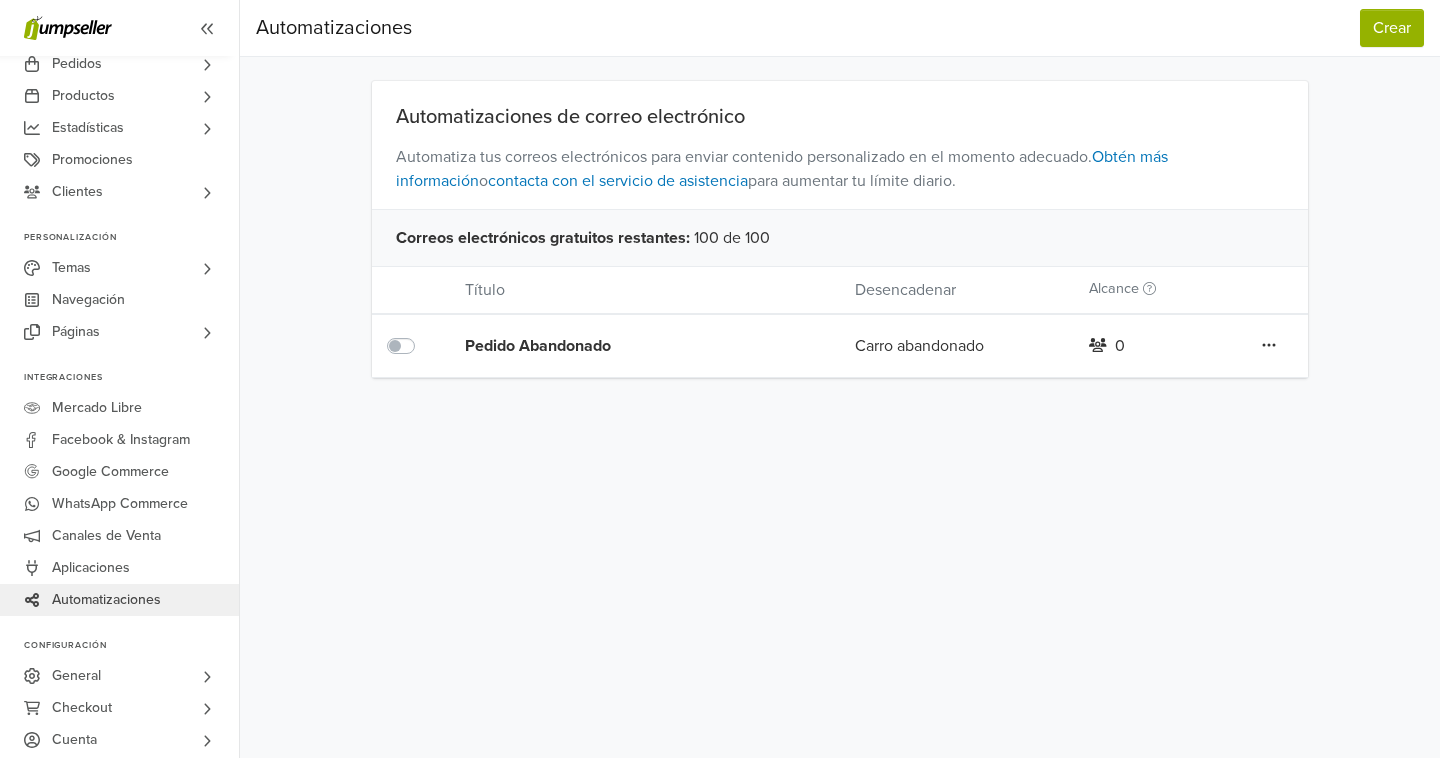 click on "Crear" at bounding box center [1390, 28] 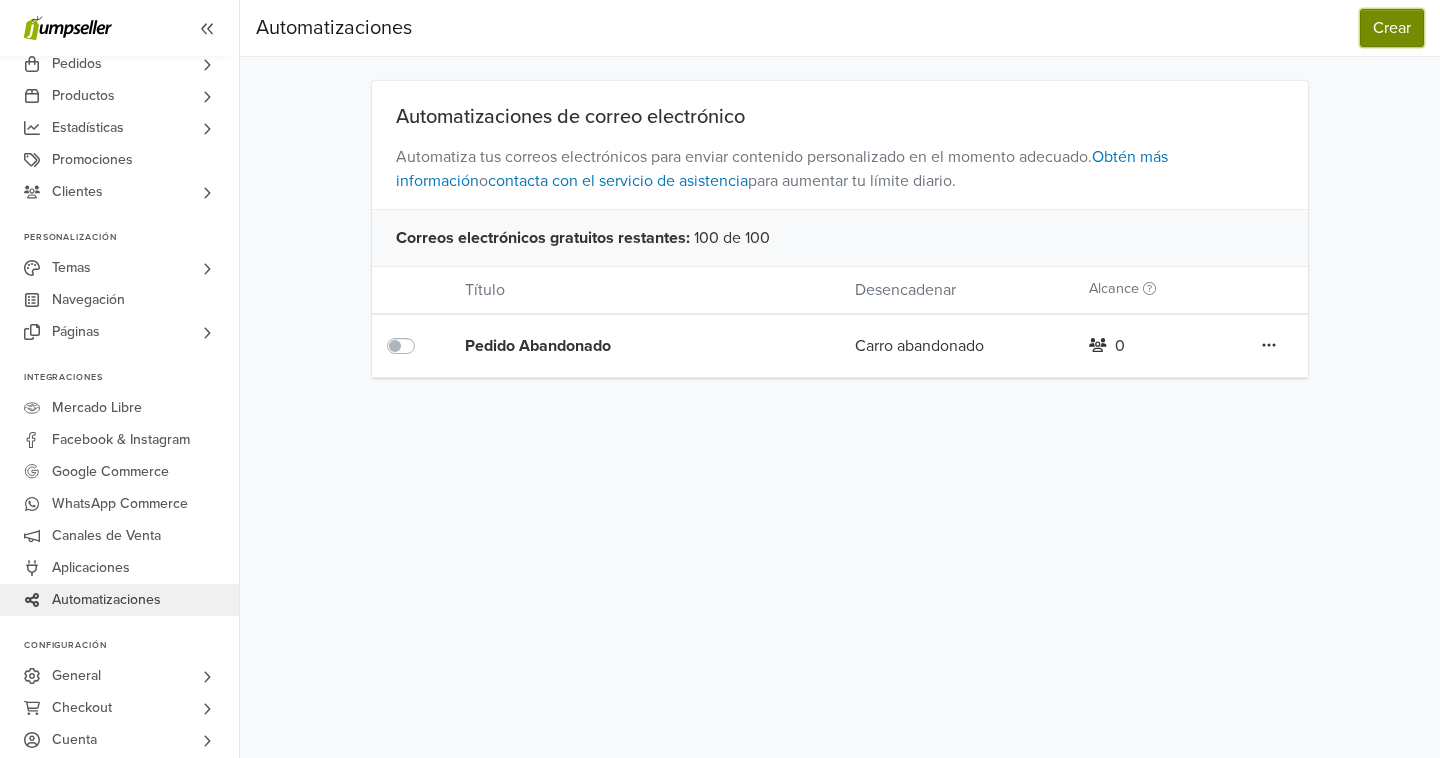 click on "Crear" at bounding box center (1392, 28) 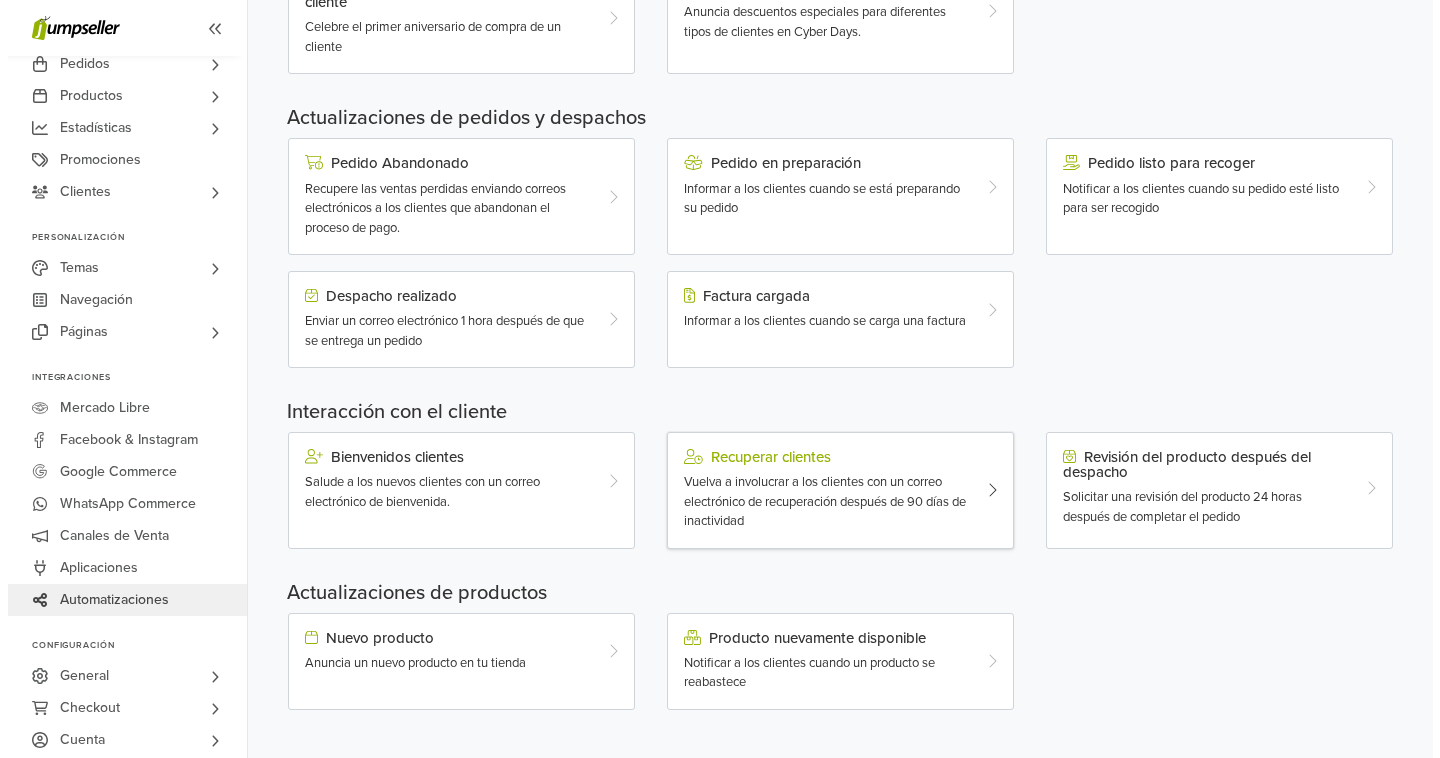 scroll, scrollTop: 0, scrollLeft: 0, axis: both 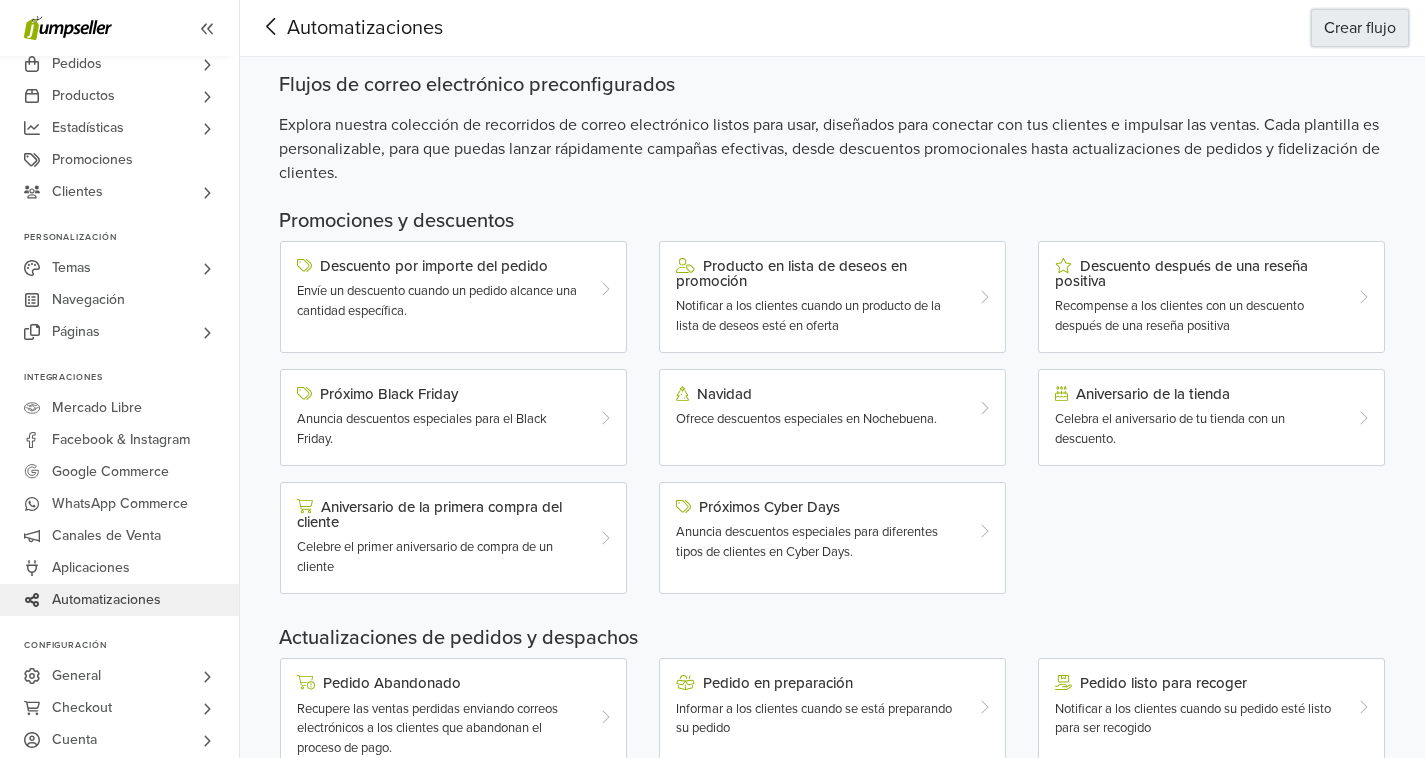 click on "Crear flujo" at bounding box center (1360, 28) 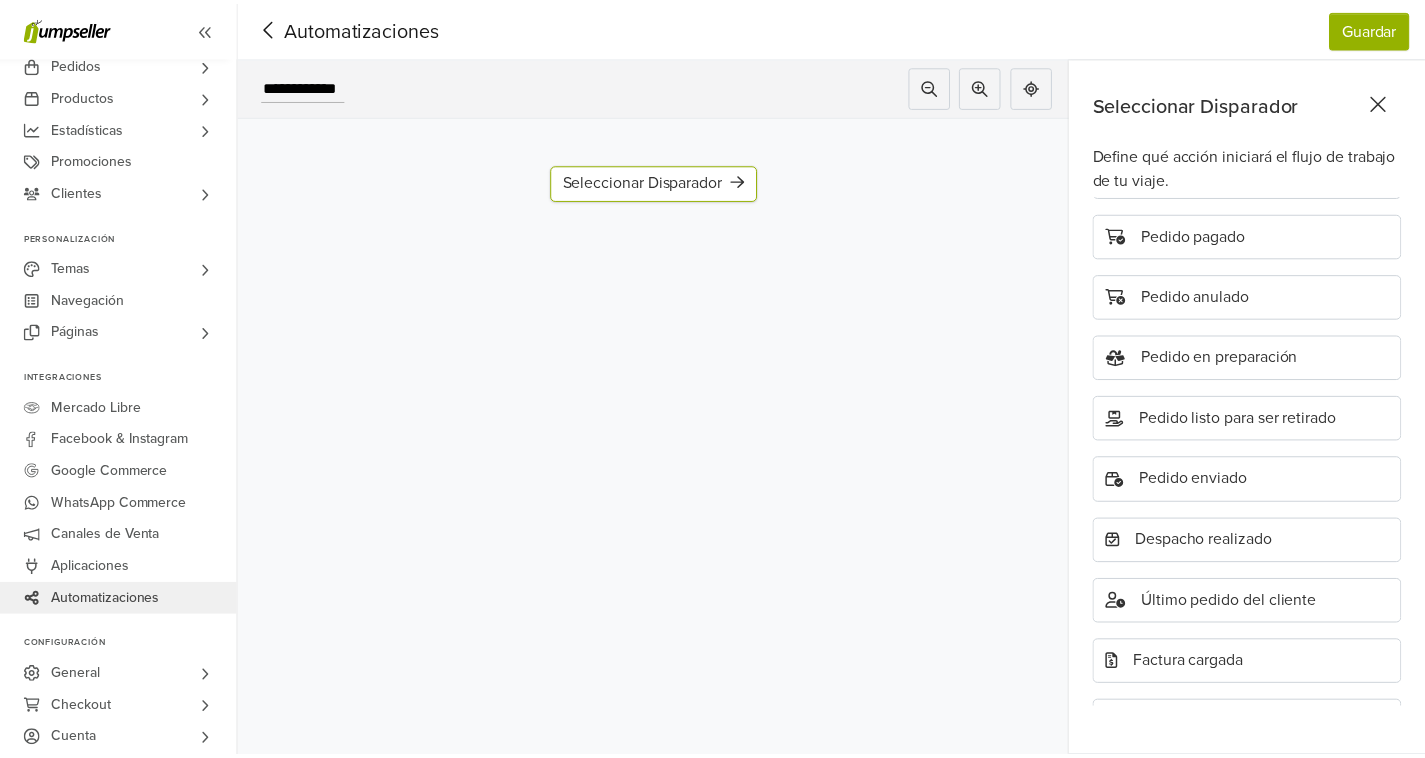 scroll, scrollTop: 0, scrollLeft: 0, axis: both 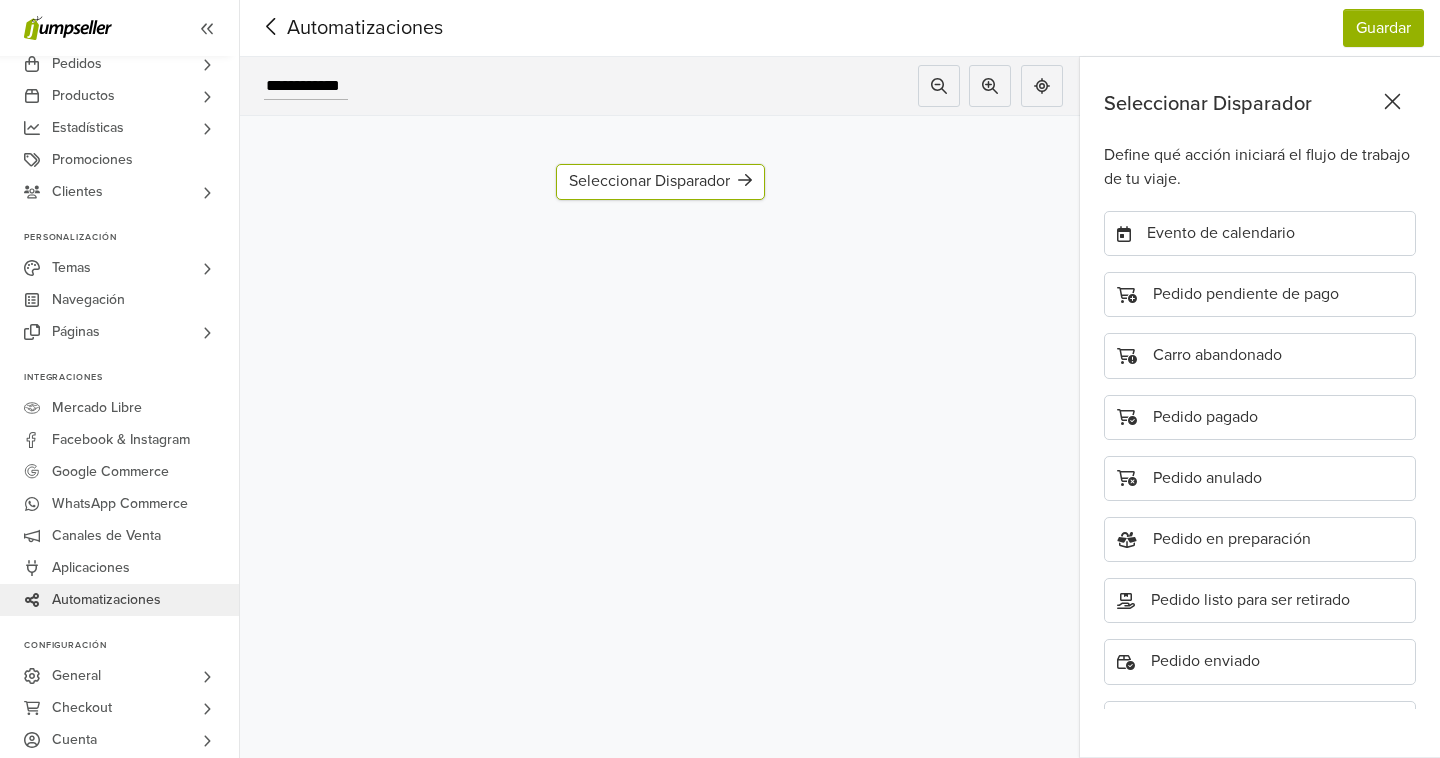 click 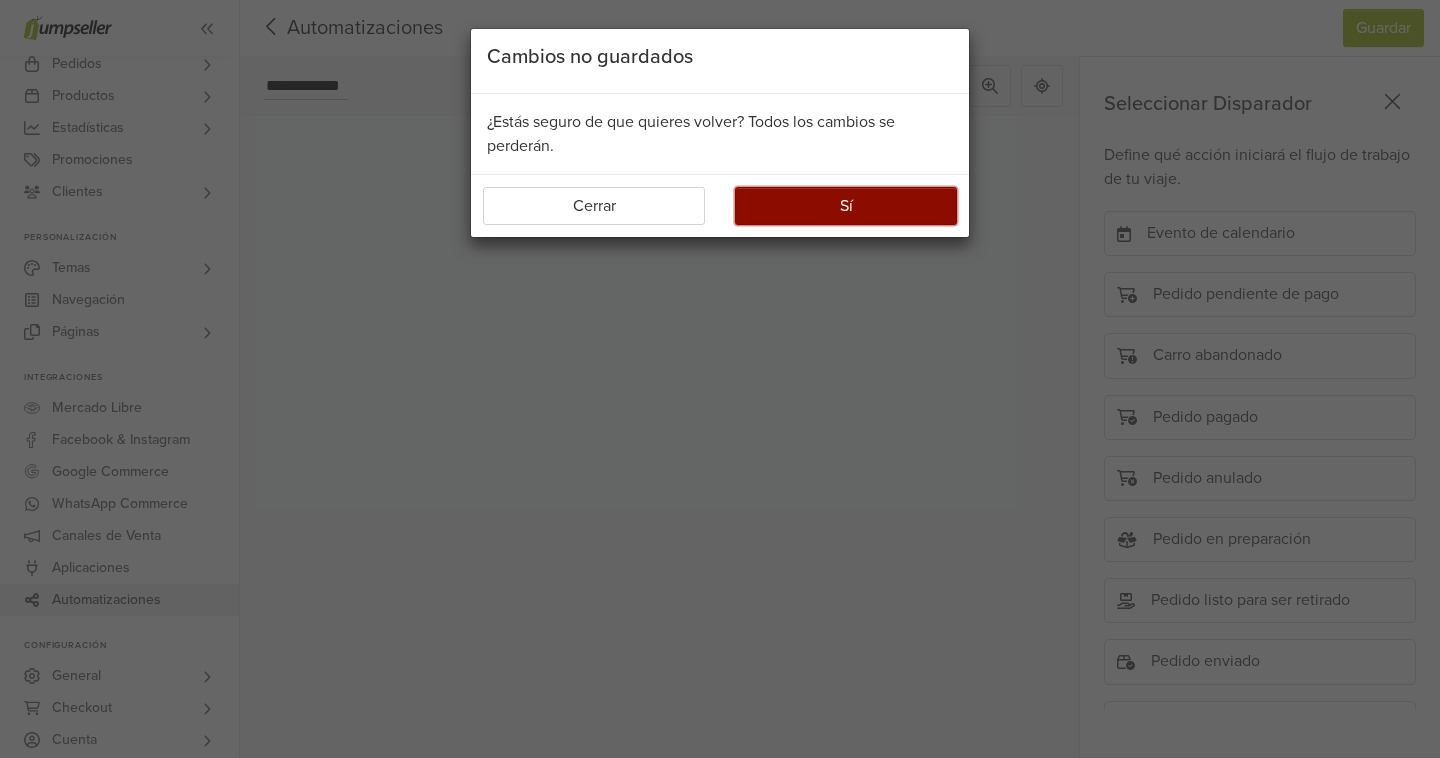 click on "Sí" at bounding box center (846, 206) 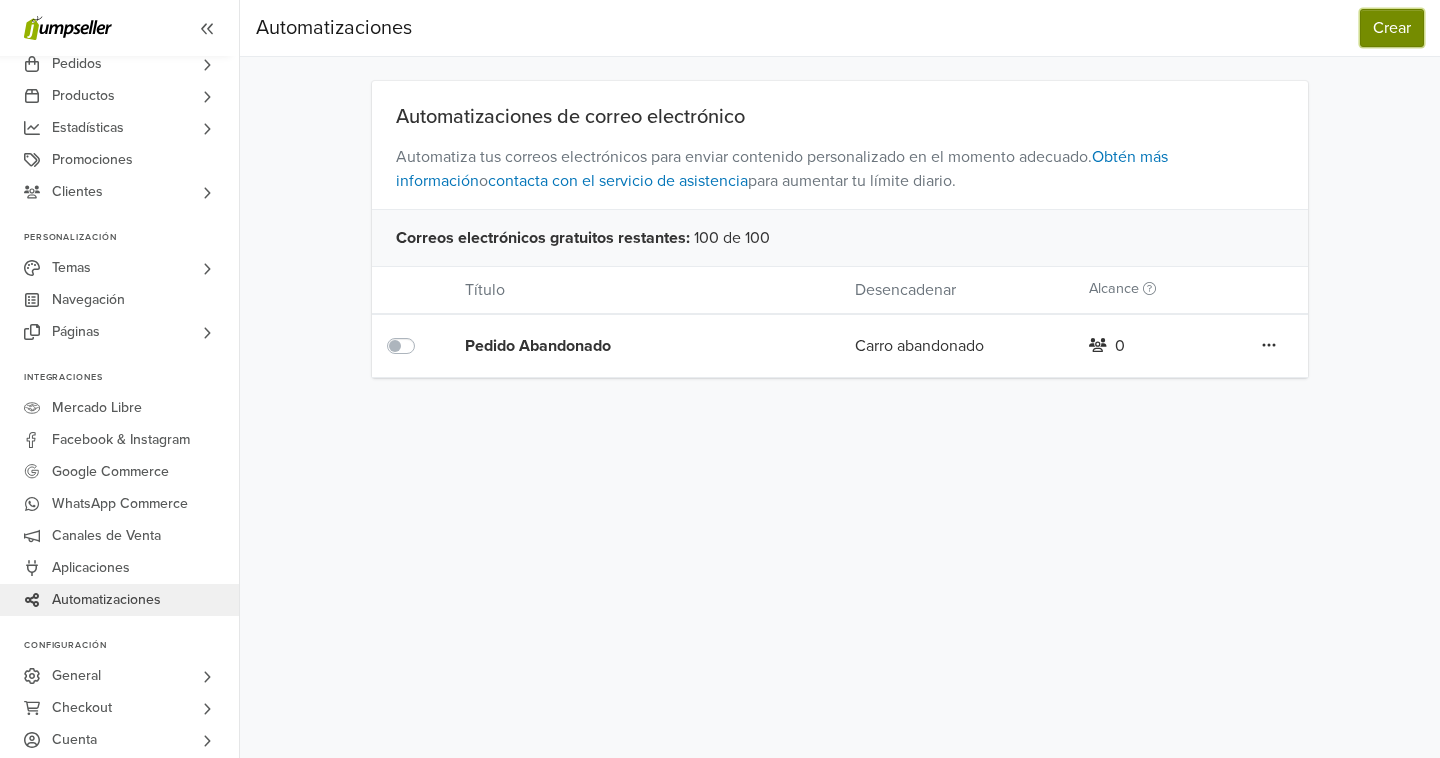 click on "Crear" at bounding box center (1392, 28) 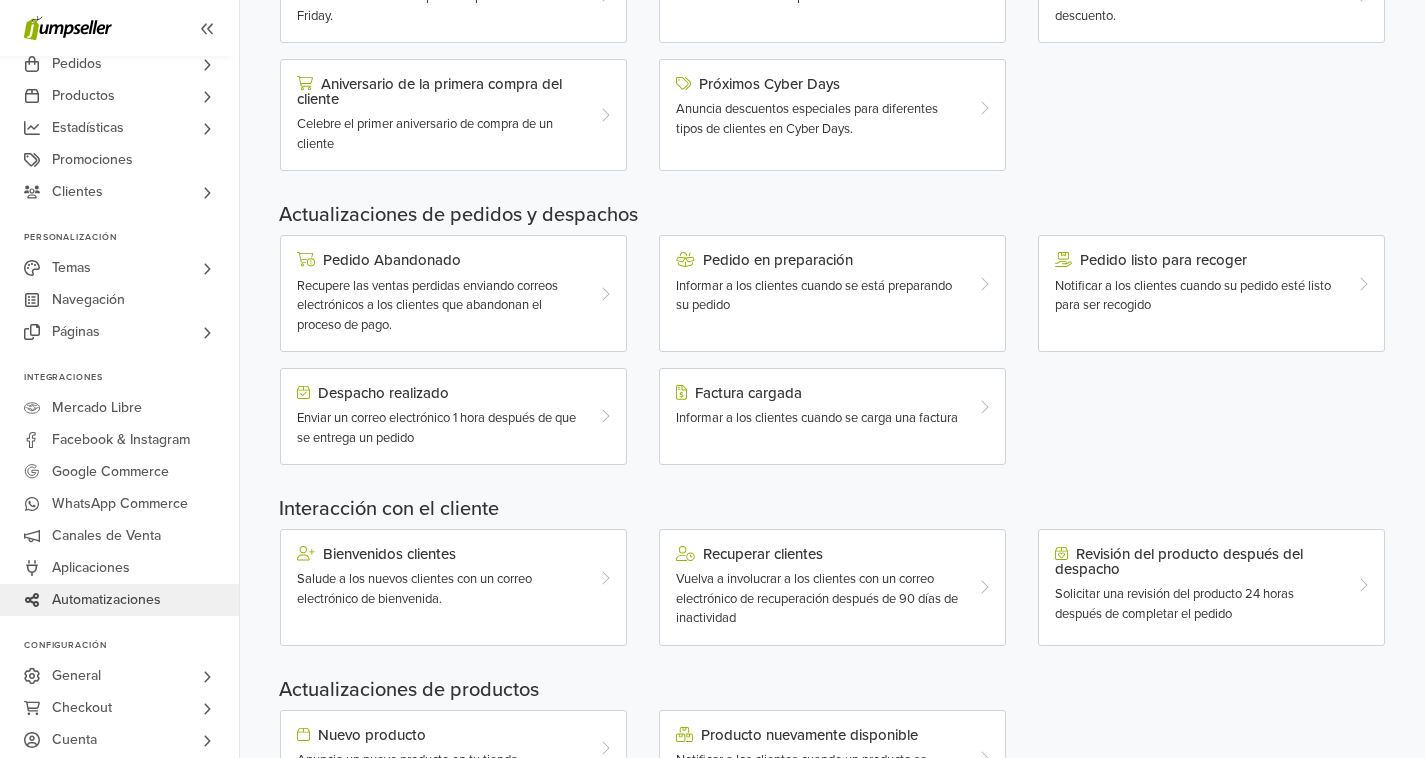 scroll, scrollTop: 425, scrollLeft: 0, axis: vertical 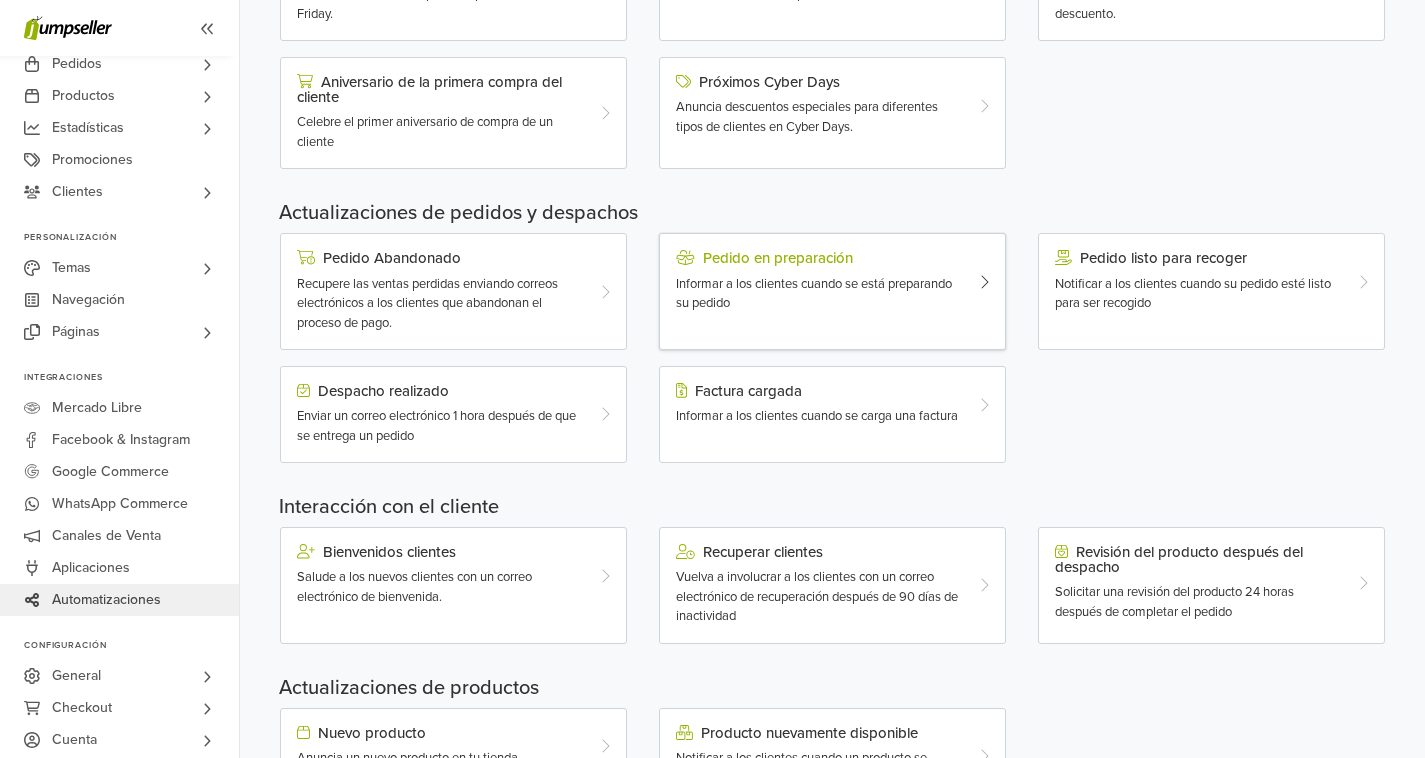 click on "Informar a los clientes cuando se está preparando su pedido" at bounding box center [818, 294] 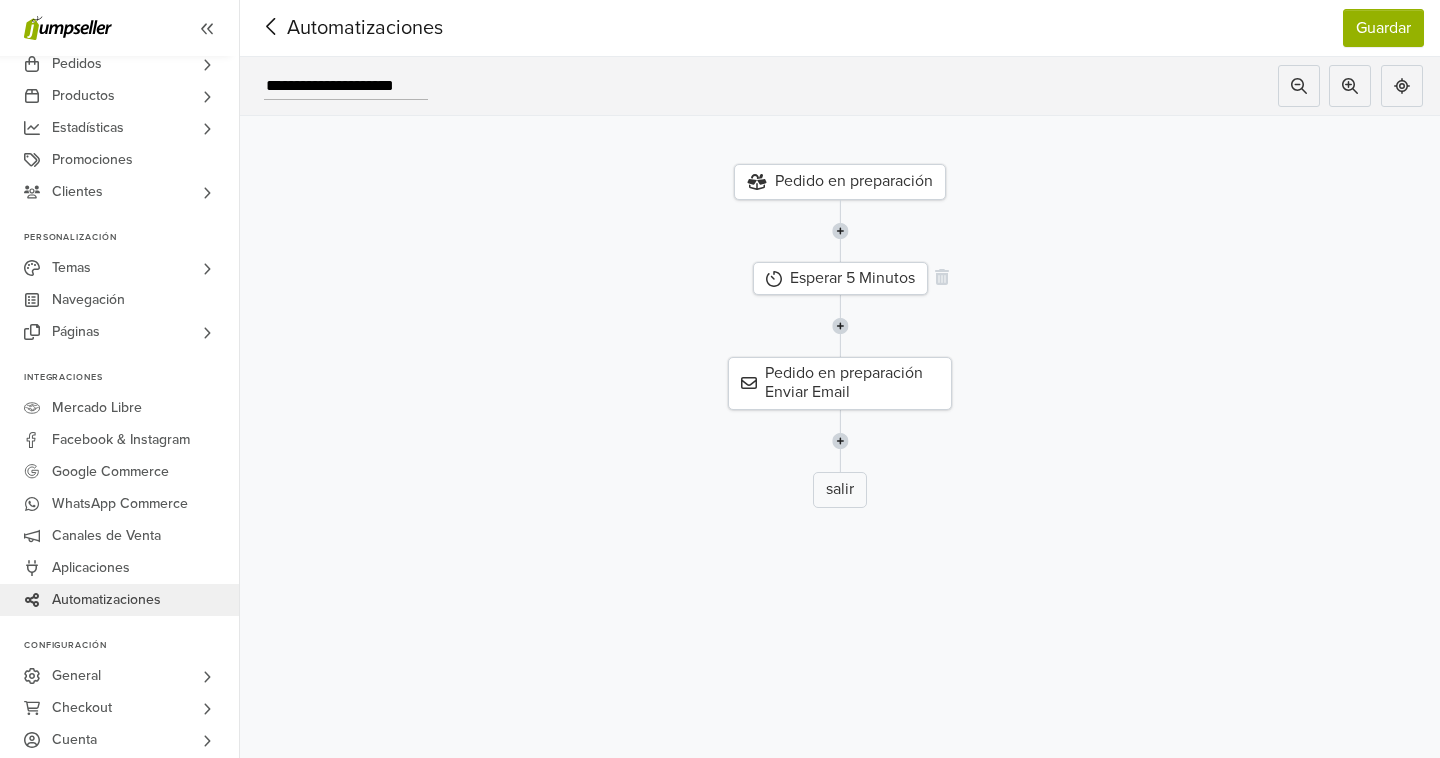 click on "Esperar 5 Minutos" at bounding box center (840, 278) 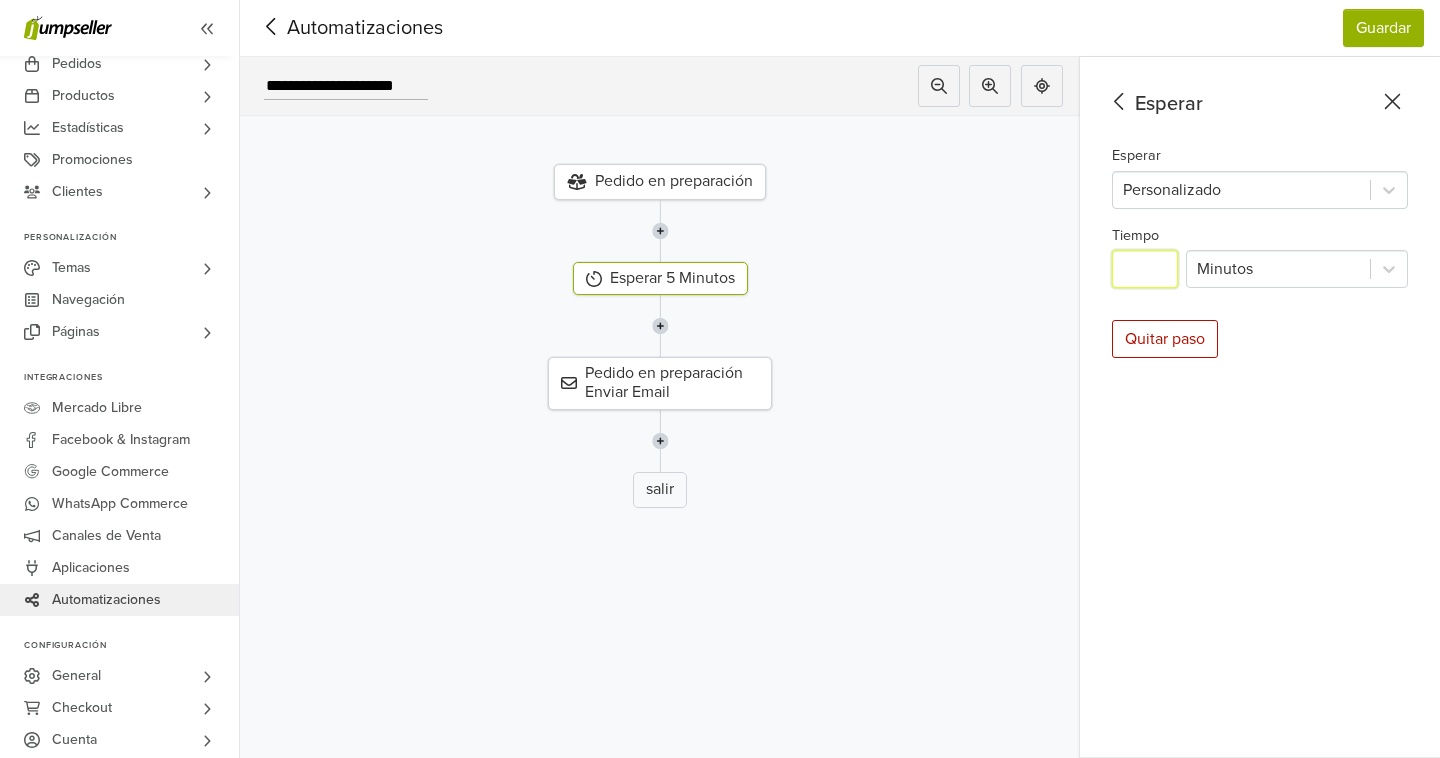 drag, startPoint x: 1162, startPoint y: 277, endPoint x: 1112, endPoint y: 274, distance: 50.08992 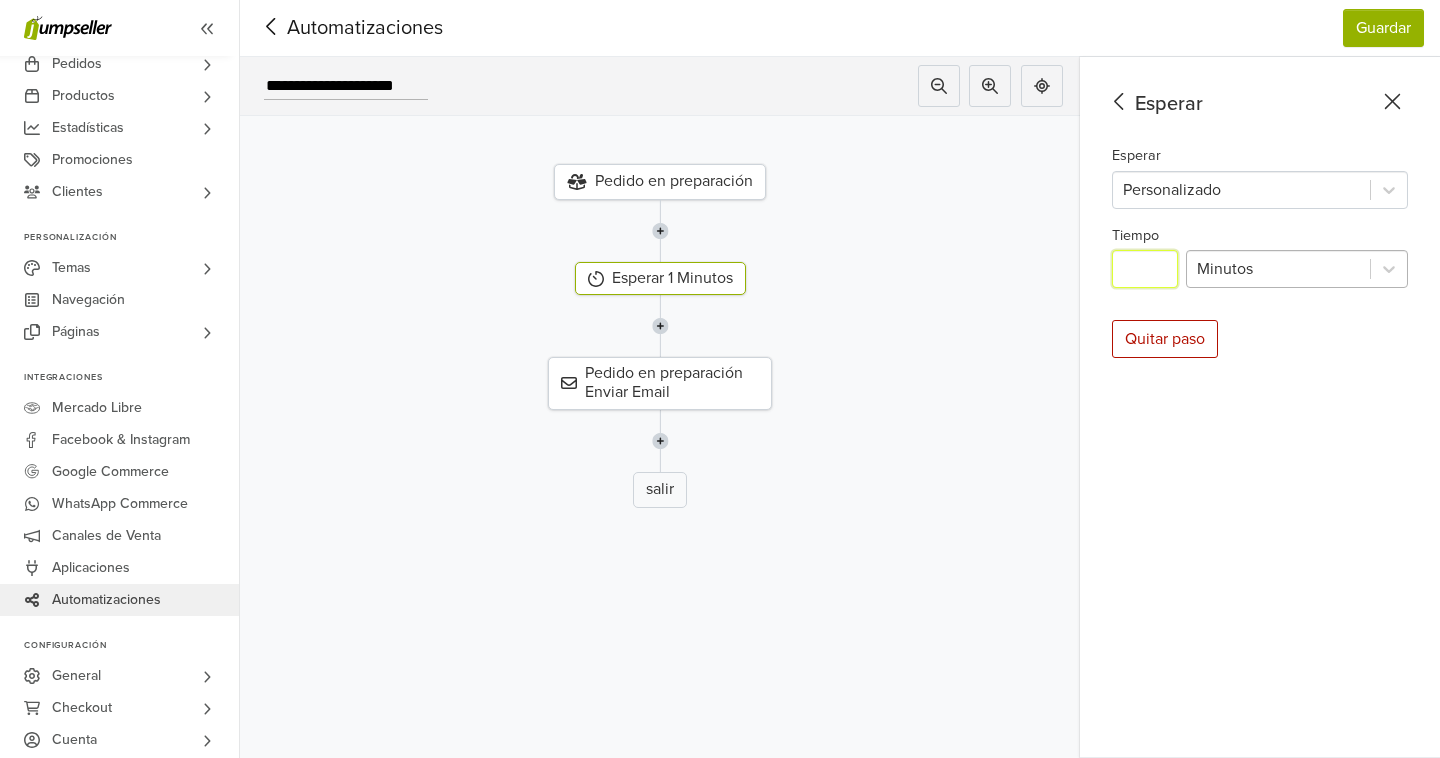 type on "*" 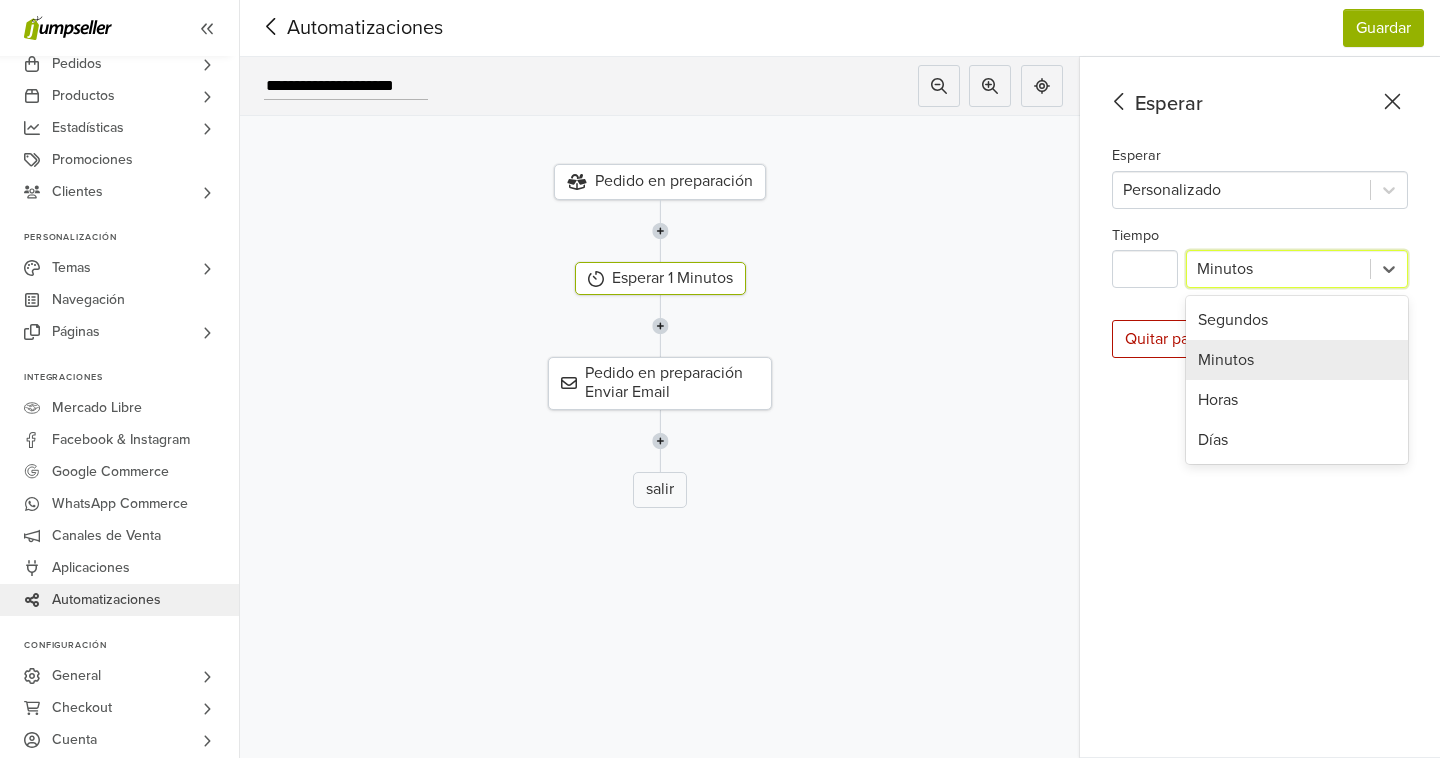 click at bounding box center (1278, 269) 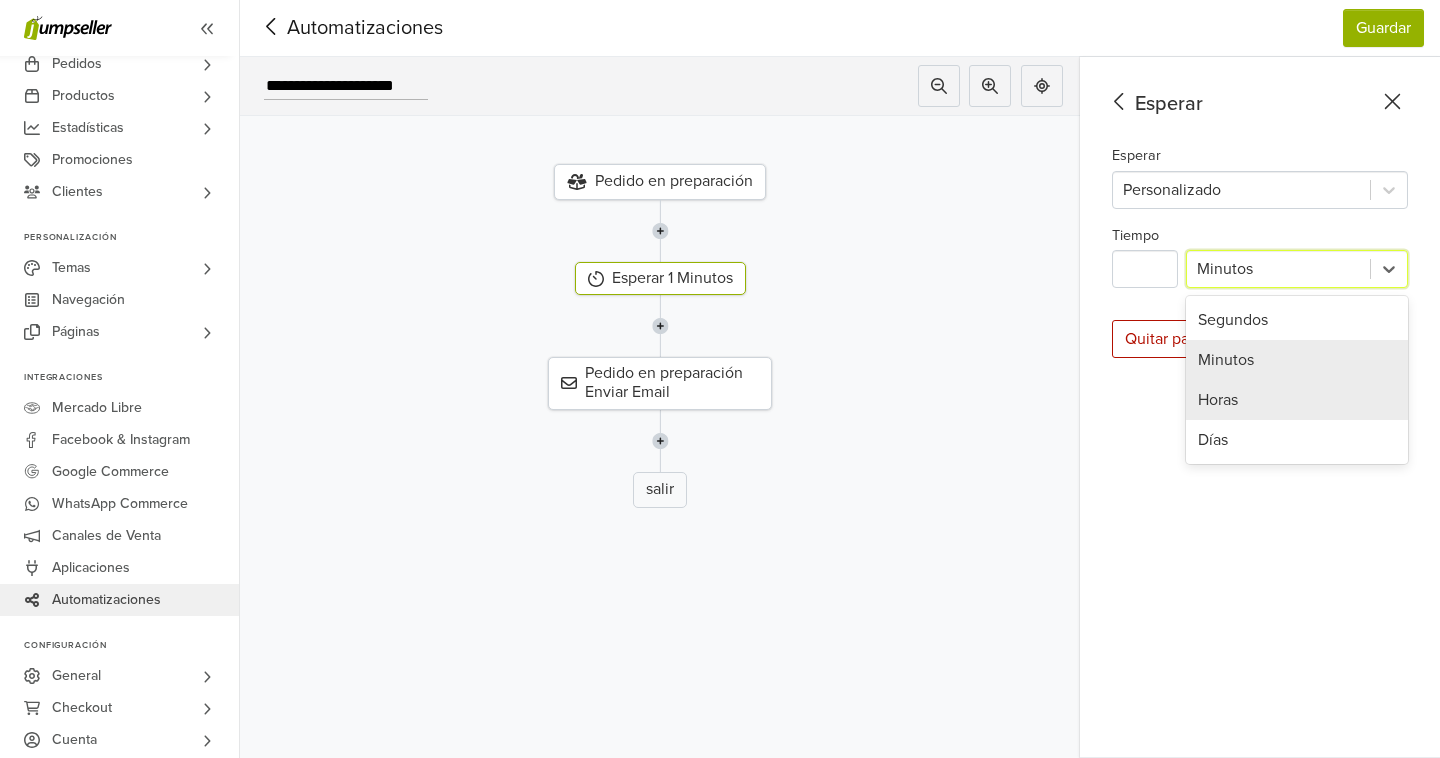 click on "Horas" at bounding box center [1297, 400] 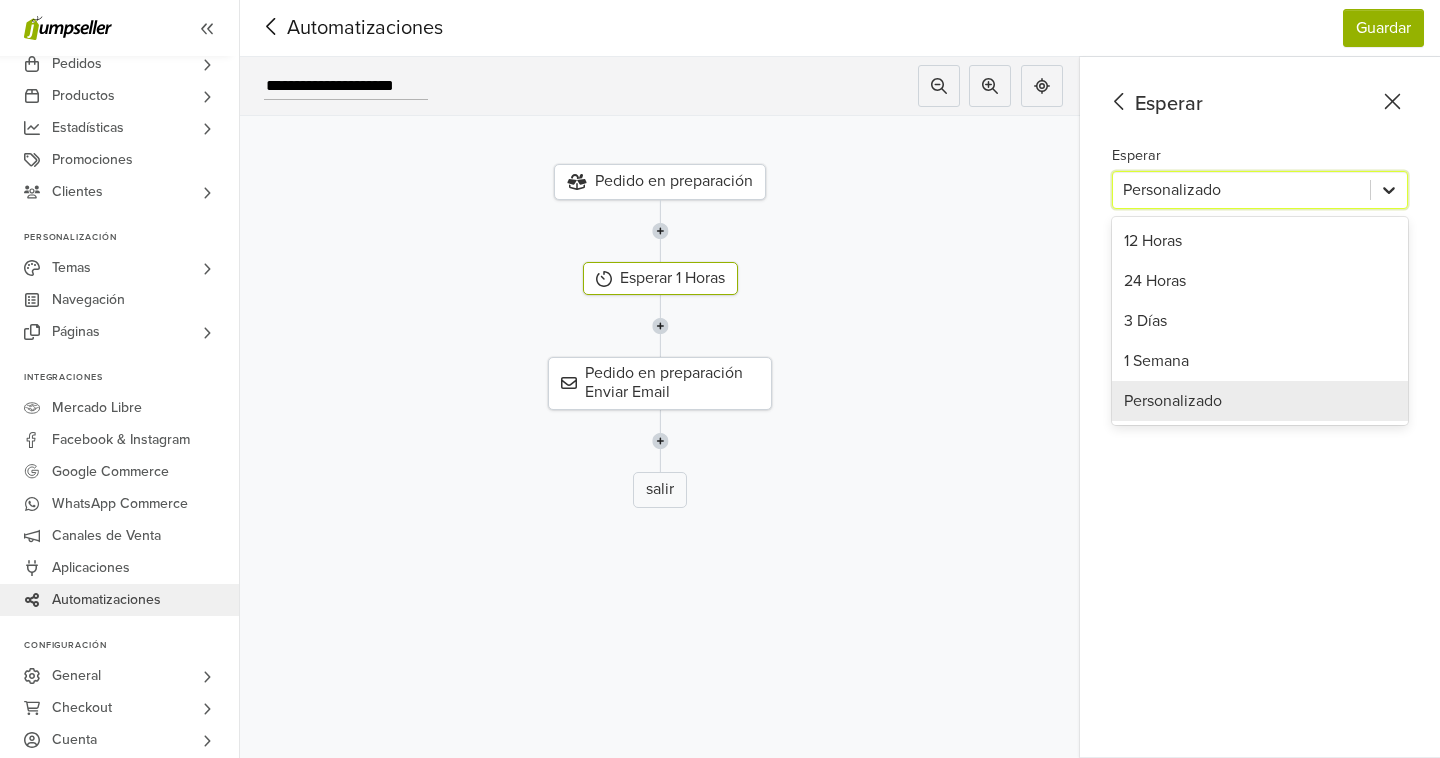 click 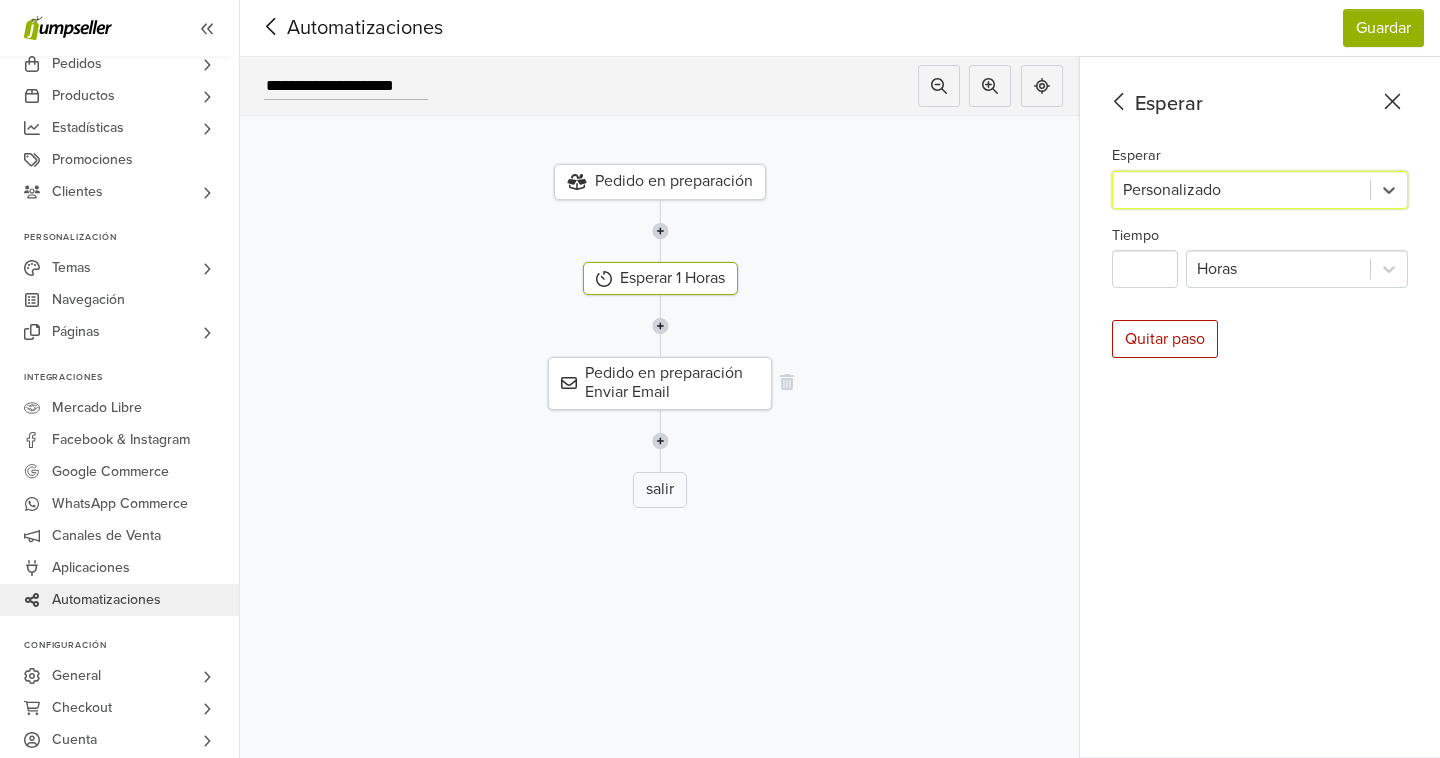 click on "Pedido en preparación Enviar Email" at bounding box center [660, 383] 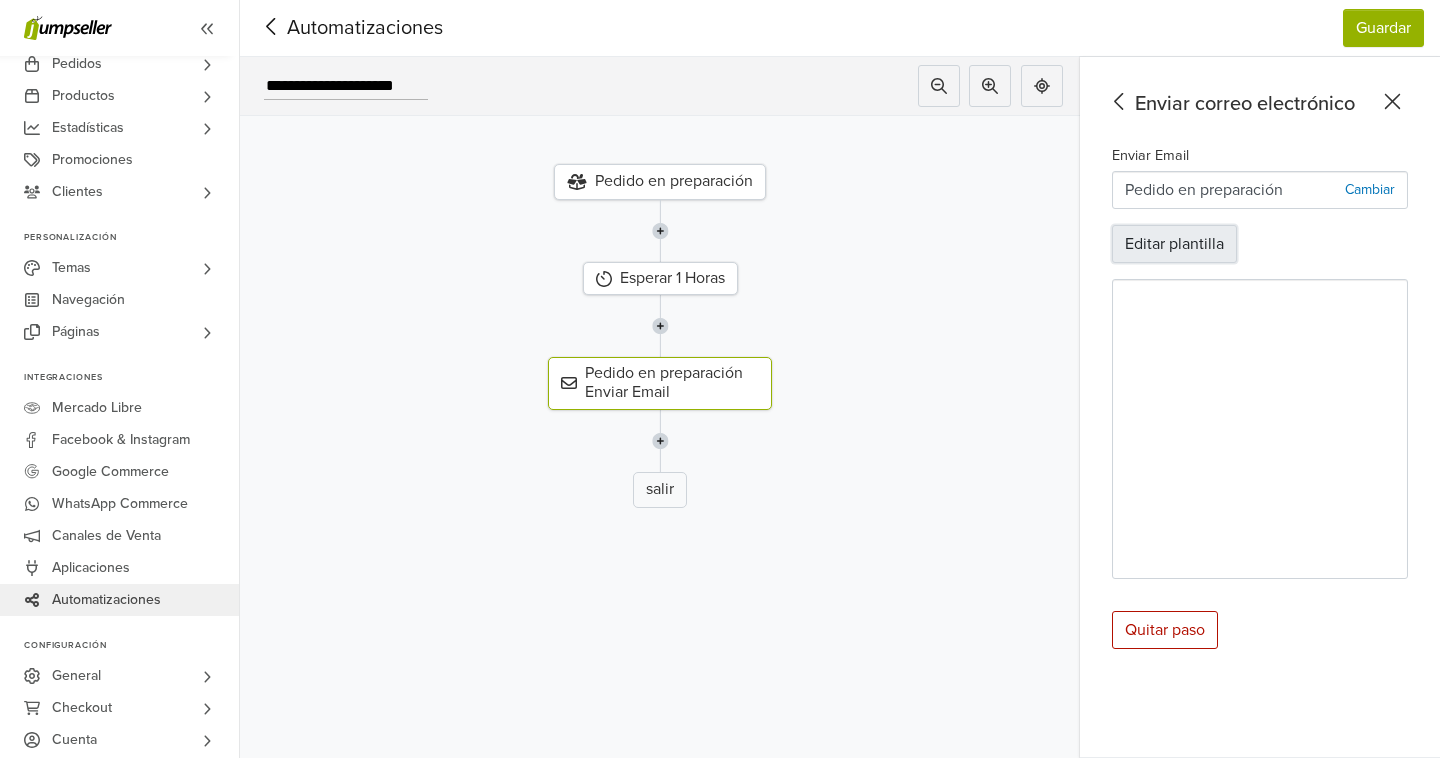 click on "Editar plantilla" at bounding box center [1174, 244] 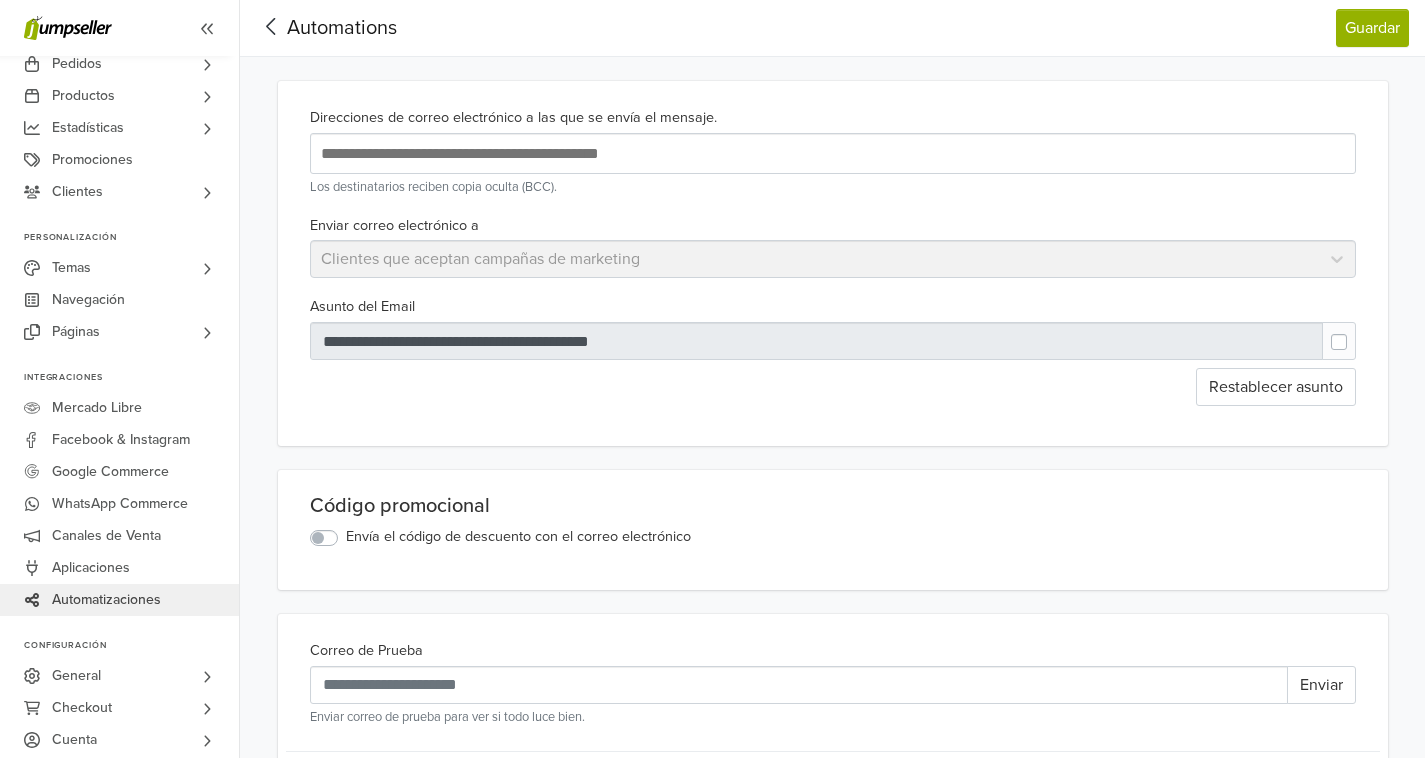 scroll, scrollTop: 0, scrollLeft: 0, axis: both 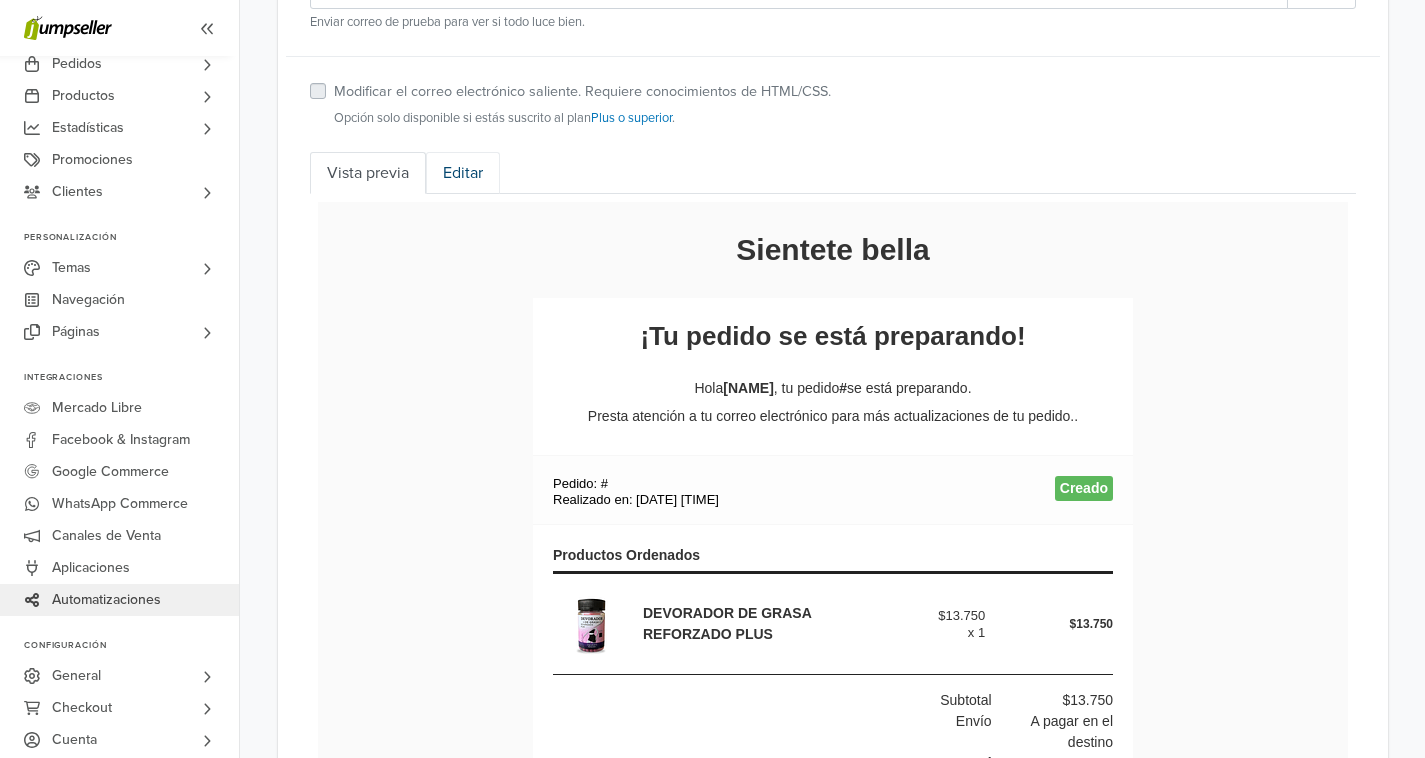 click on "Editar" at bounding box center [463, 173] 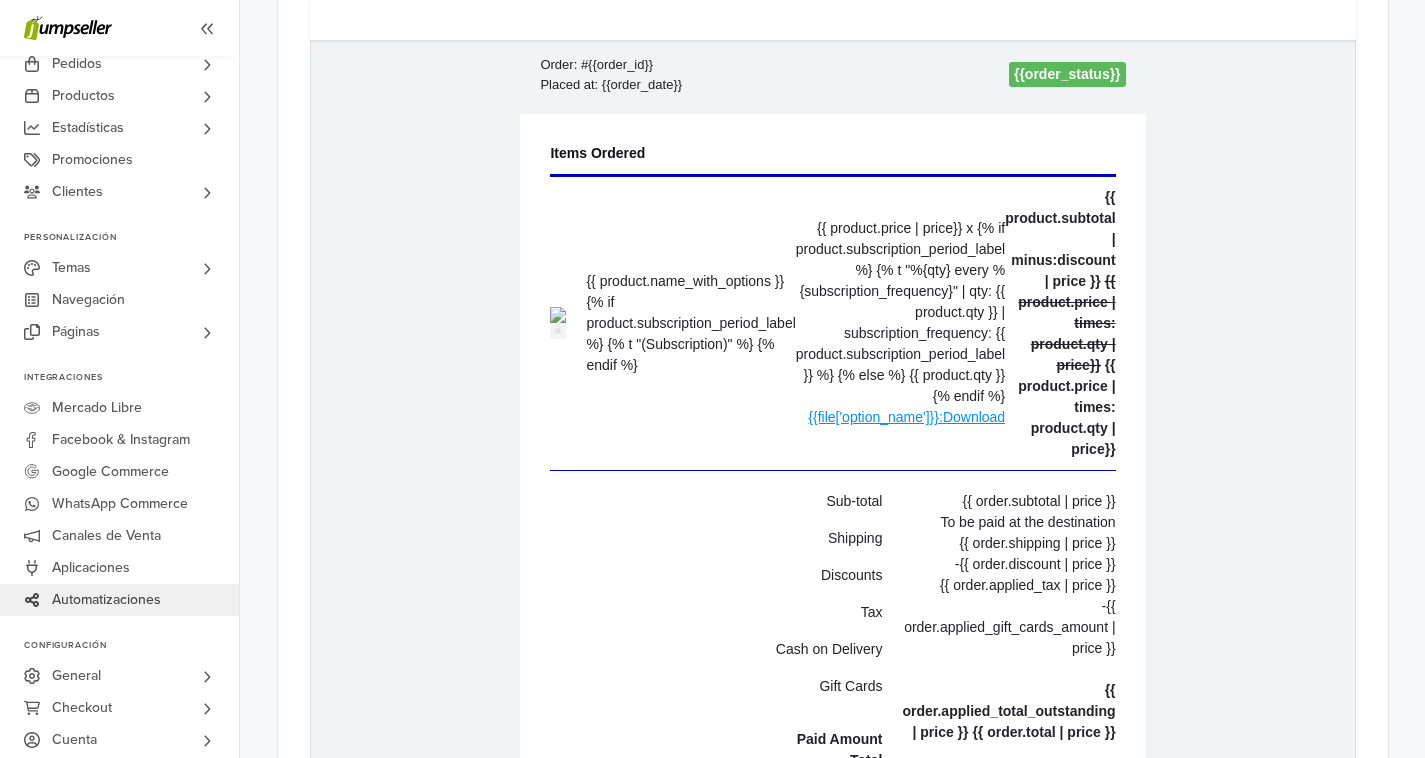 scroll, scrollTop: 651, scrollLeft: 0, axis: vertical 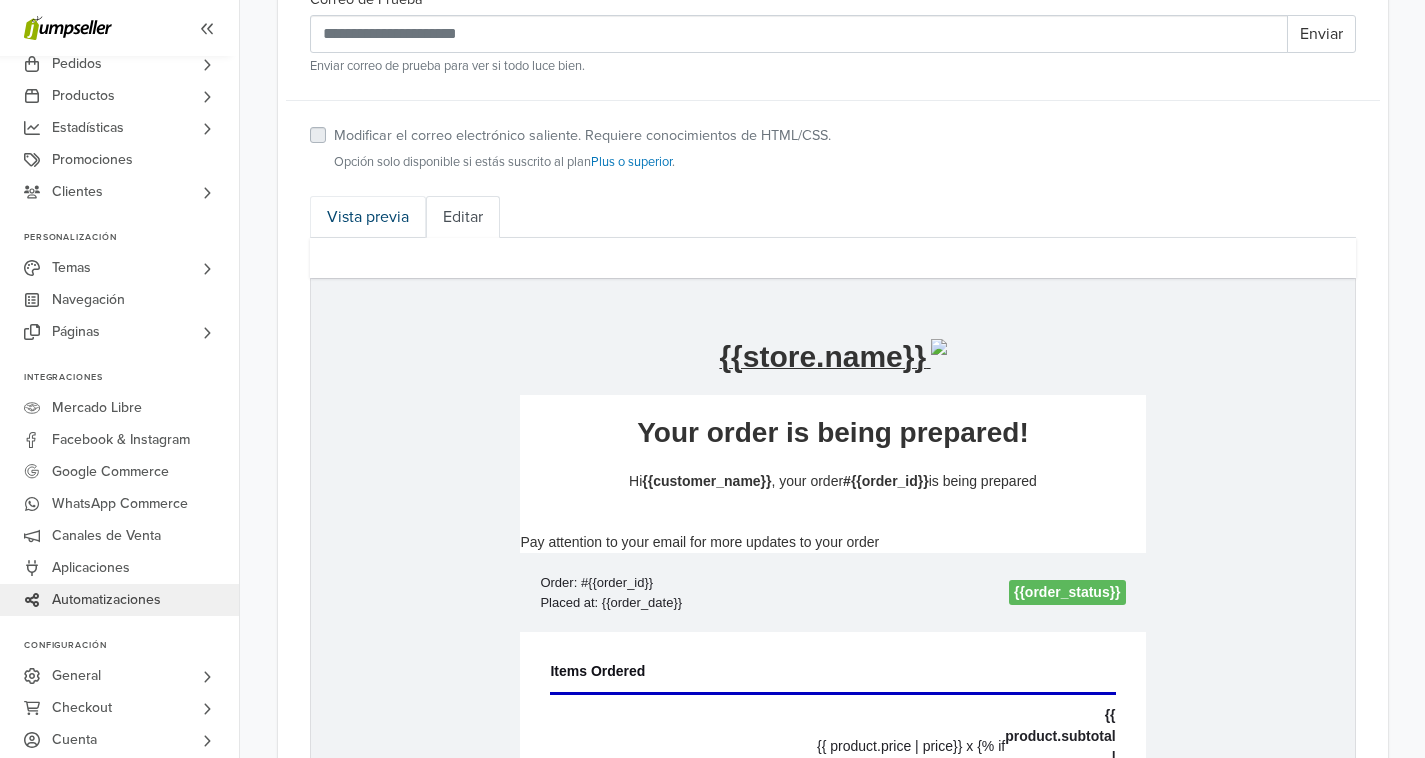 click on "Vista previa" at bounding box center (368, 217) 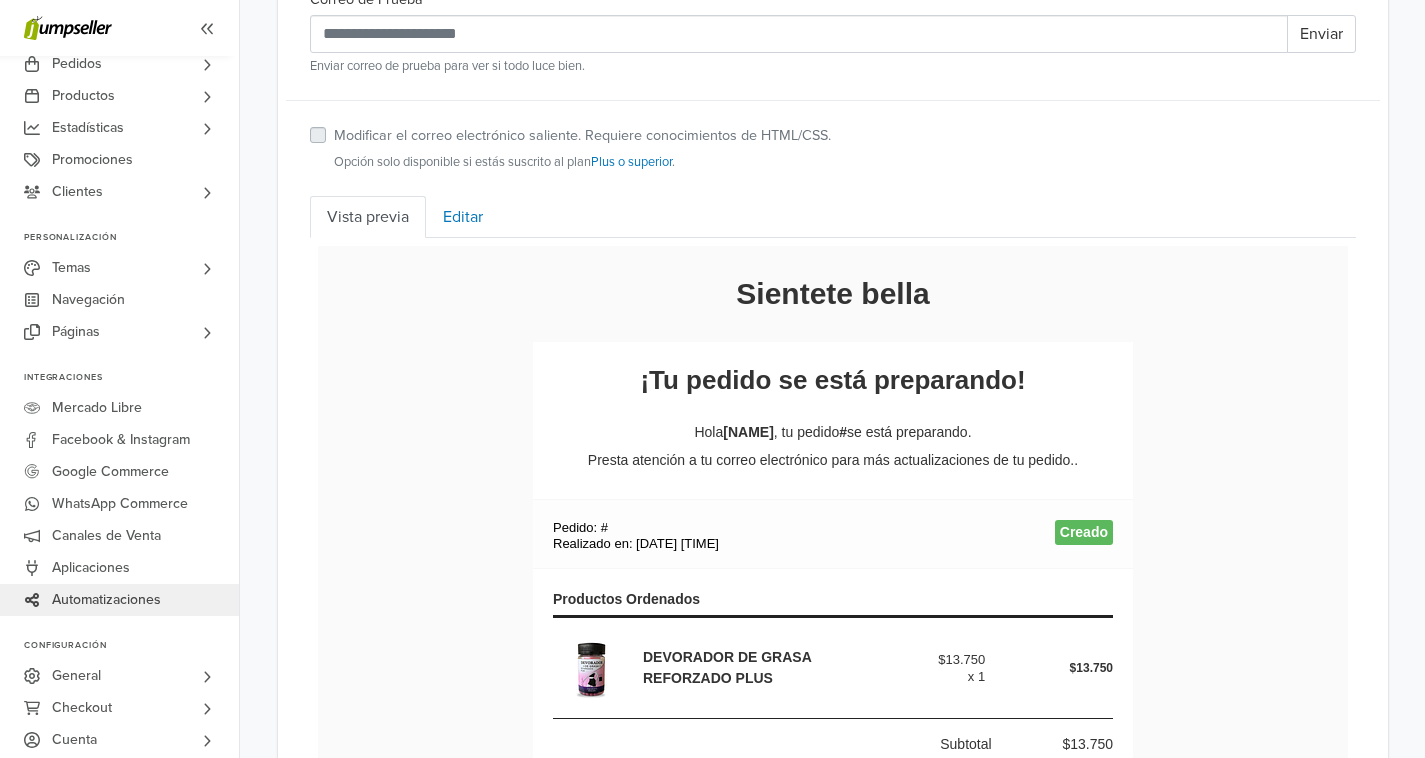click on "Presta atención a tu correo electrónico para más actualizaciones de tu pedido.." at bounding box center [832, 460] 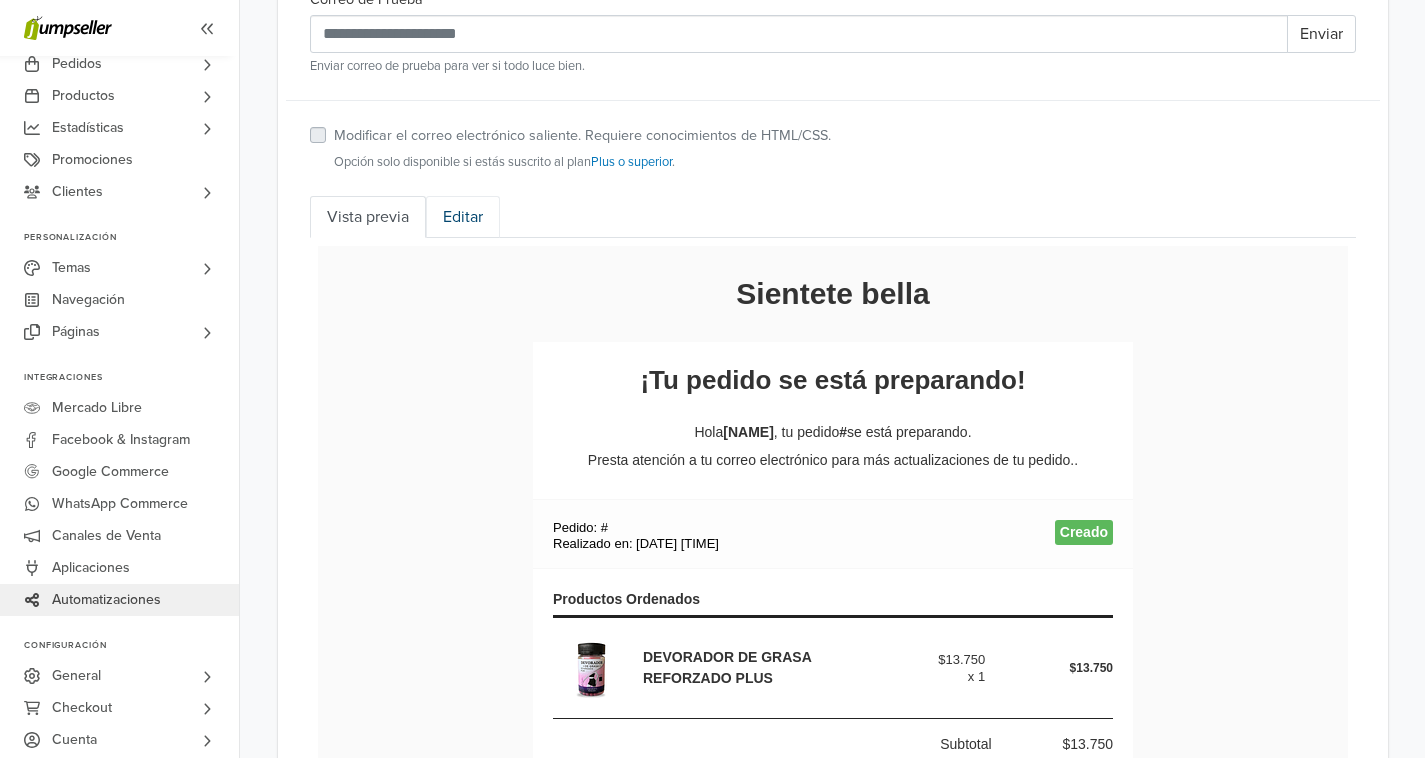 click on "Editar" at bounding box center [463, 217] 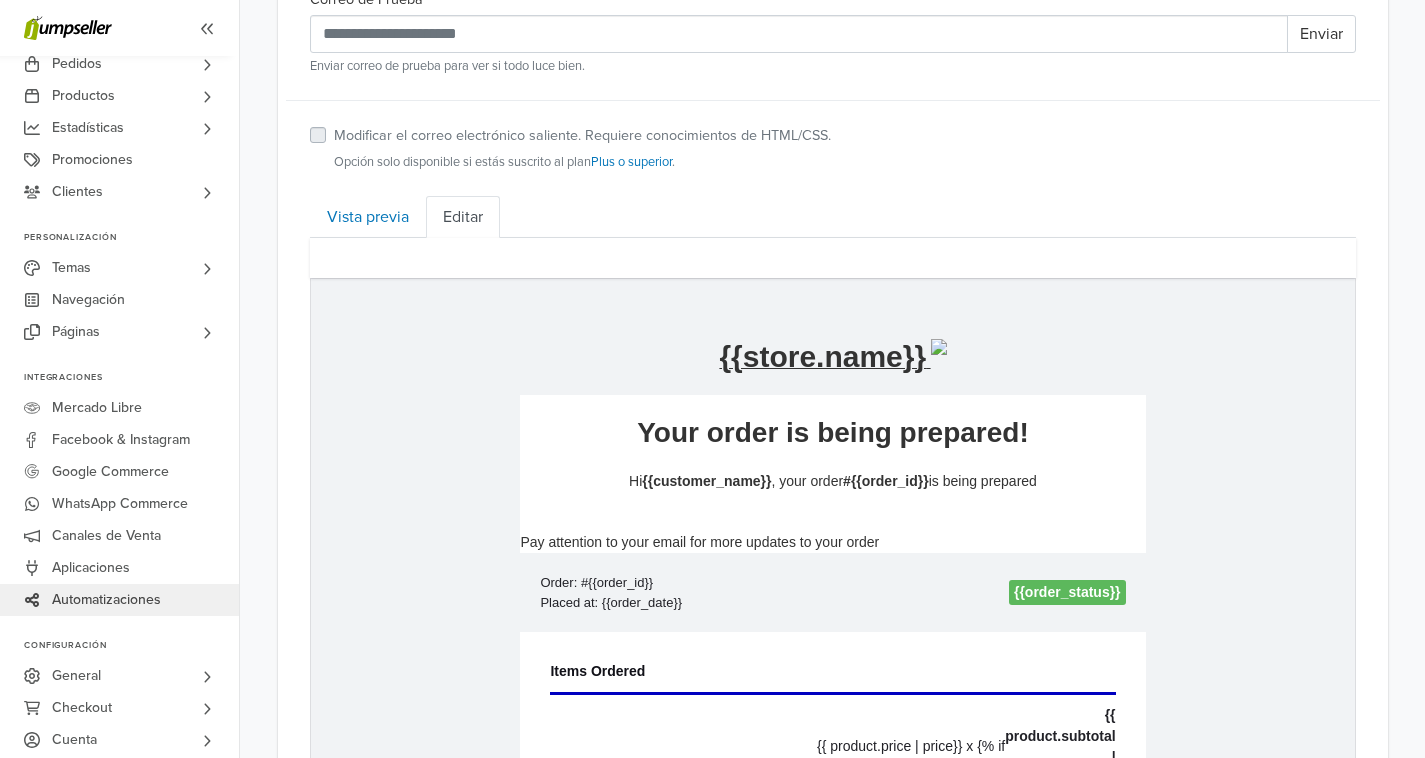 scroll, scrollTop: 755, scrollLeft: 0, axis: vertical 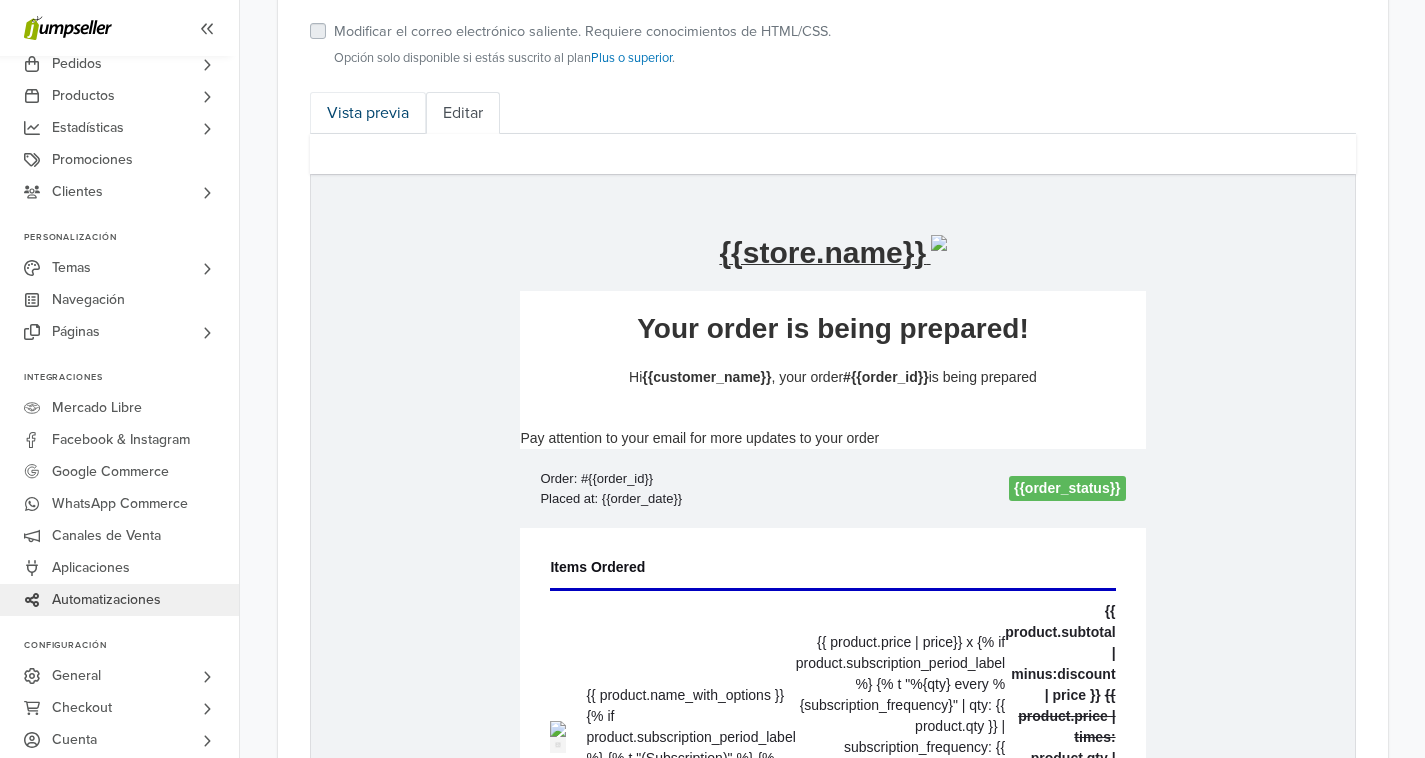 click on "Vista previa" at bounding box center (368, 113) 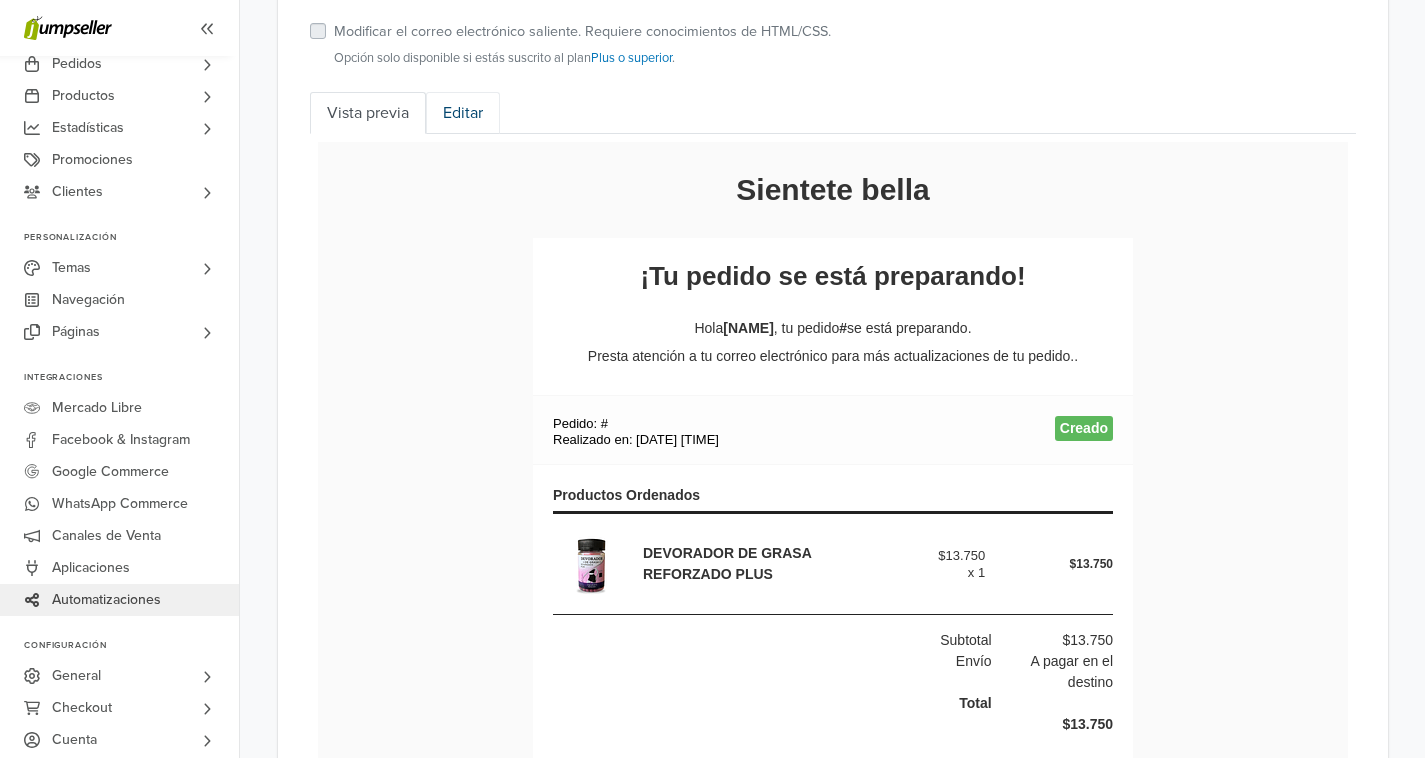 click on "Editar" at bounding box center [463, 113] 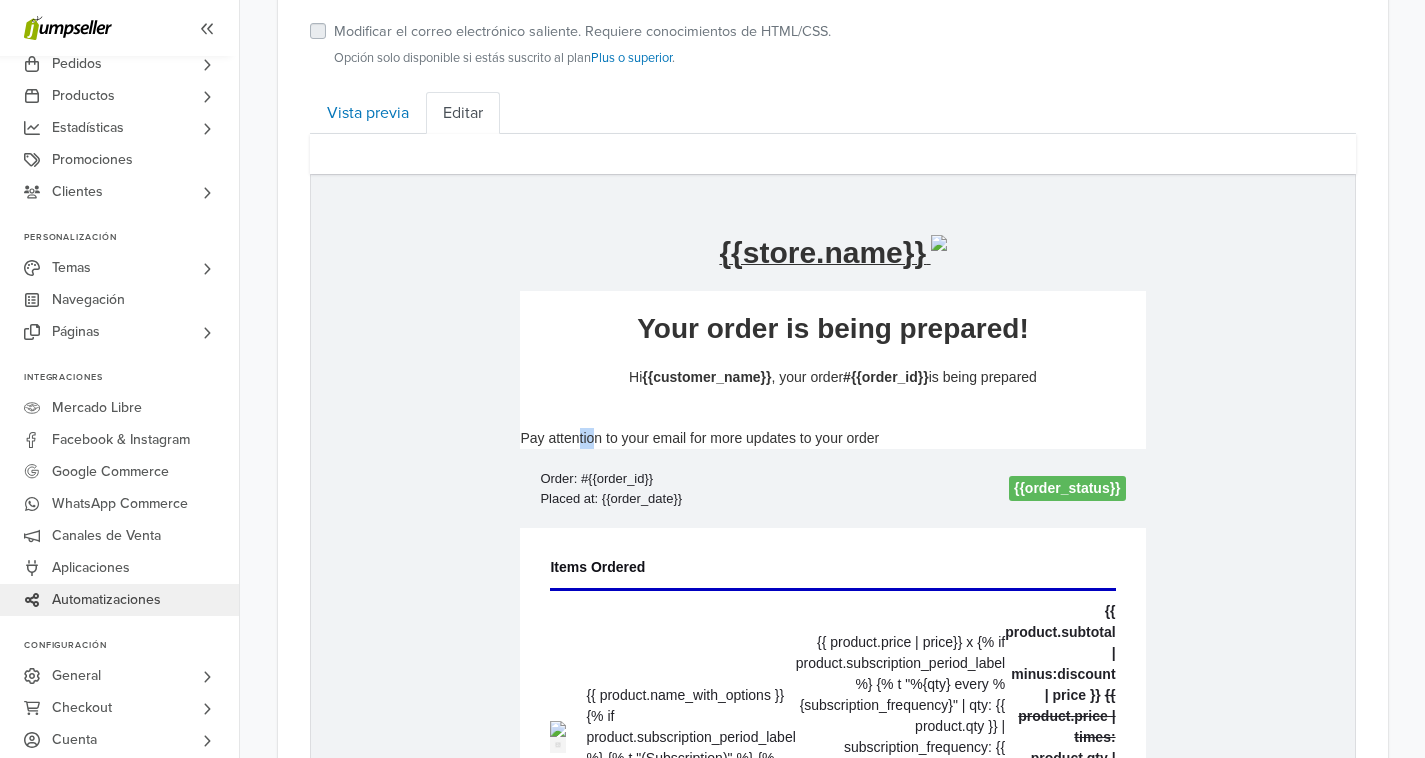 drag, startPoint x: 543, startPoint y: 436, endPoint x: 519, endPoint y: 436, distance: 24 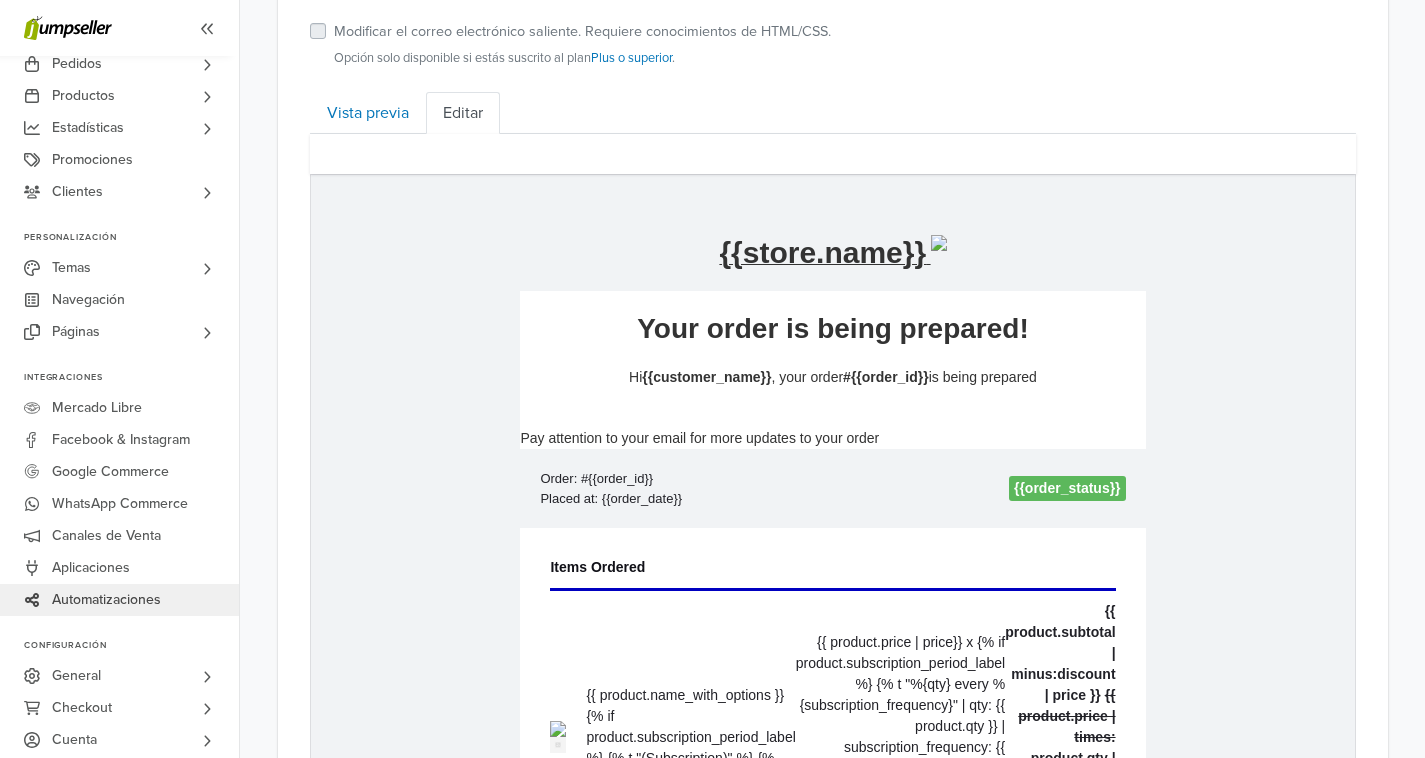 click on "hidden text
We want to offer you a  [DISCOUNT] of discount .
hidden text
Use this coupon:  [PROMOTION_CODE] .
{% if promotion_begins_at %}
(Available from [PROMOTION_BEGINS_AT])
{% endif %}
Start Shopping Now
Your order is being prepared!
Hi  [NAME] , your order  #[ORDER_ID]  is being prepared
Pay attention to your email for more updates to your order  hidden text
Order: #[ORDER_ID]
Placed at: [DATE]
[STATUS]
hidden text hidden text
Items Ordered
hidden text   hidden text
{% for product in order.products %}
hidden text hidden text
{% if product.image %}
{% else %}
{% endif %}" at bounding box center (832, 954) 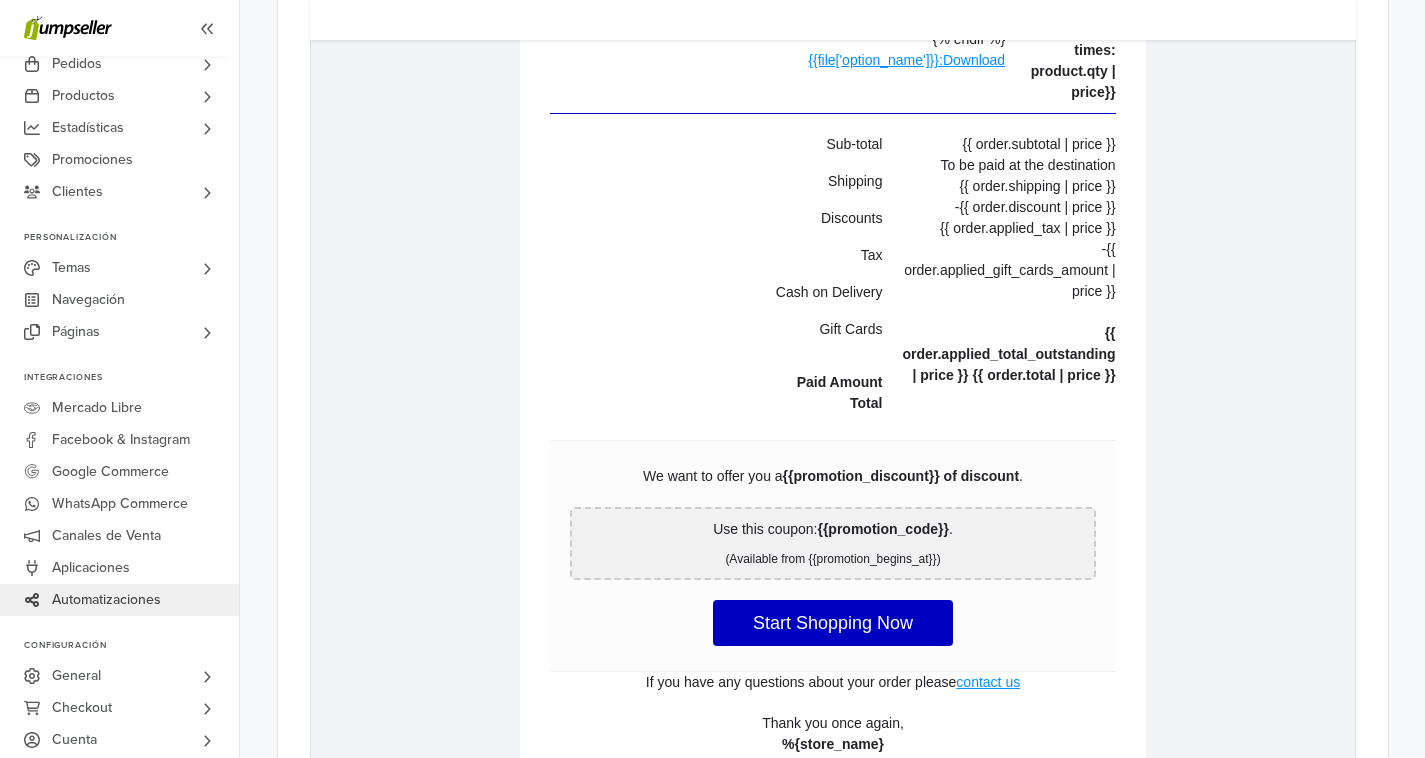scroll, scrollTop: 1566, scrollLeft: 0, axis: vertical 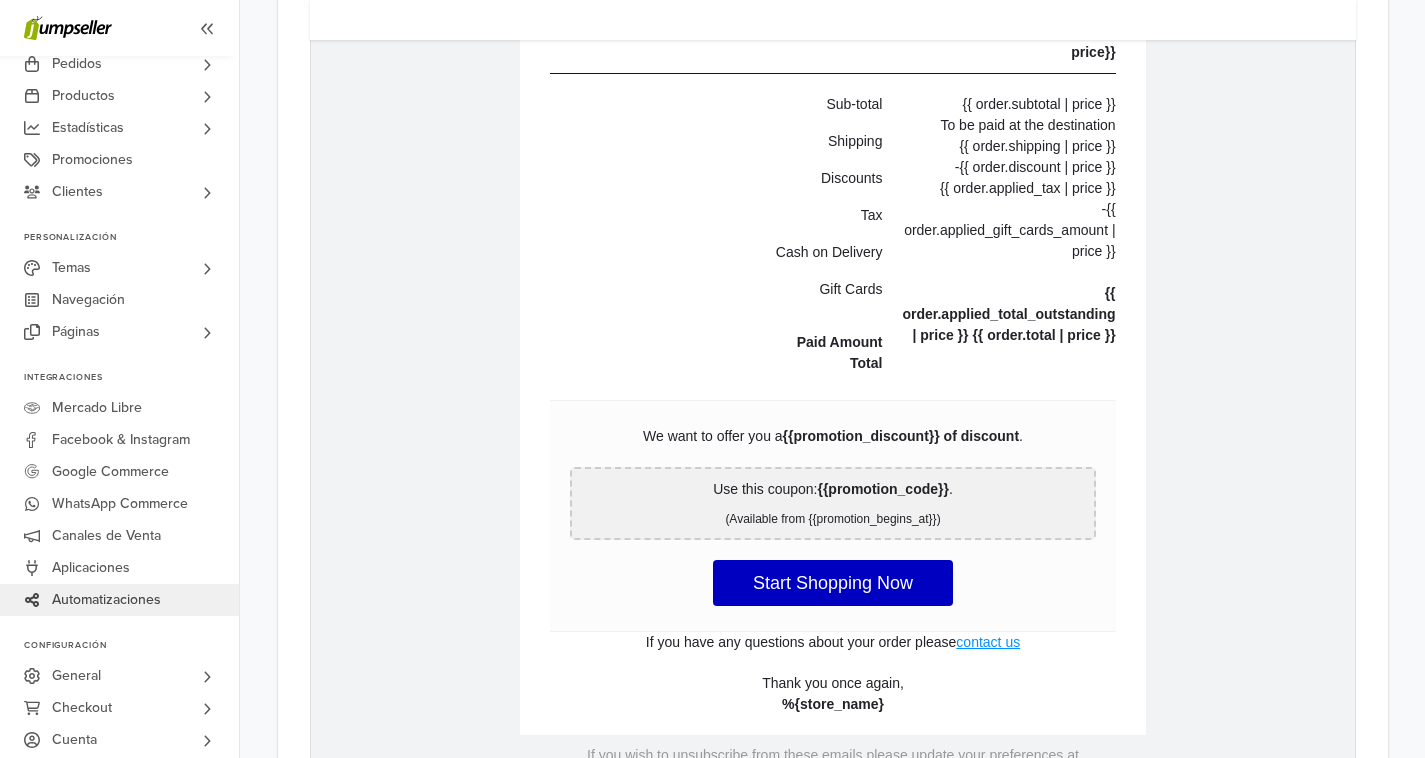 click on "Start Shopping Now" at bounding box center (832, 583) 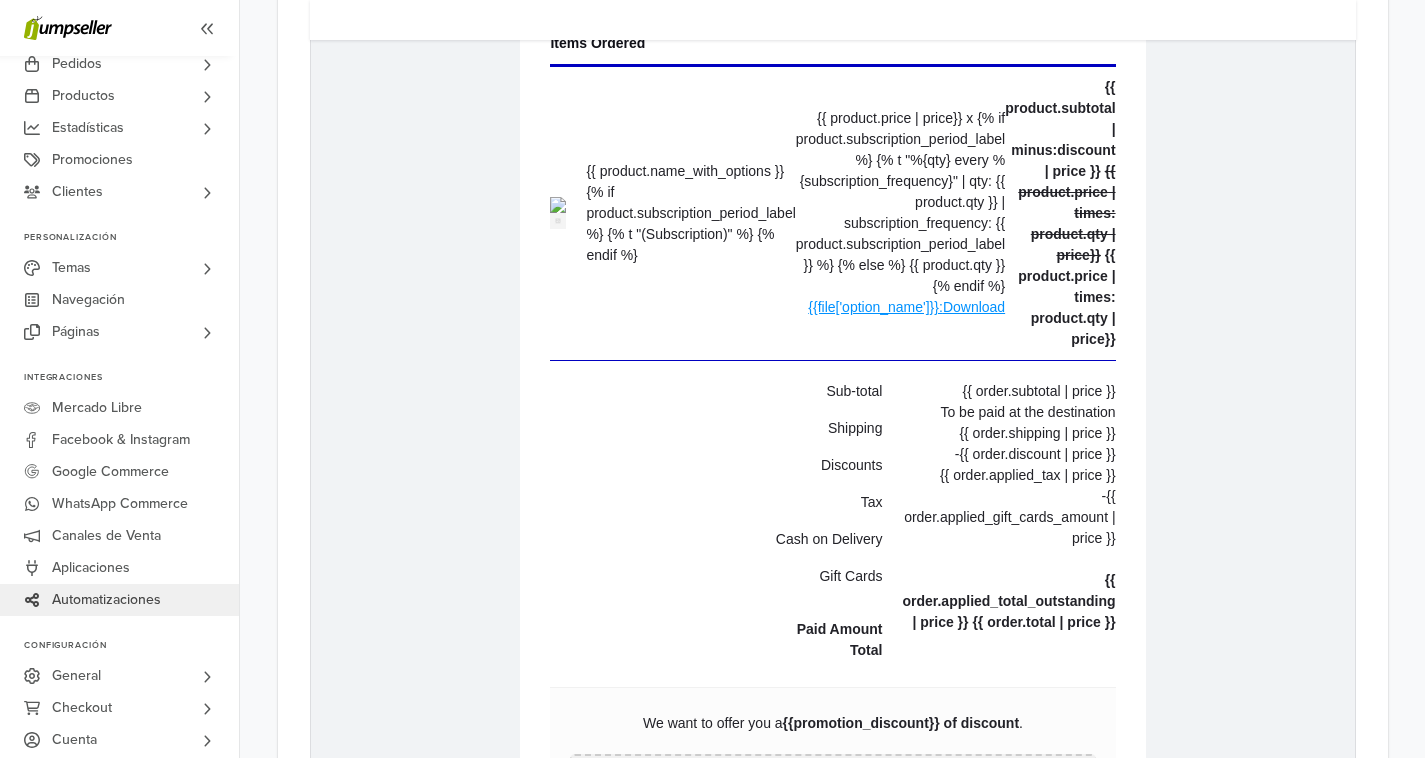 scroll, scrollTop: 693, scrollLeft: 0, axis: vertical 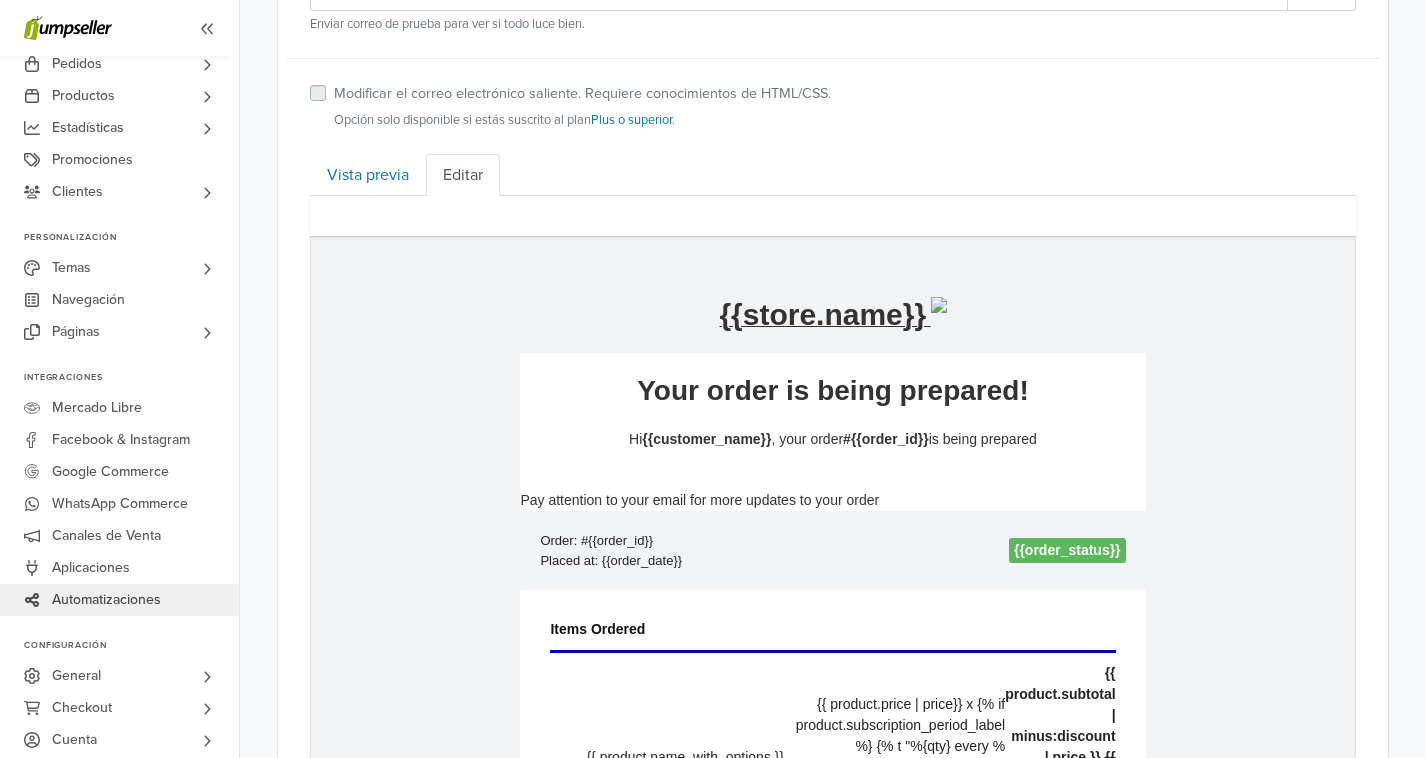 click on "{{order_status}}" at bounding box center (1066, 550) 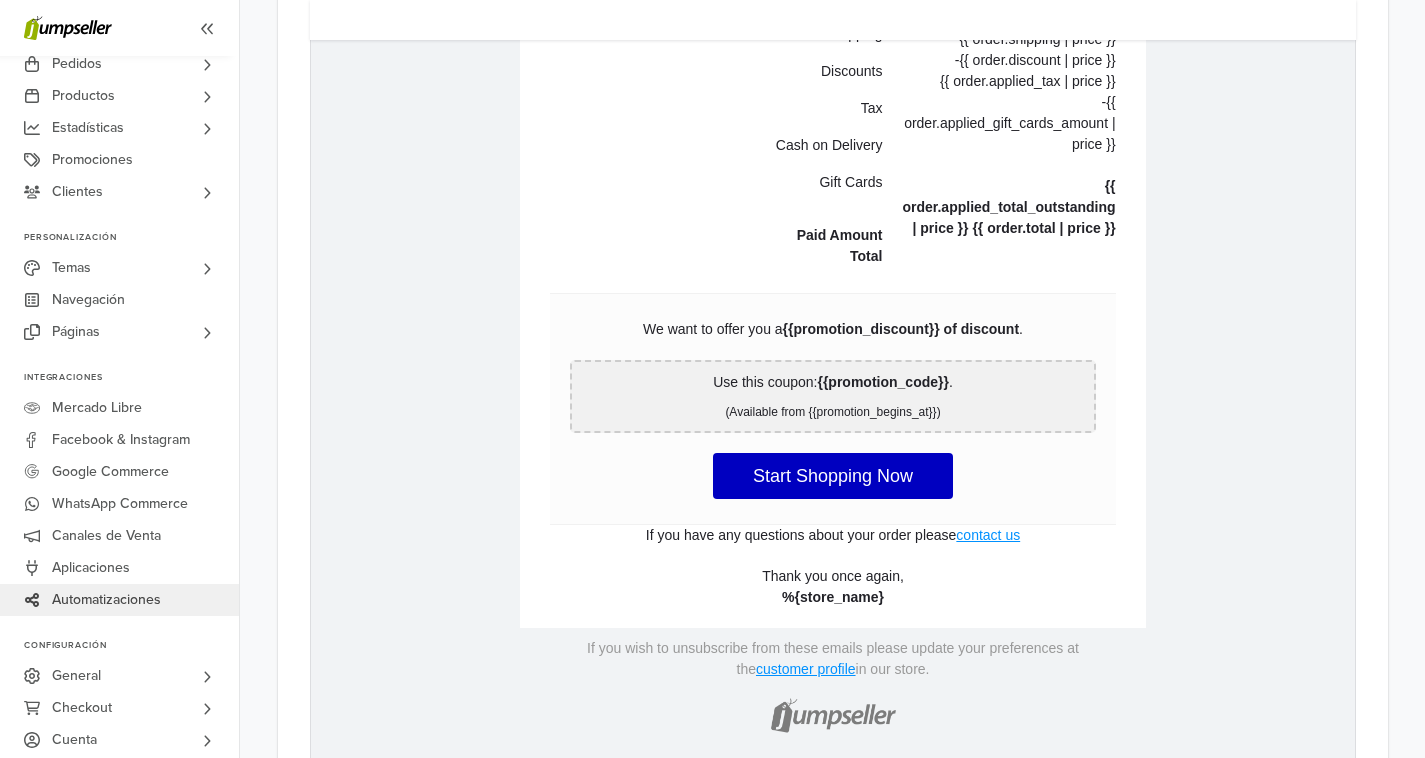 scroll, scrollTop: 1615, scrollLeft: 0, axis: vertical 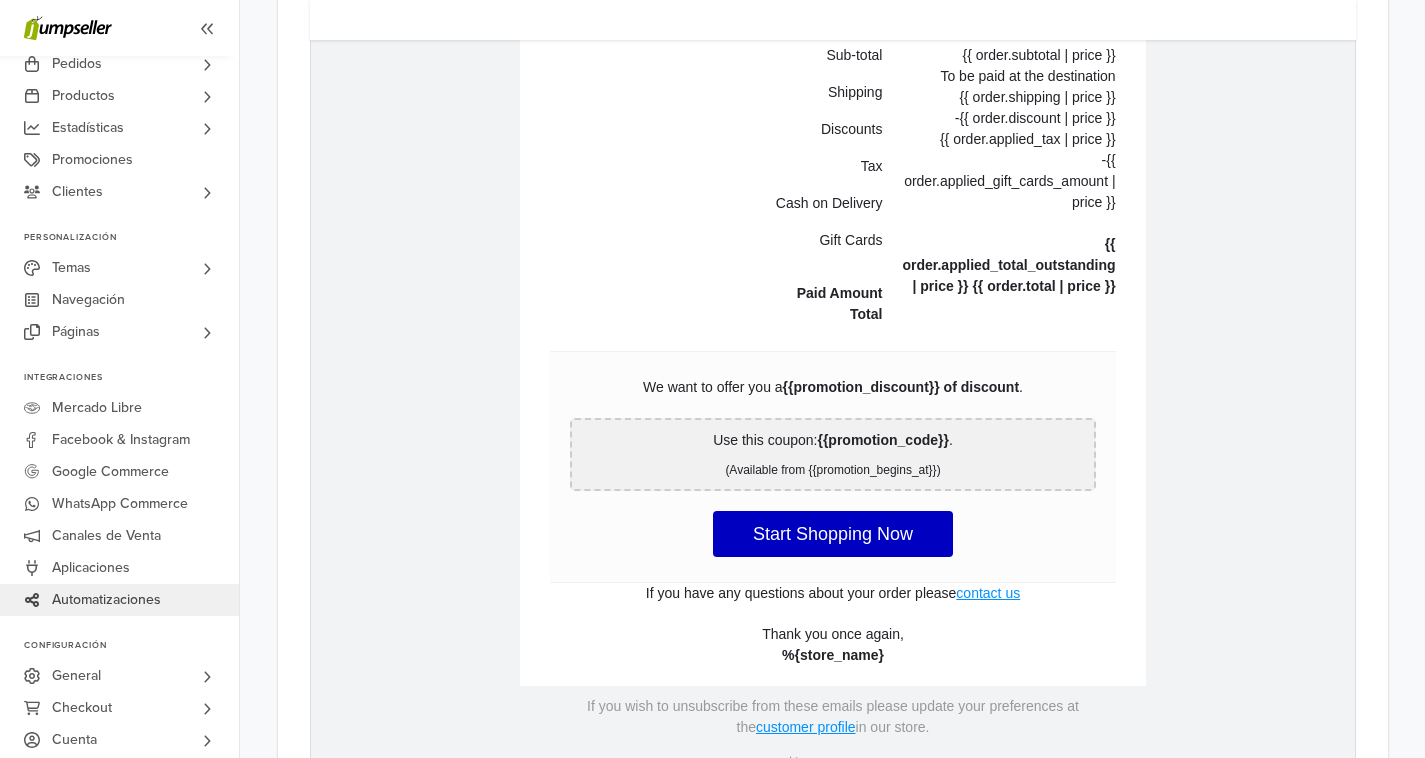 click on "Discounts" at bounding box center [715, 129] 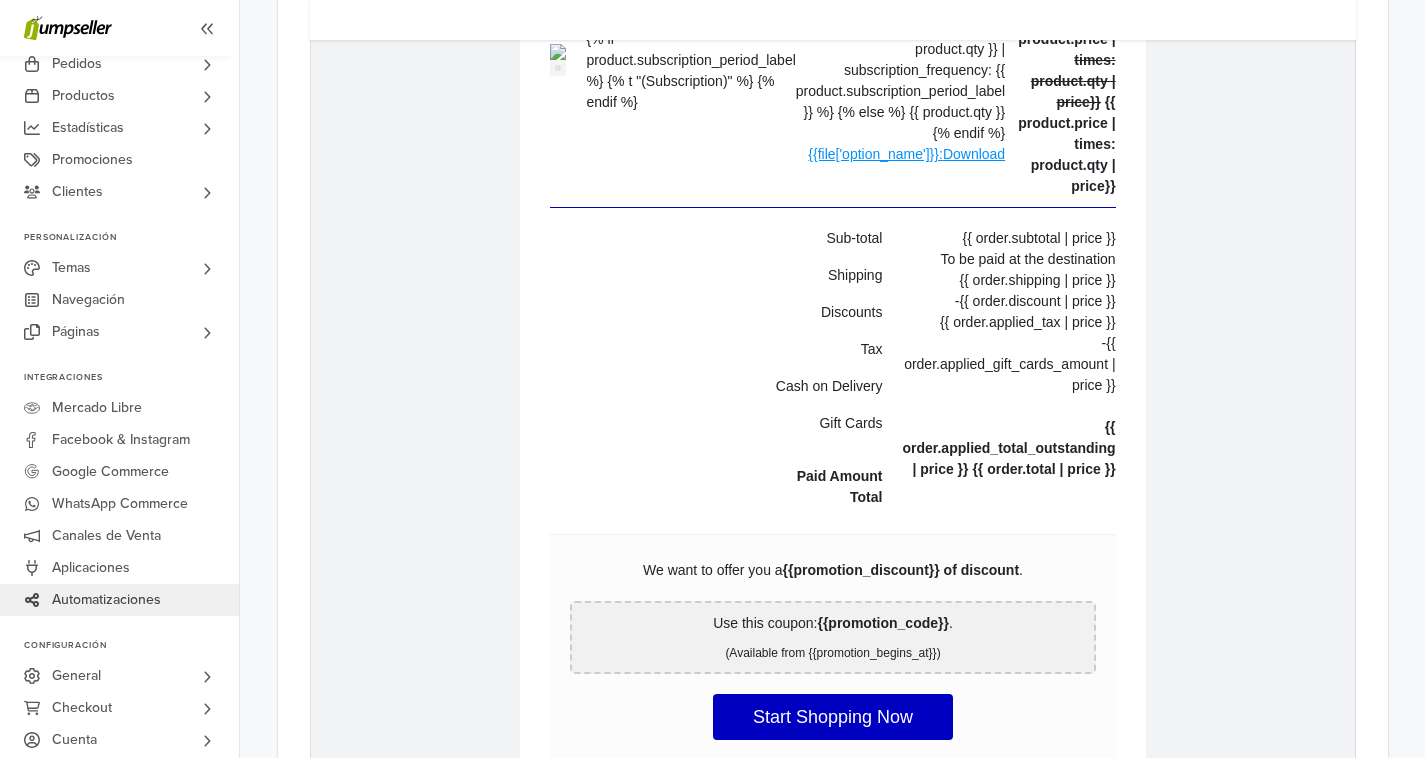 scroll, scrollTop: 1010, scrollLeft: 0, axis: vertical 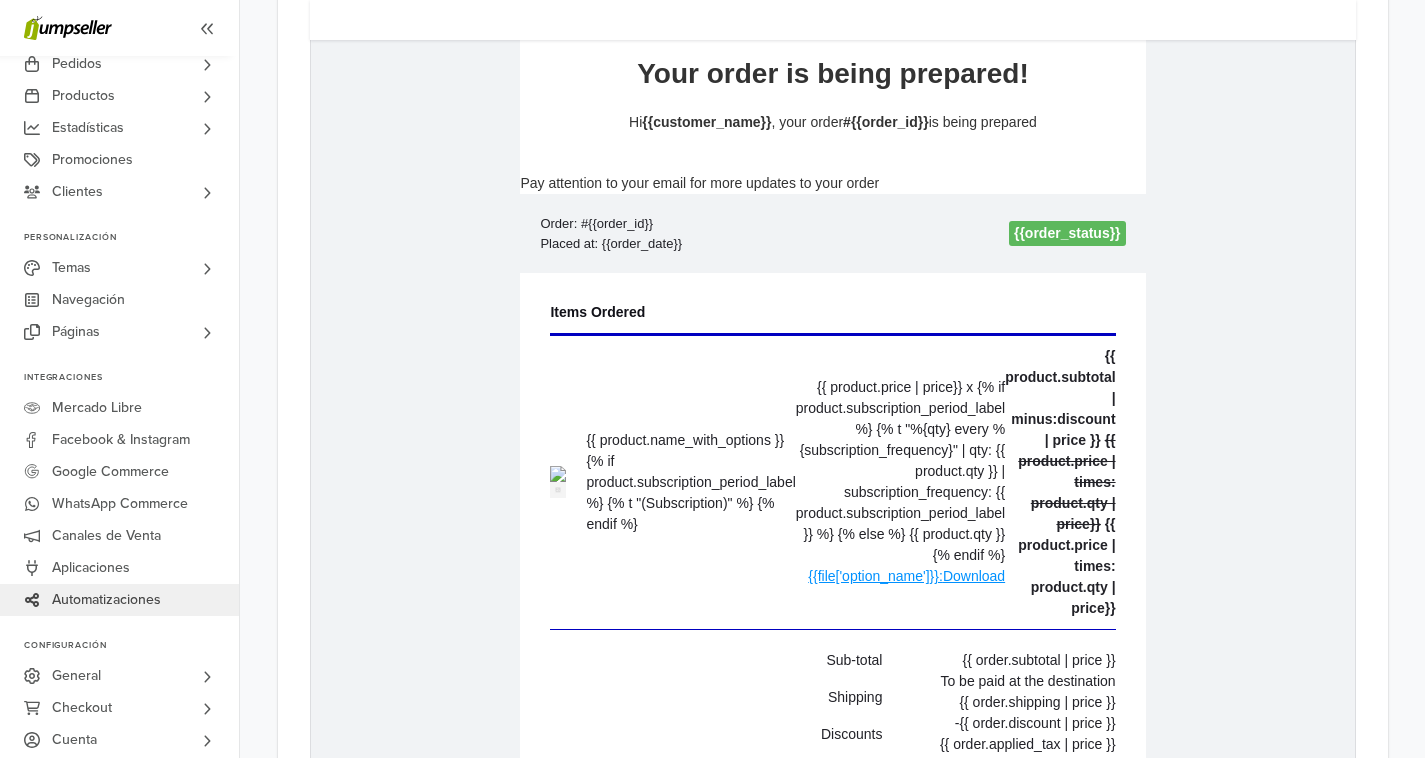 click on "{{ product.name_with_options }}{% if product.subscription_period_label %} {% t "(Subscription)" %} {% endif %}" at bounding box center (689, 482) 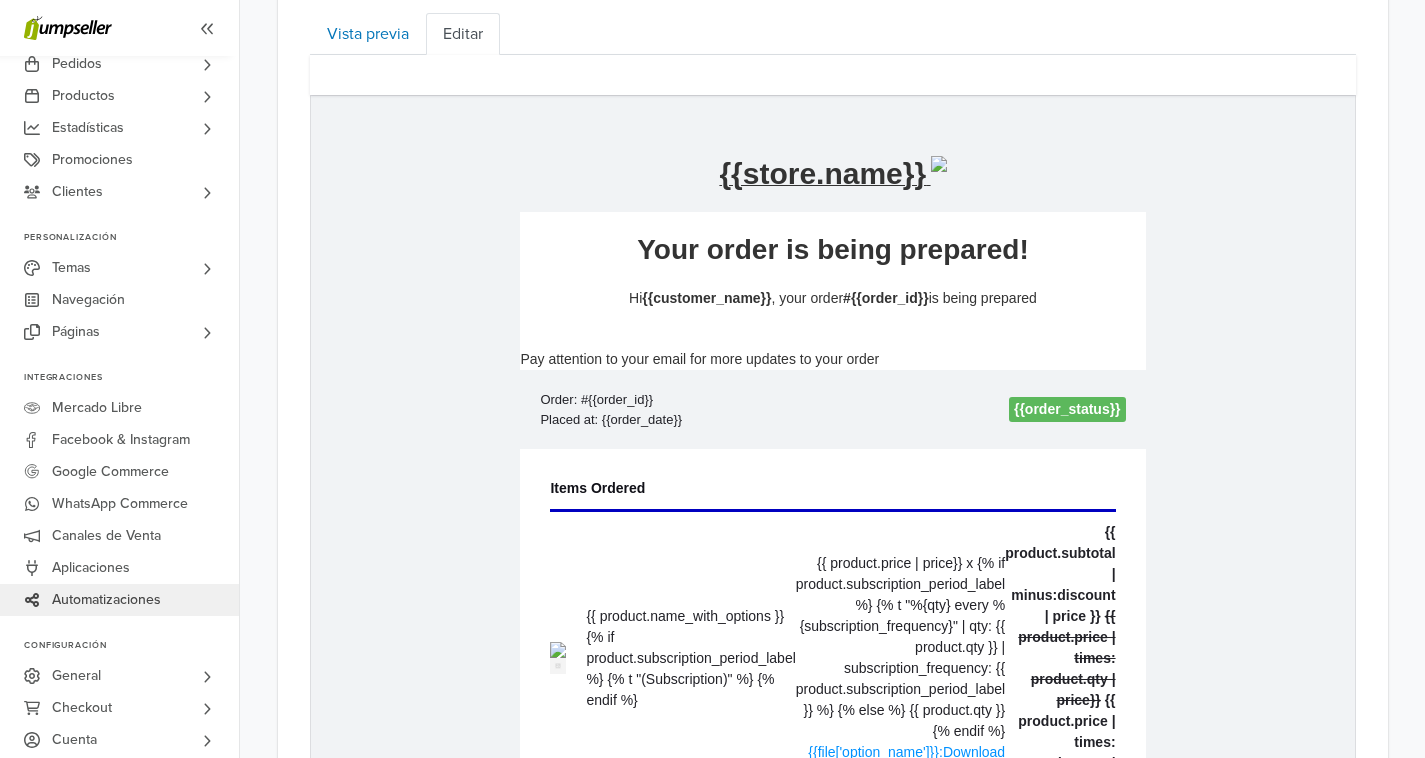 scroll, scrollTop: 869, scrollLeft: 0, axis: vertical 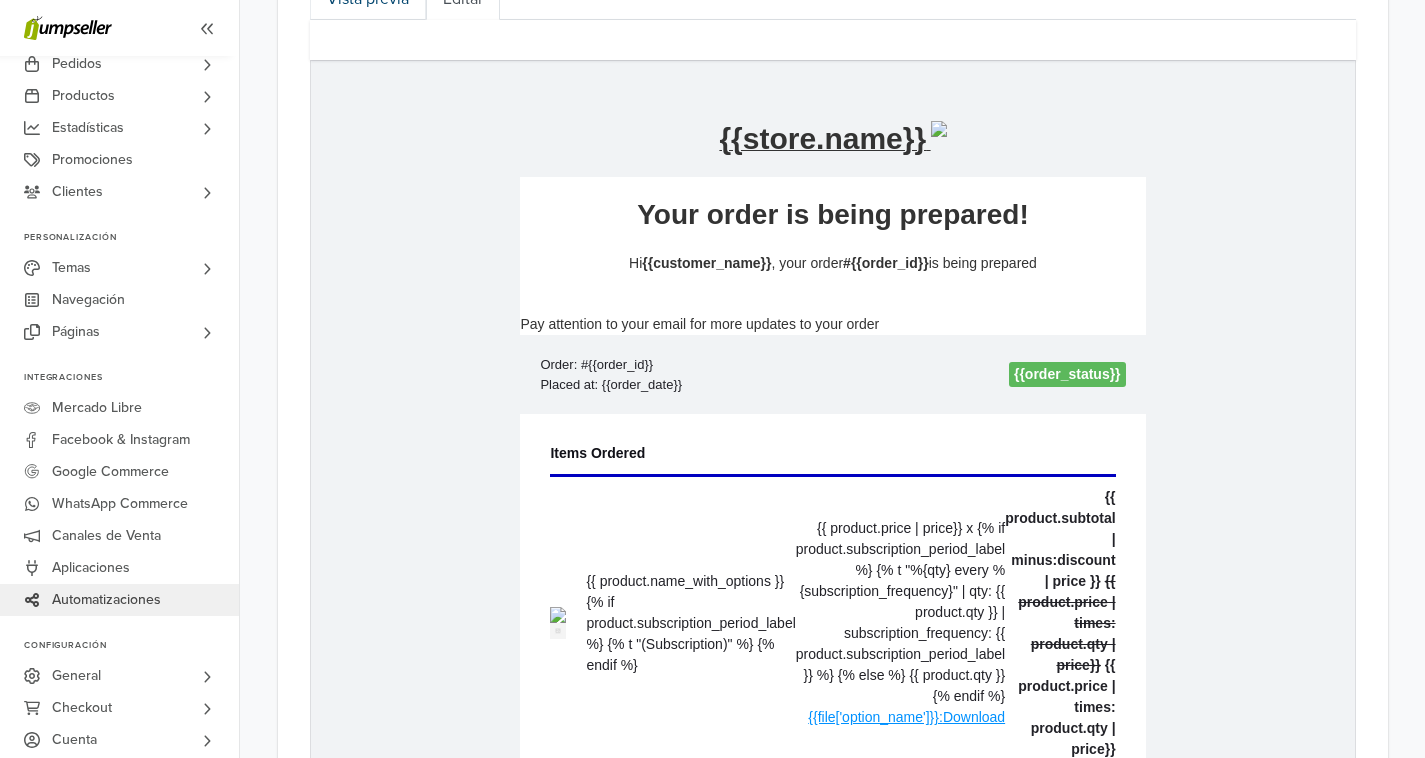 click on "Vista previa" at bounding box center [368, -1] 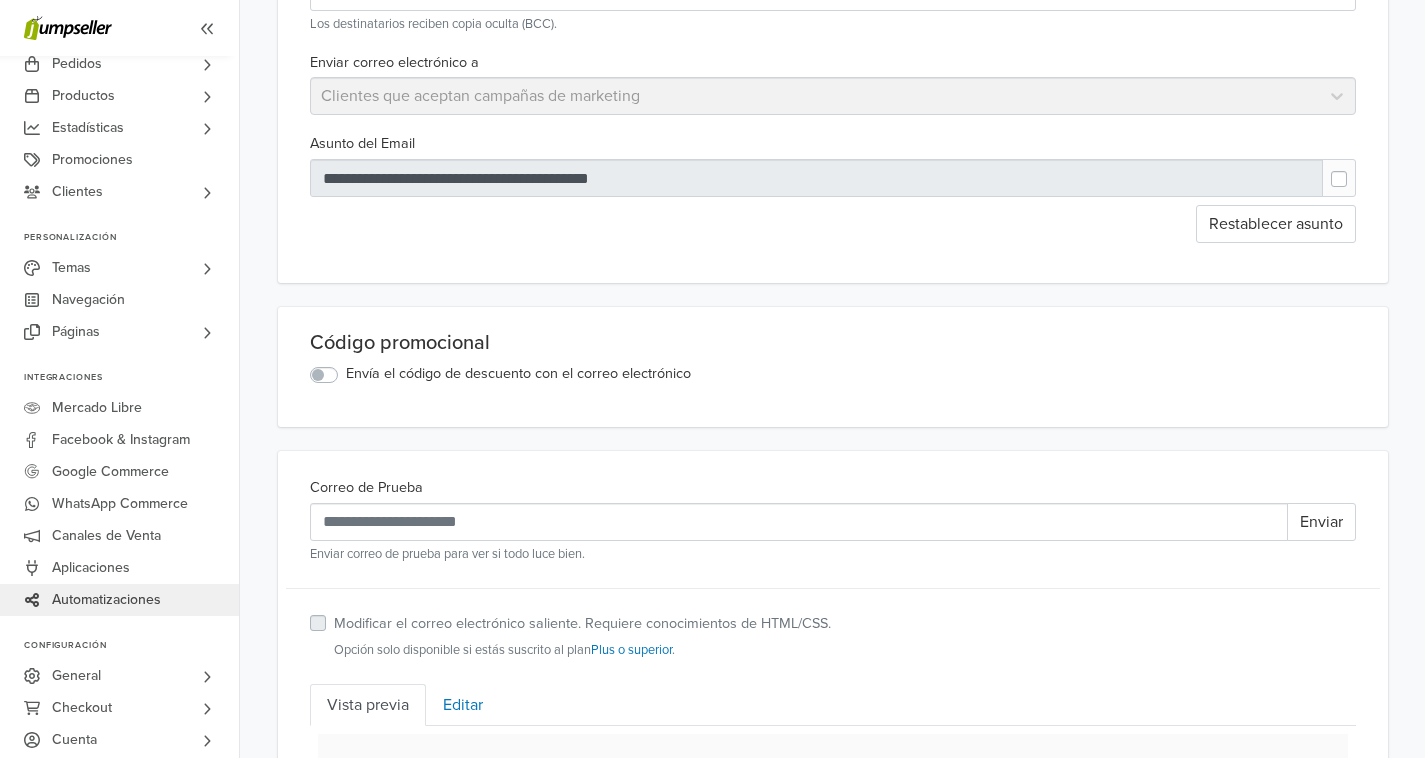 scroll, scrollTop: 166, scrollLeft: 0, axis: vertical 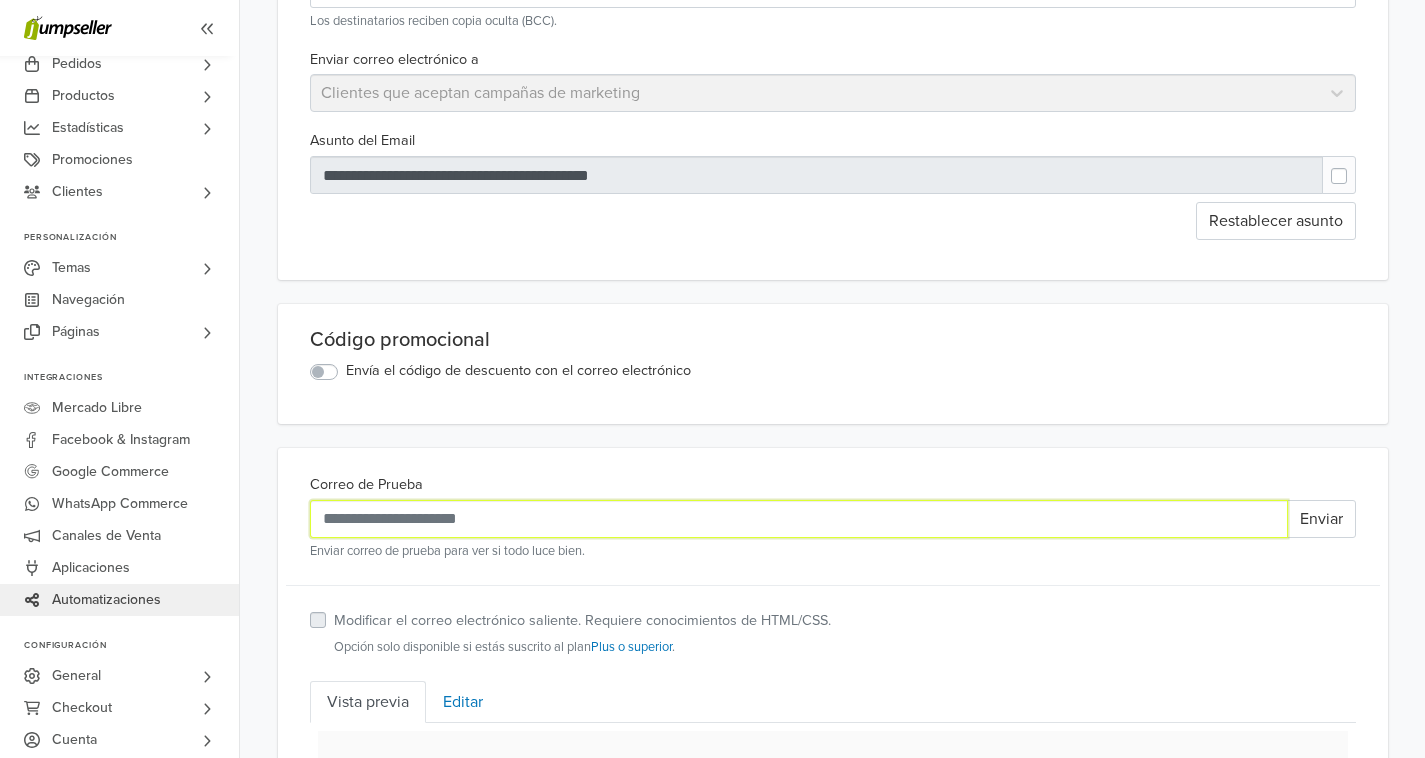 click on "Correo de Prueba" at bounding box center [799, 519] 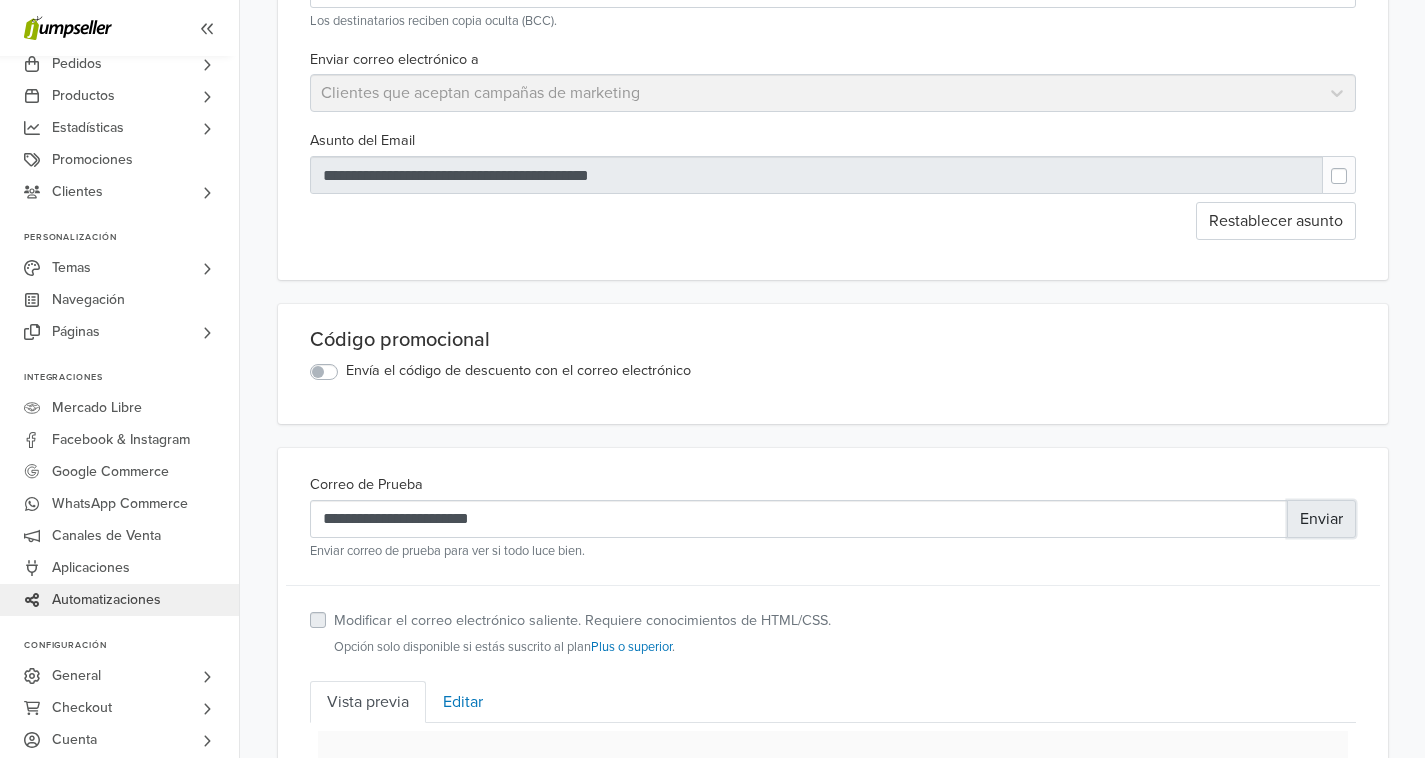 click on "Enviar" at bounding box center (1321, 519) 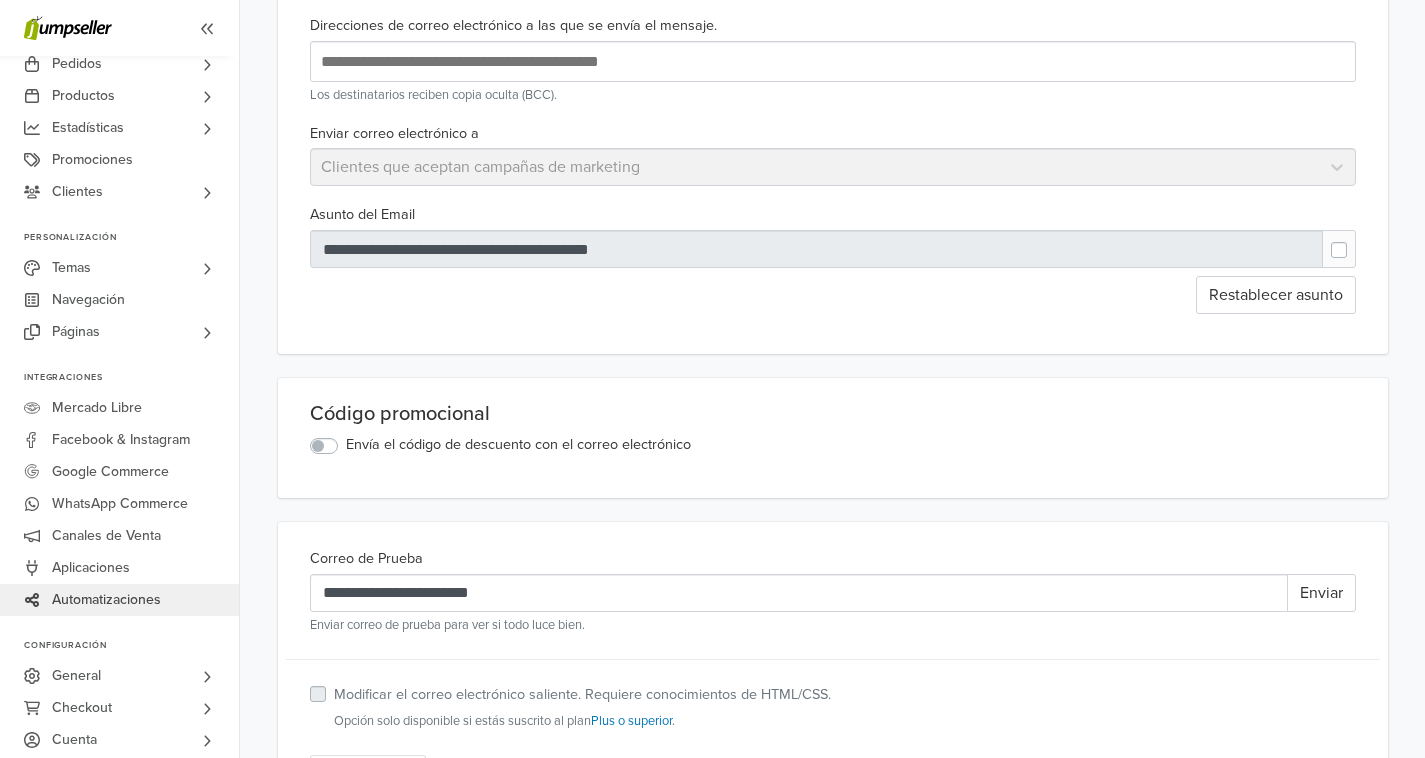 scroll, scrollTop: 0, scrollLeft: 0, axis: both 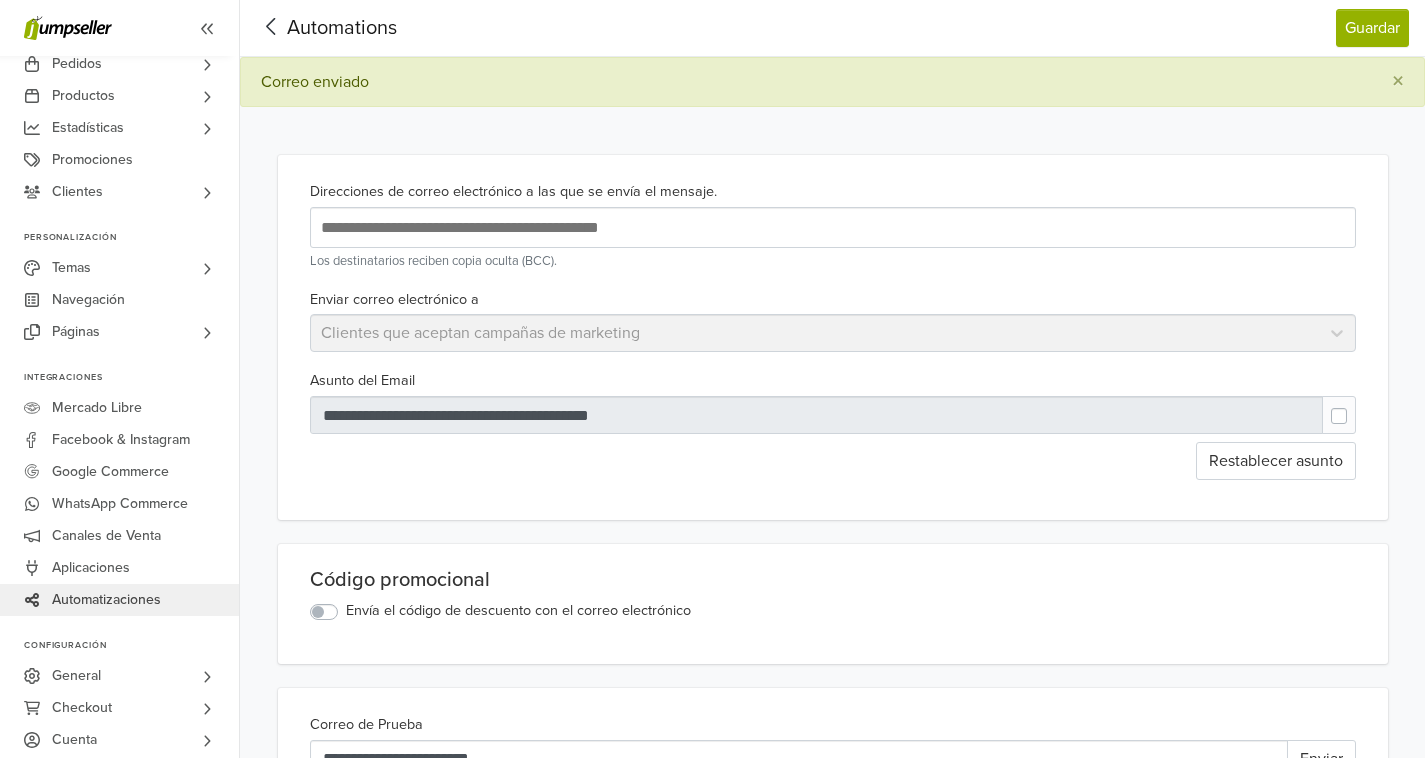 click 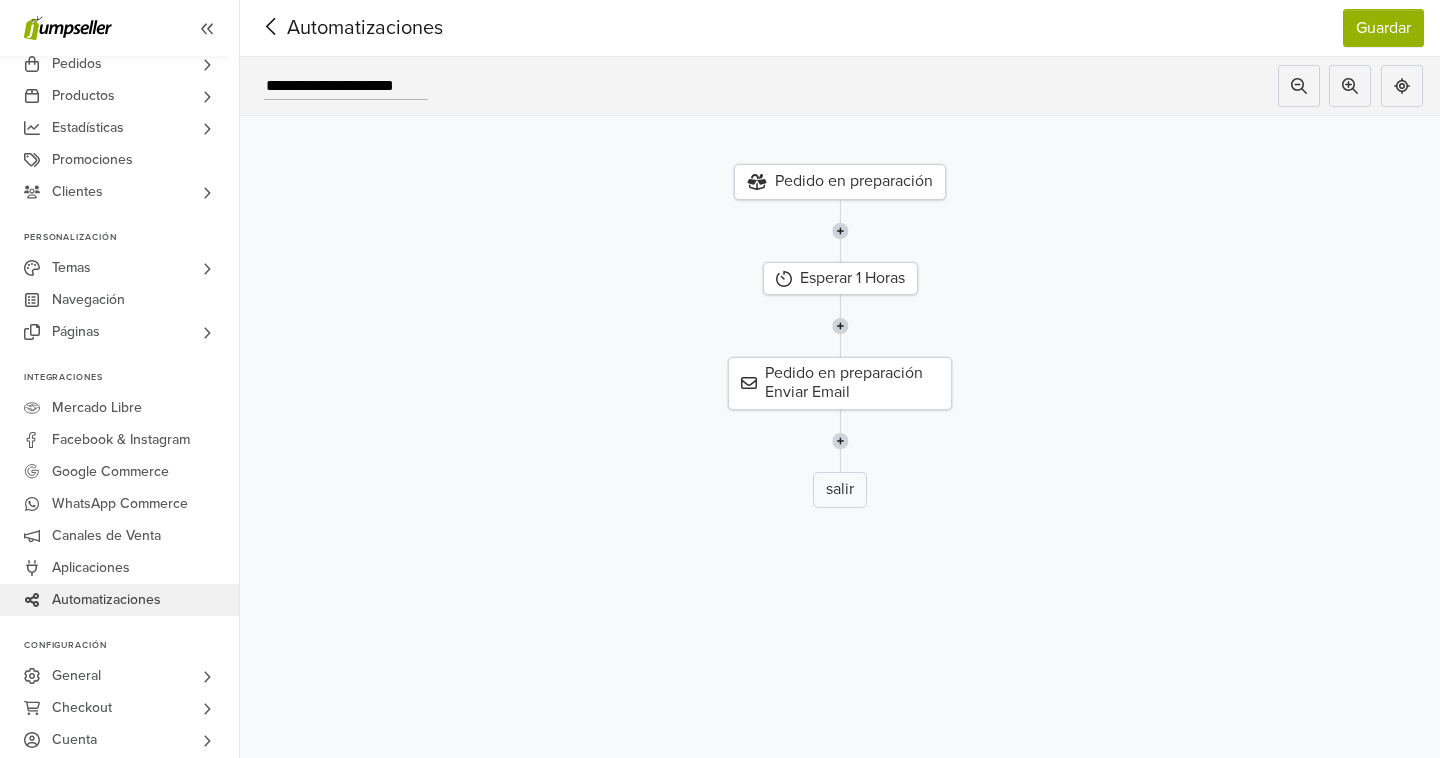 click 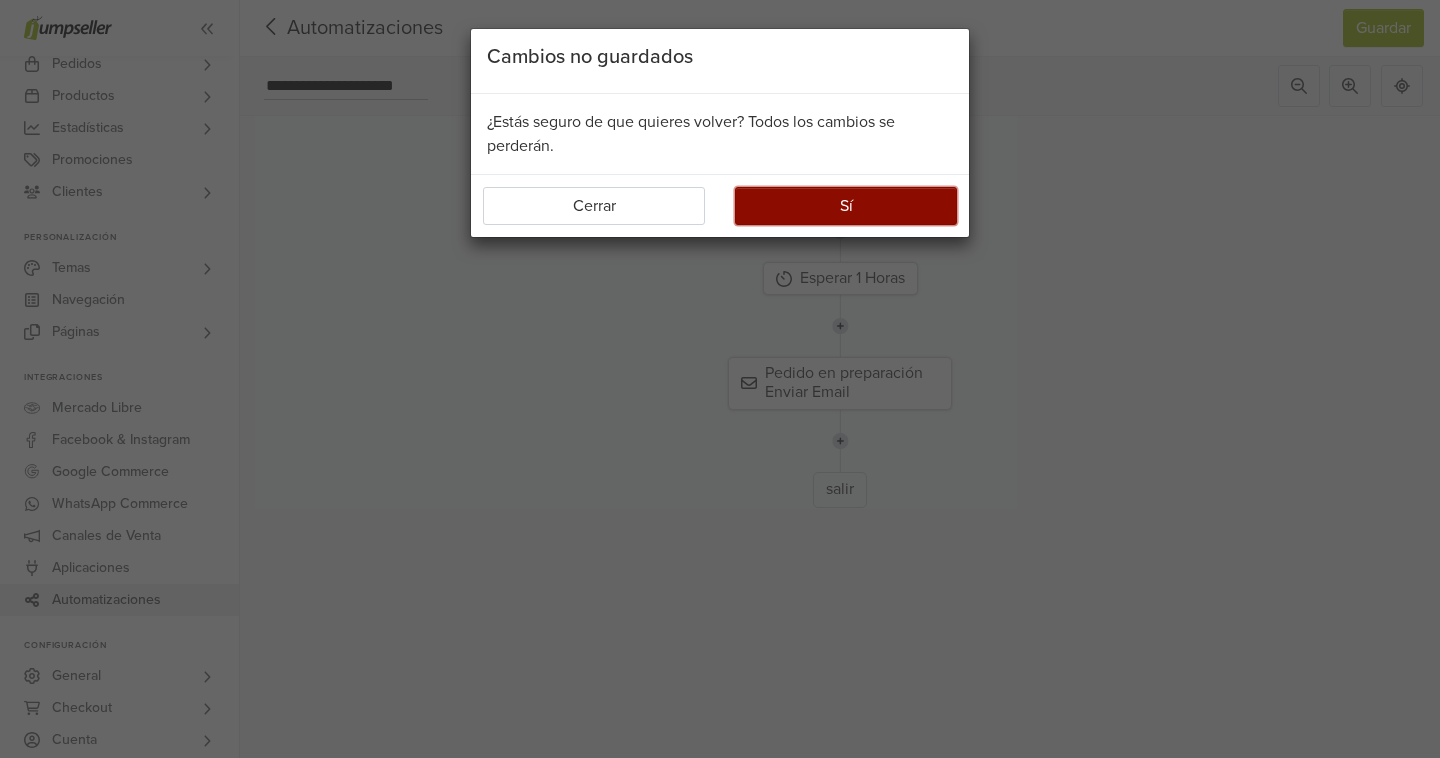 click on "Sí" at bounding box center [846, 206] 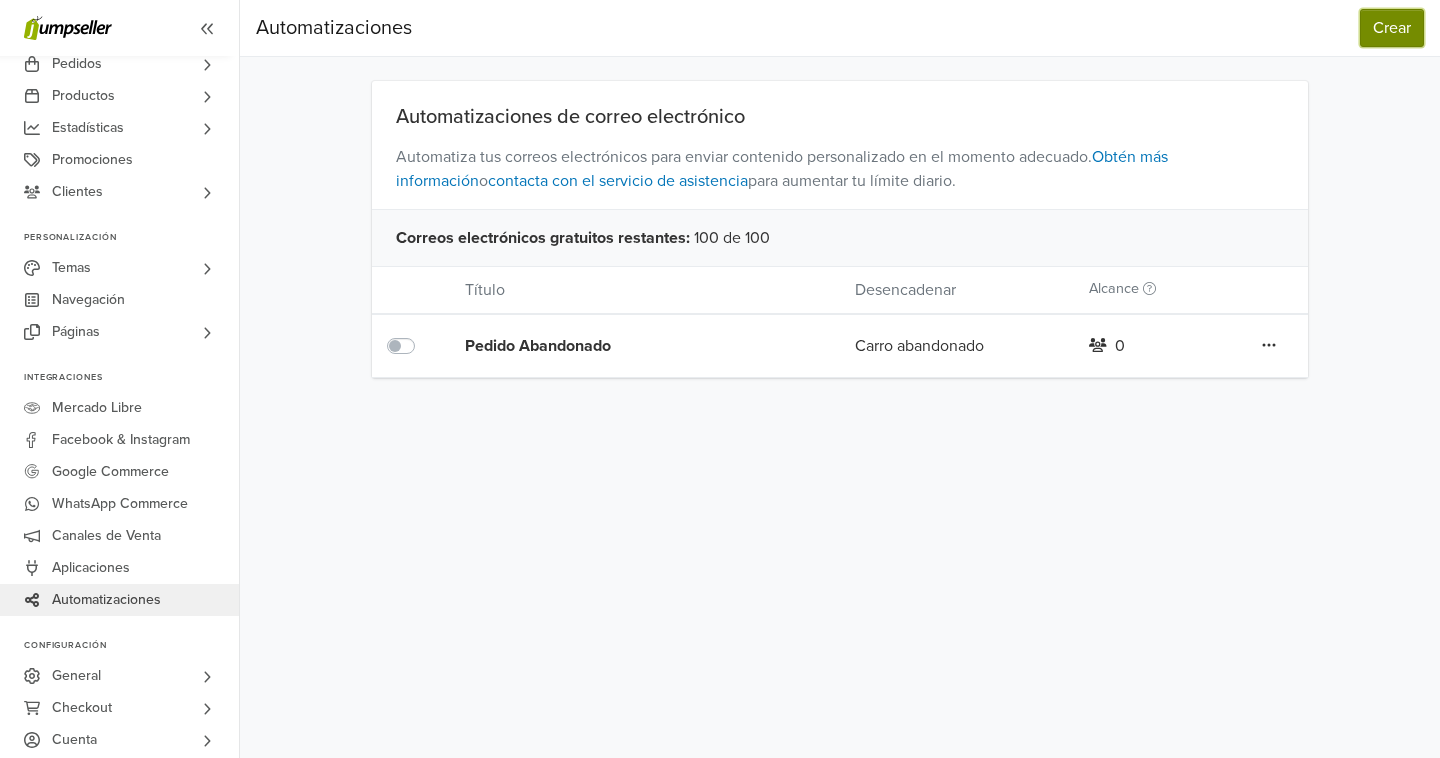 click on "Crear" at bounding box center (1392, 28) 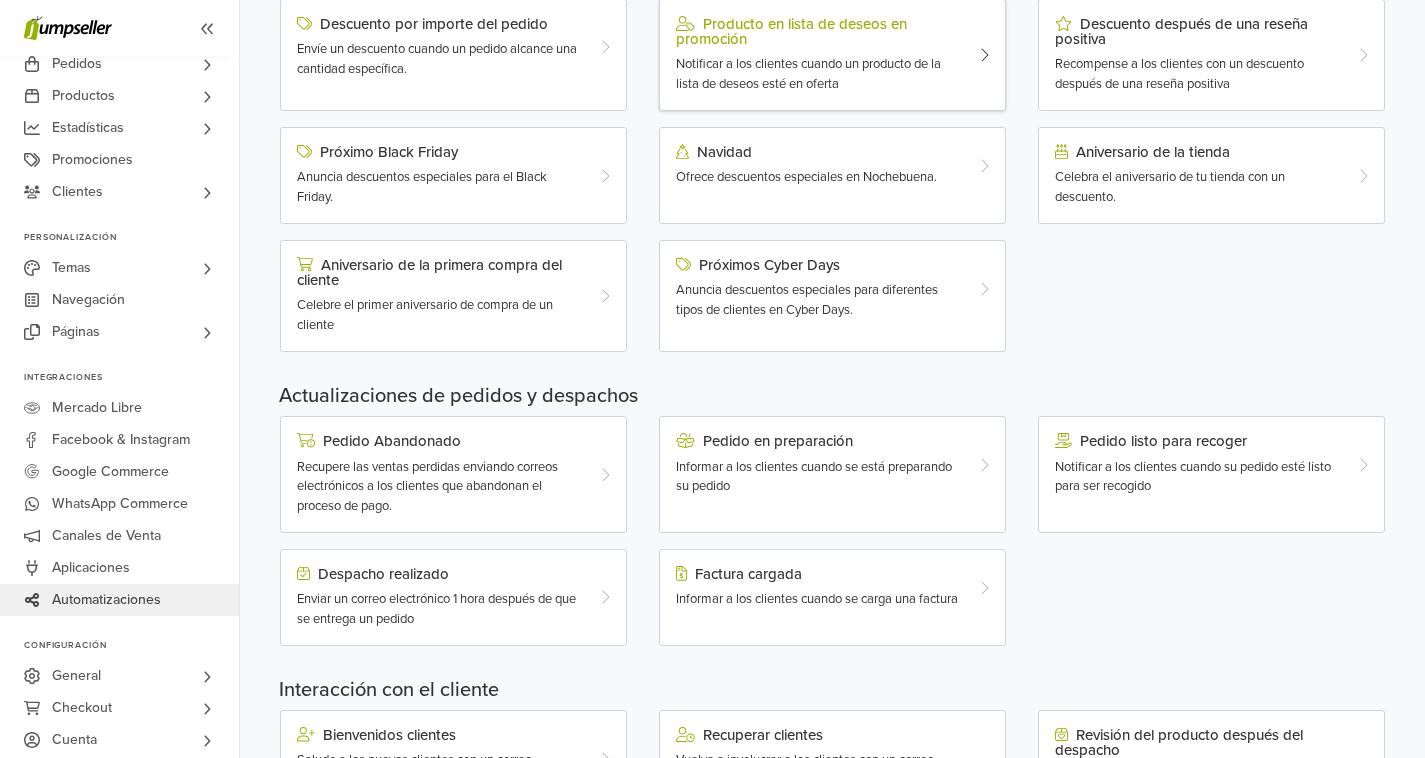 scroll, scrollTop: 245, scrollLeft: 0, axis: vertical 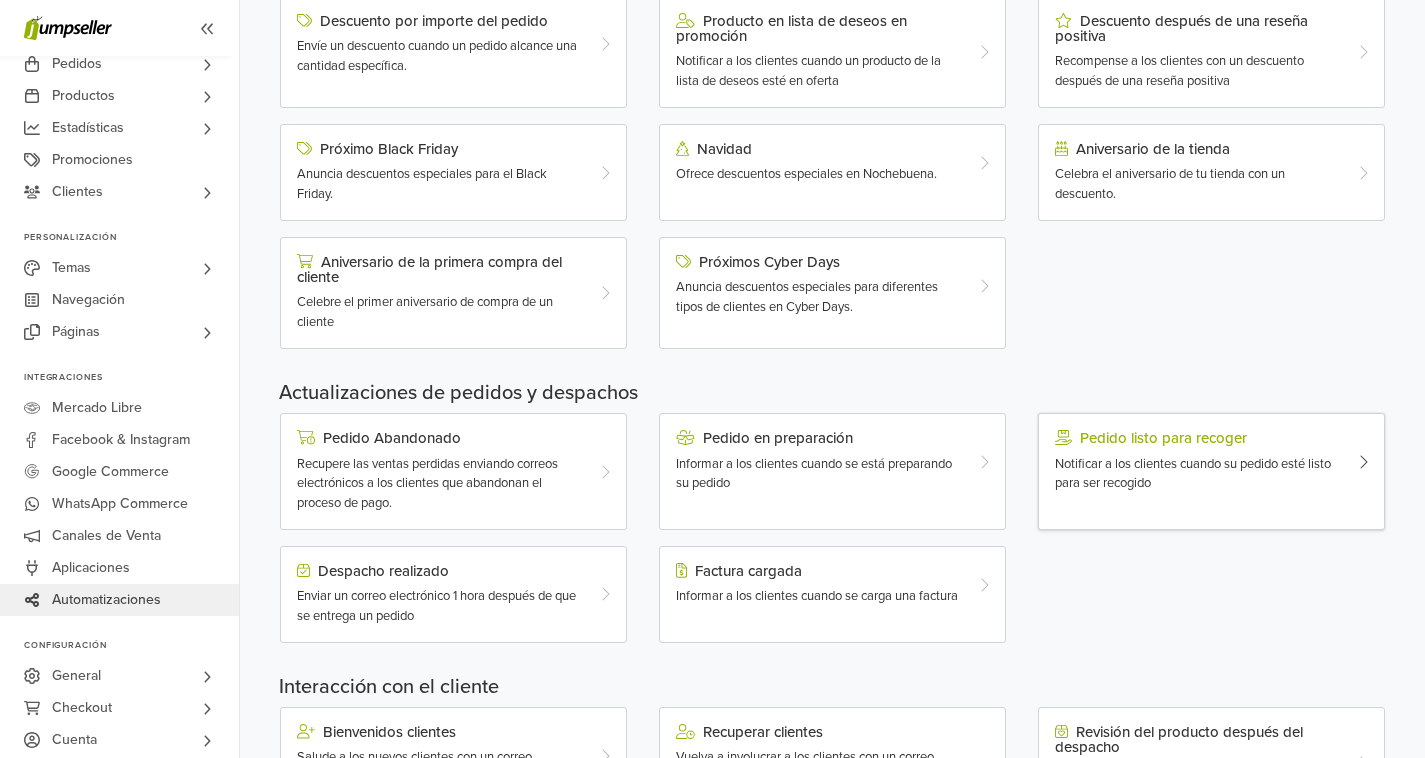 click on "Notificar a los clientes cuando su pedido esté listo para ser recogido" at bounding box center (1193, 474) 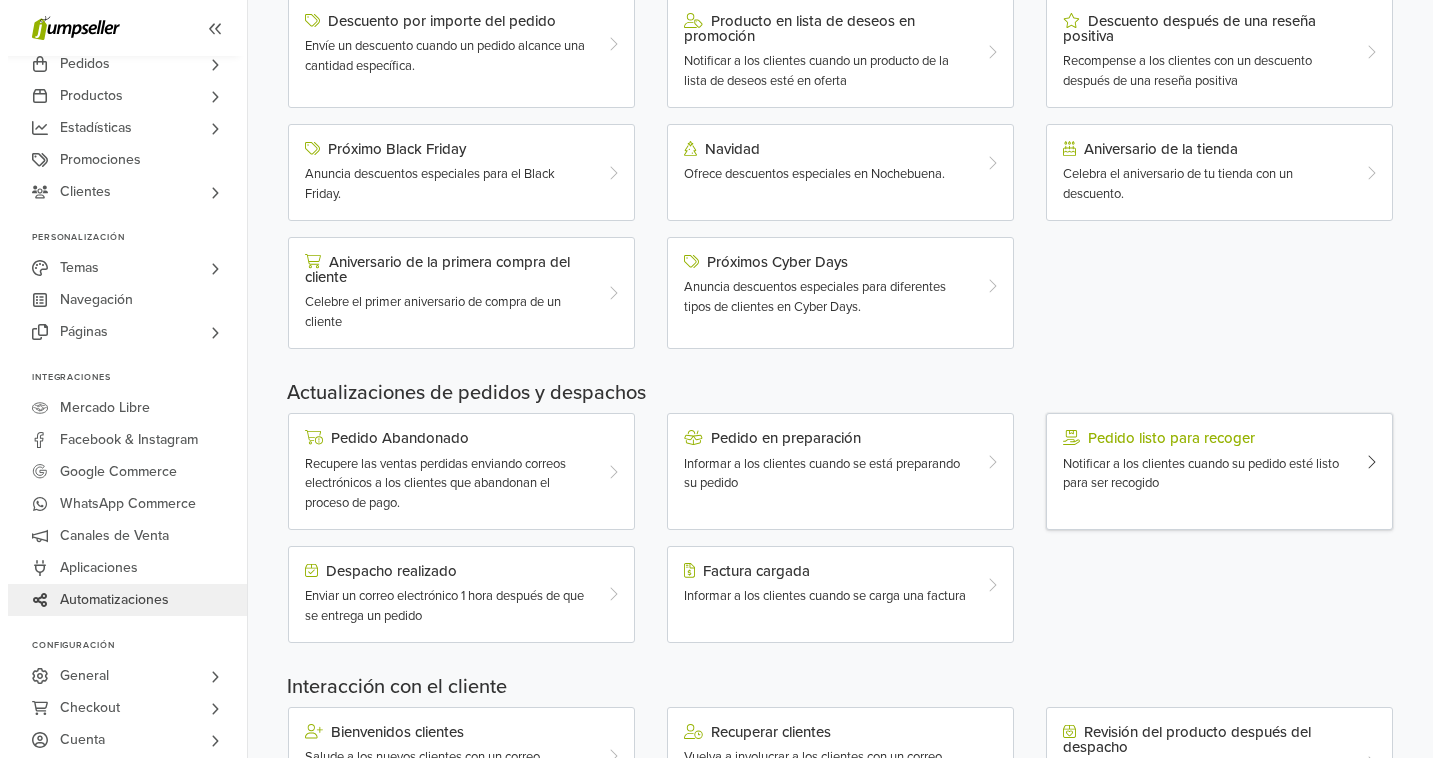 scroll, scrollTop: 0, scrollLeft: 0, axis: both 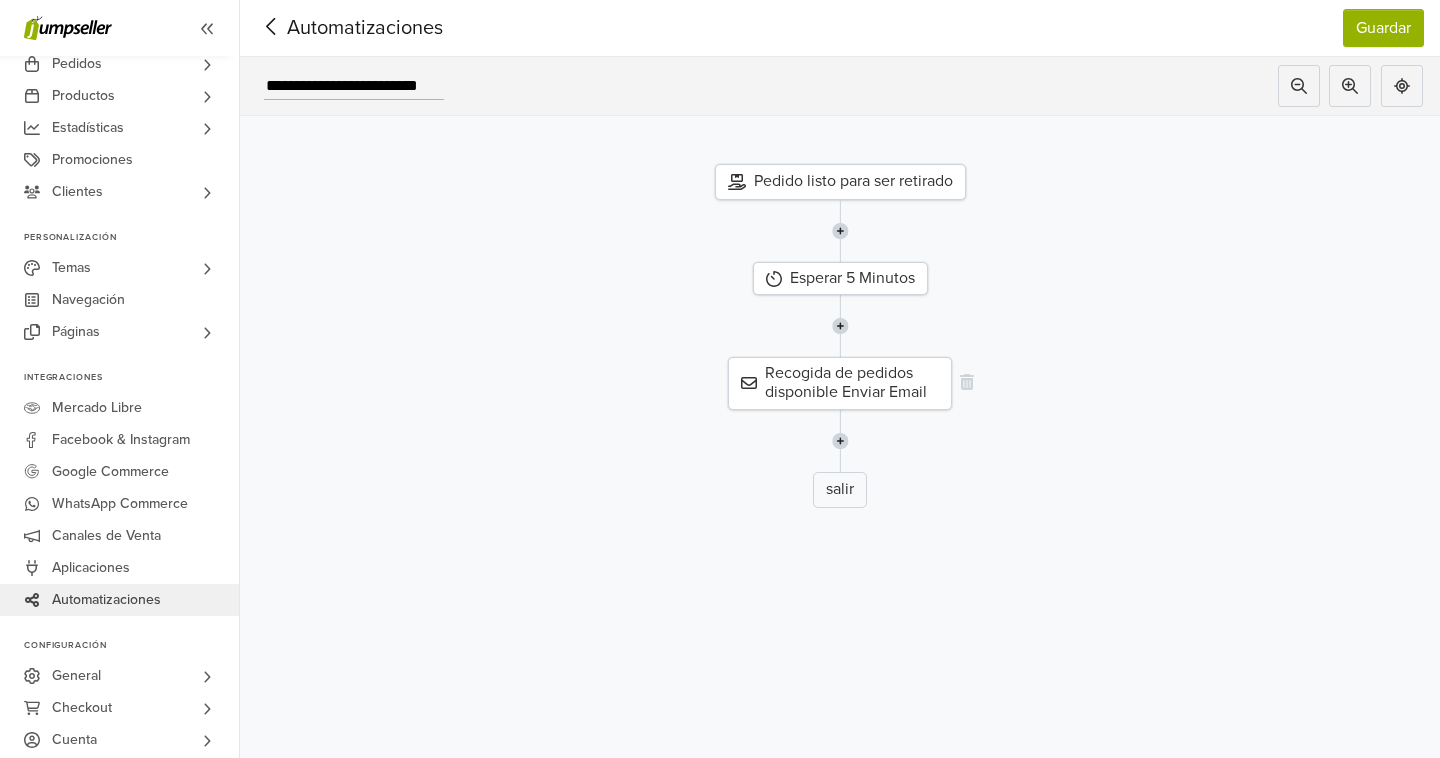 click on "Recogida de pedidos disponible Enviar Email" at bounding box center (840, 383) 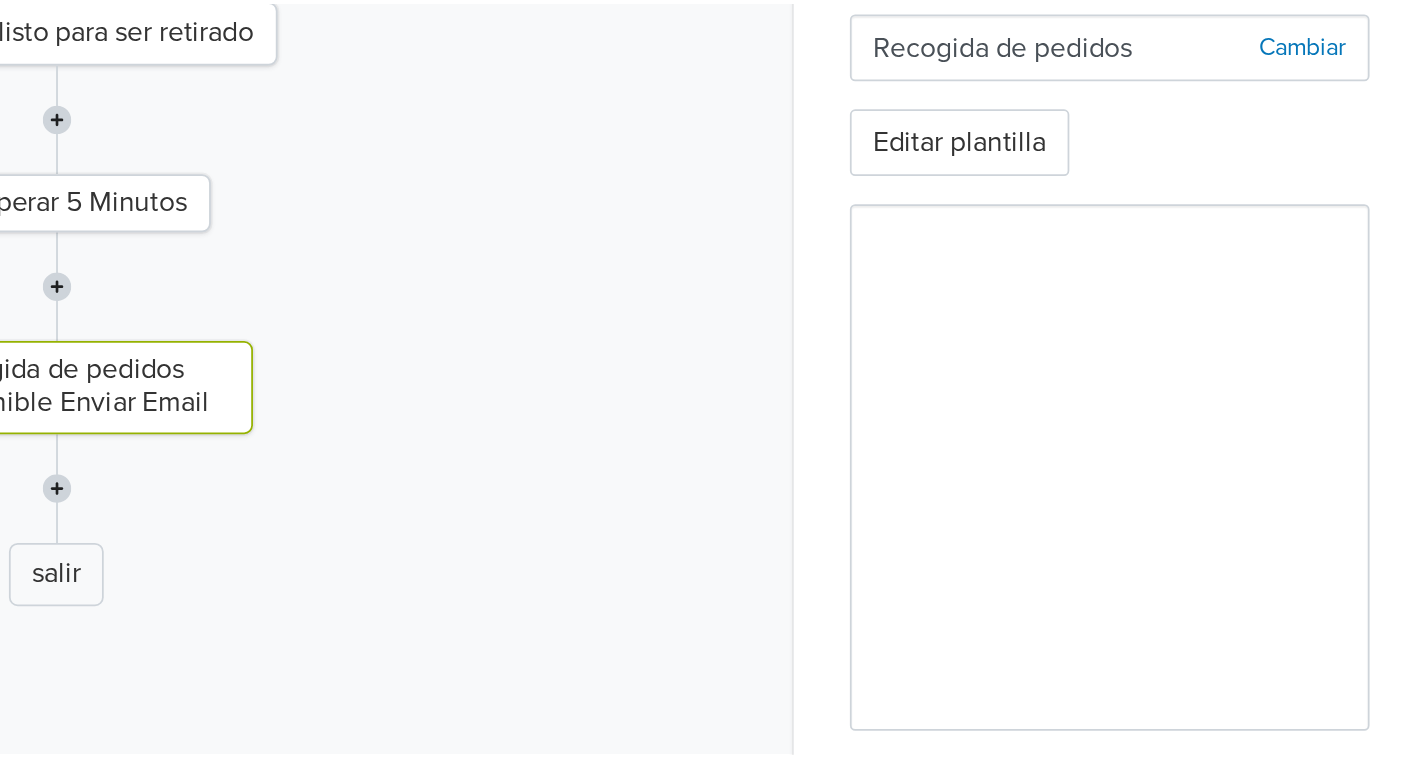 scroll, scrollTop: 0, scrollLeft: 0, axis: both 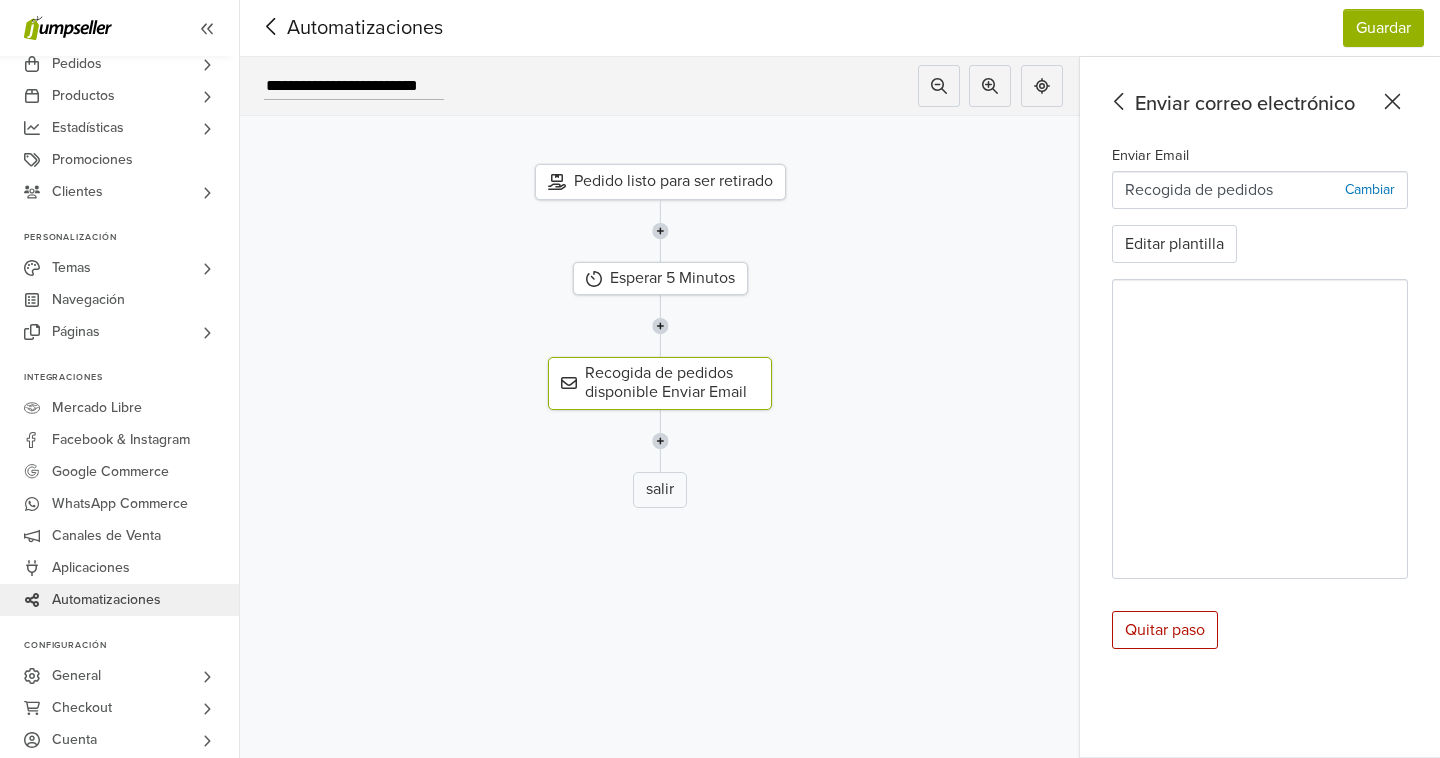 click 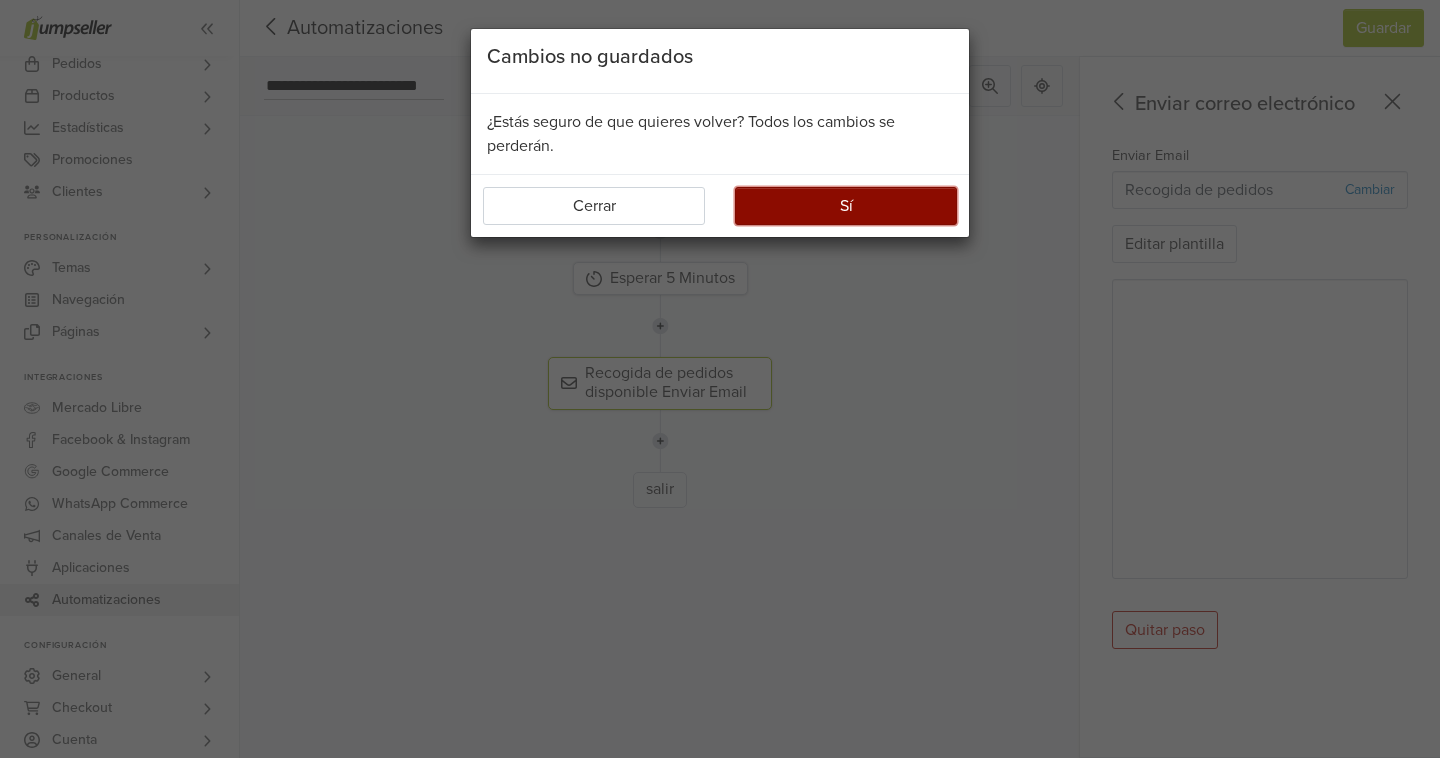 click on "Sí" at bounding box center [846, 206] 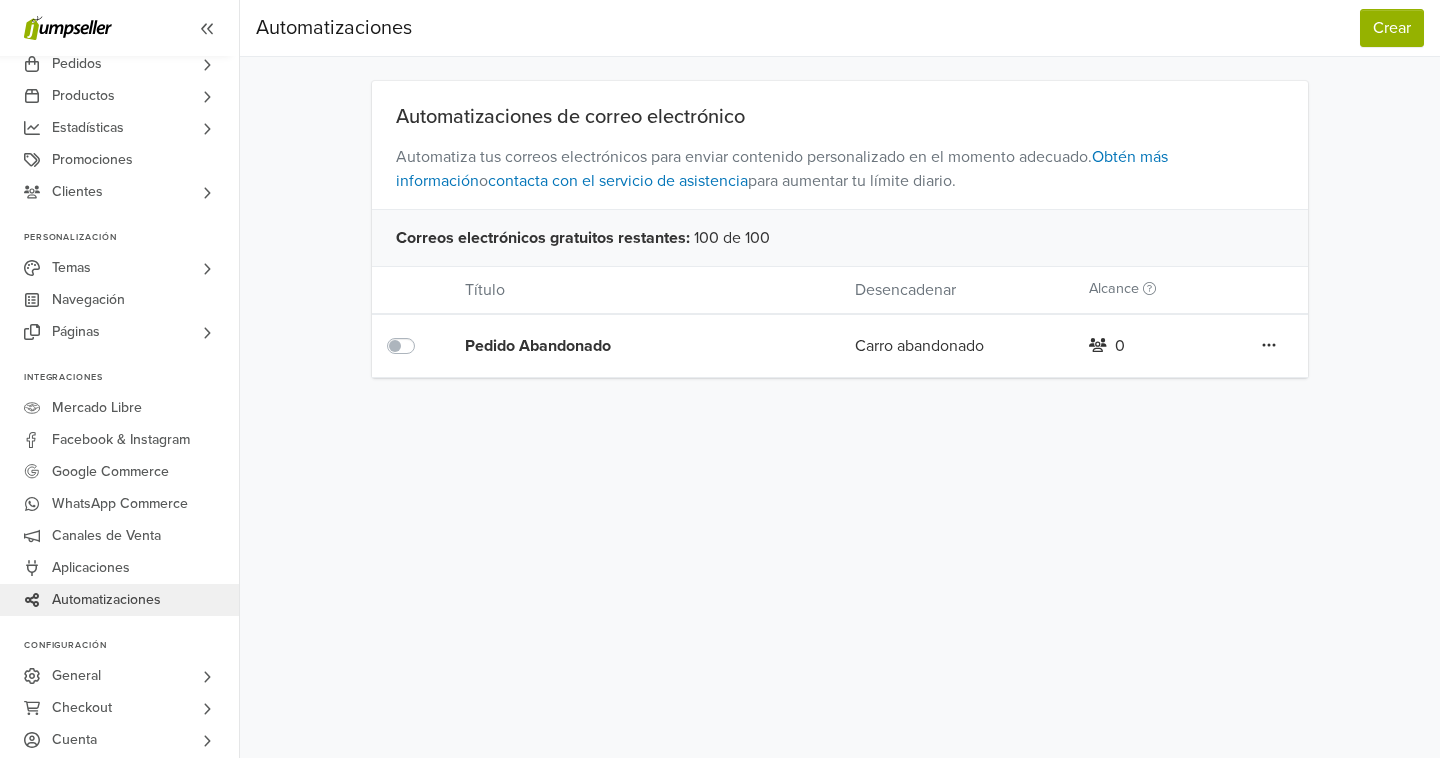 click on "Automatizaciones Crear Automatizaciones Crear" at bounding box center [840, 28] 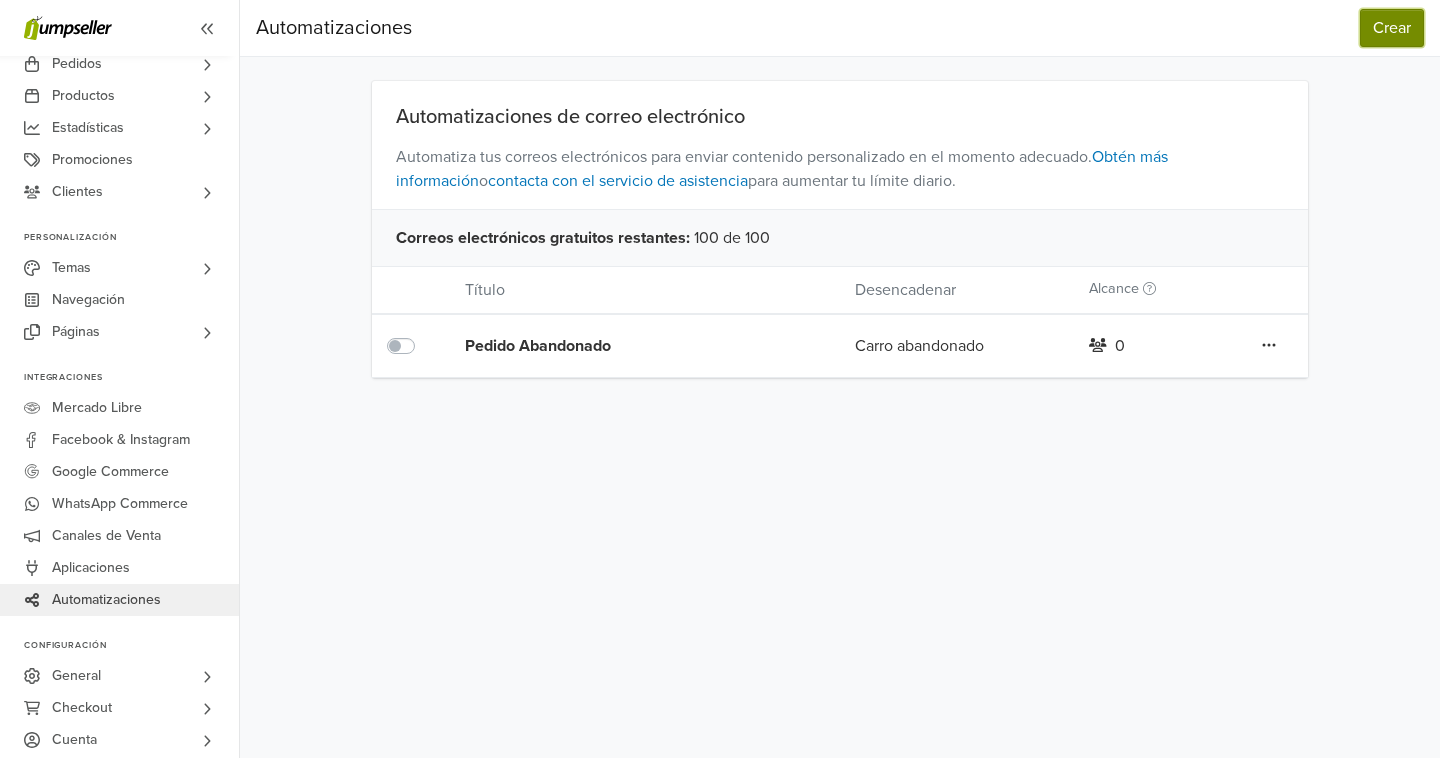 click on "Crear" at bounding box center [1392, 28] 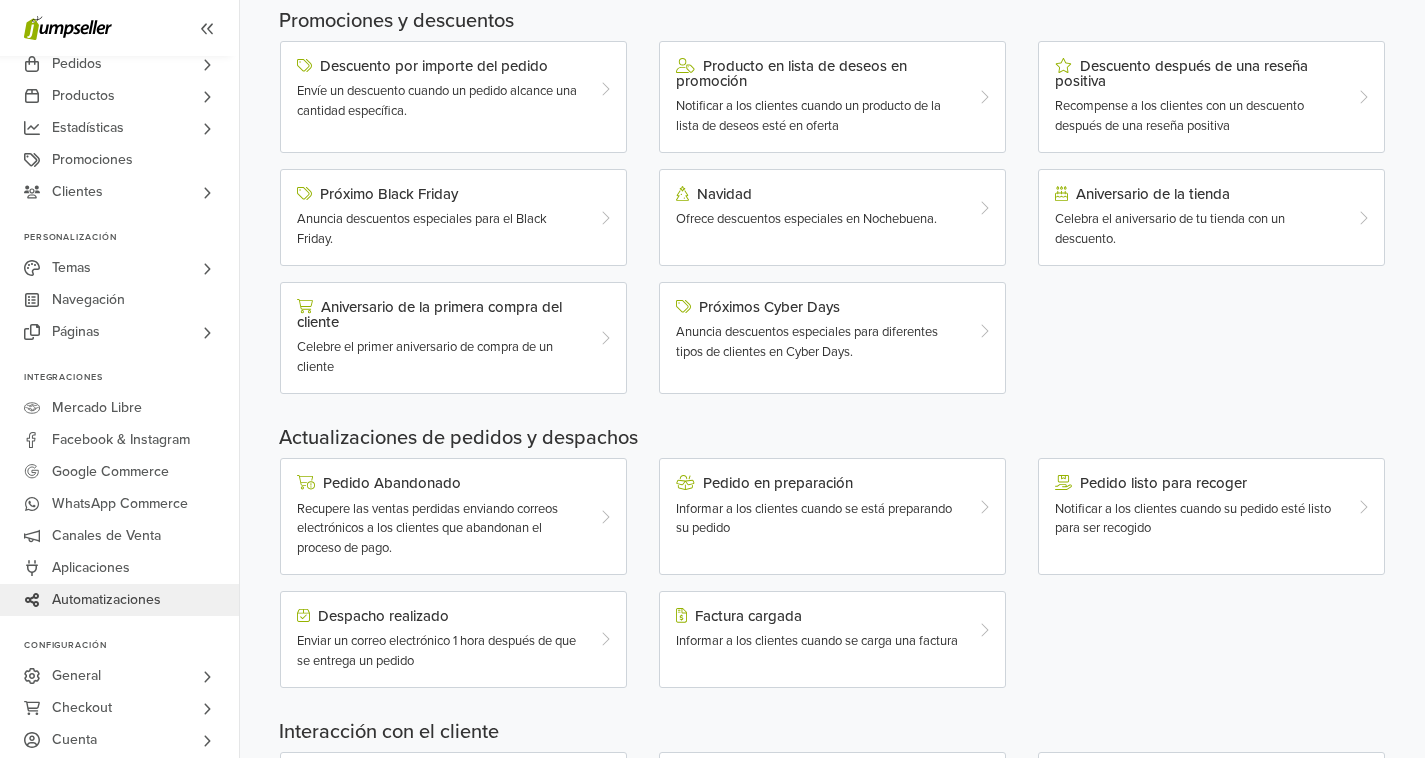 scroll, scrollTop: 201, scrollLeft: 0, axis: vertical 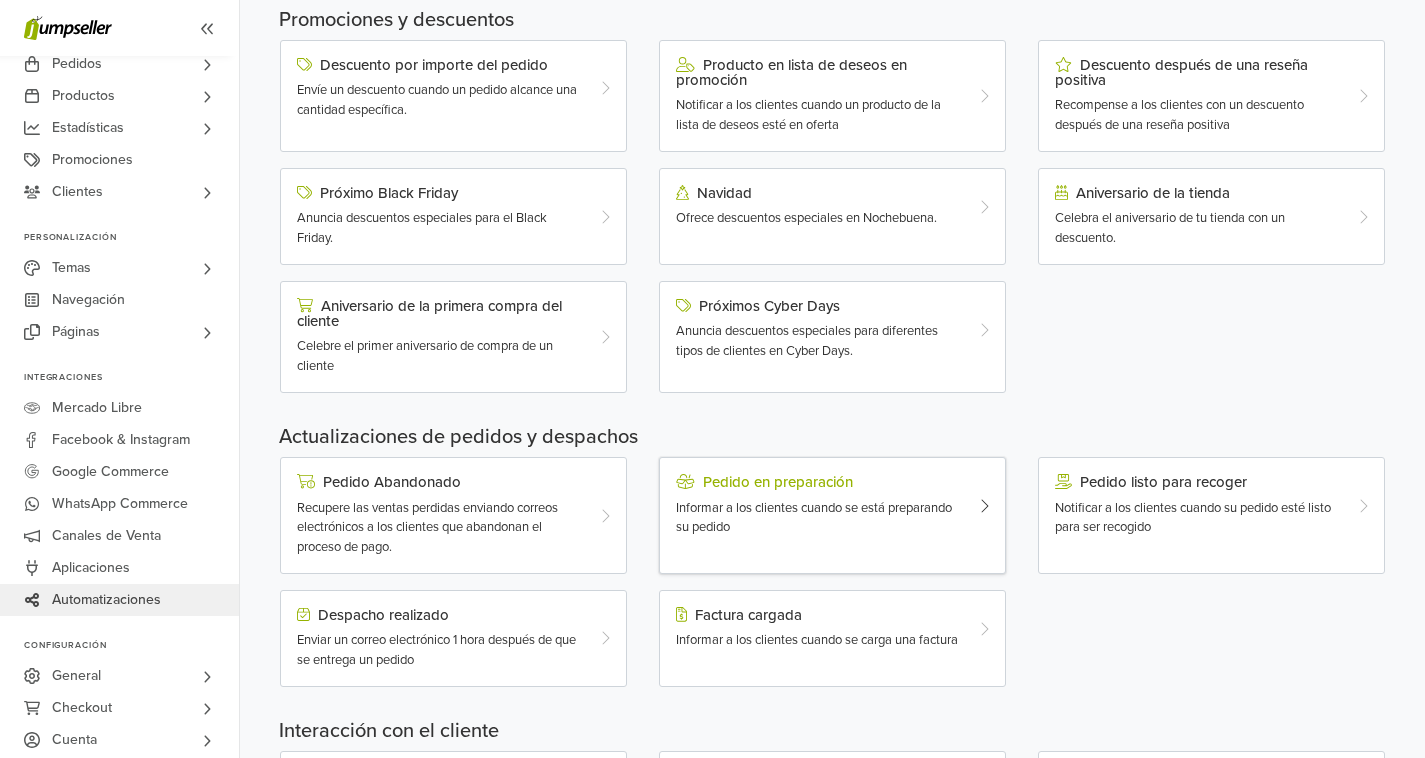 click on "Informar a los clientes cuando se está preparando su pedido" at bounding box center [814, 518] 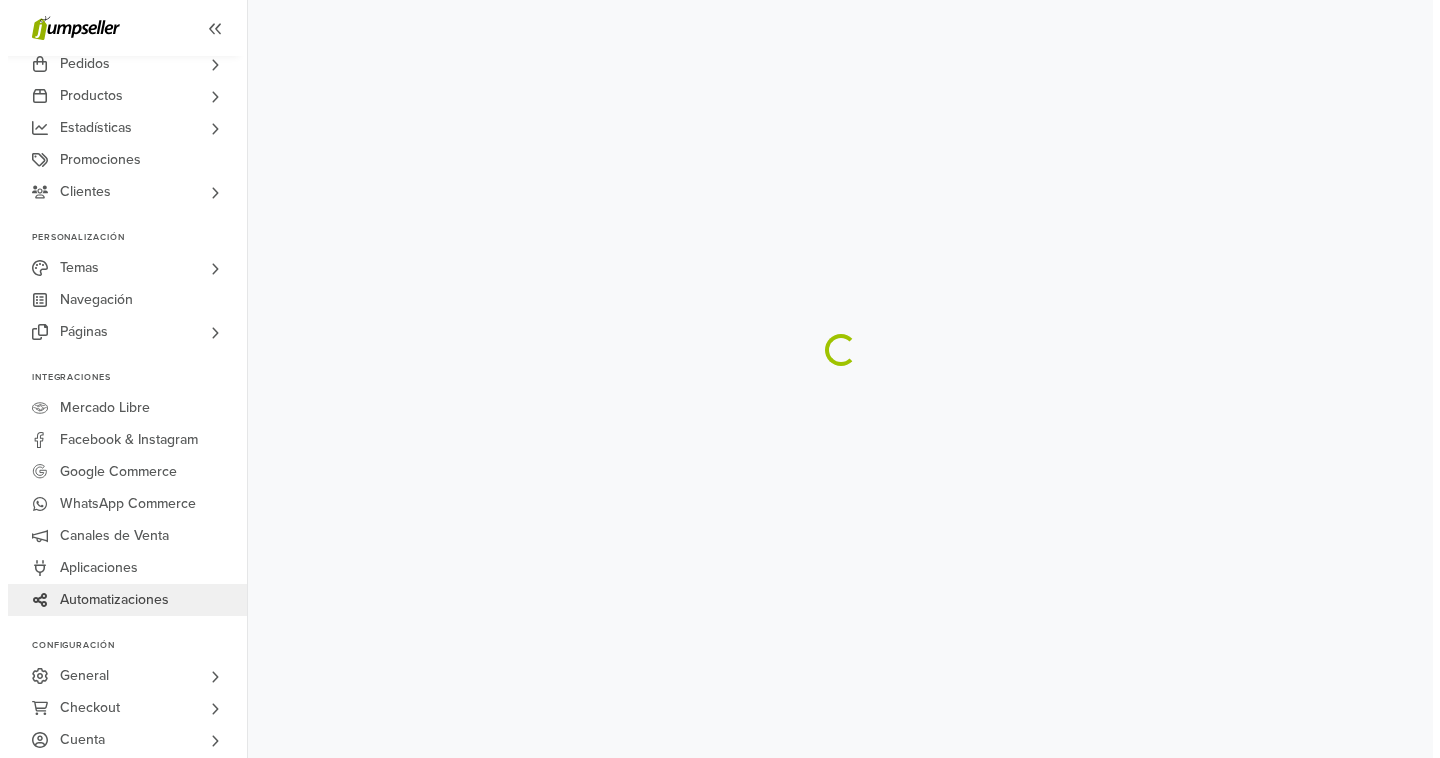 scroll, scrollTop: 0, scrollLeft: 0, axis: both 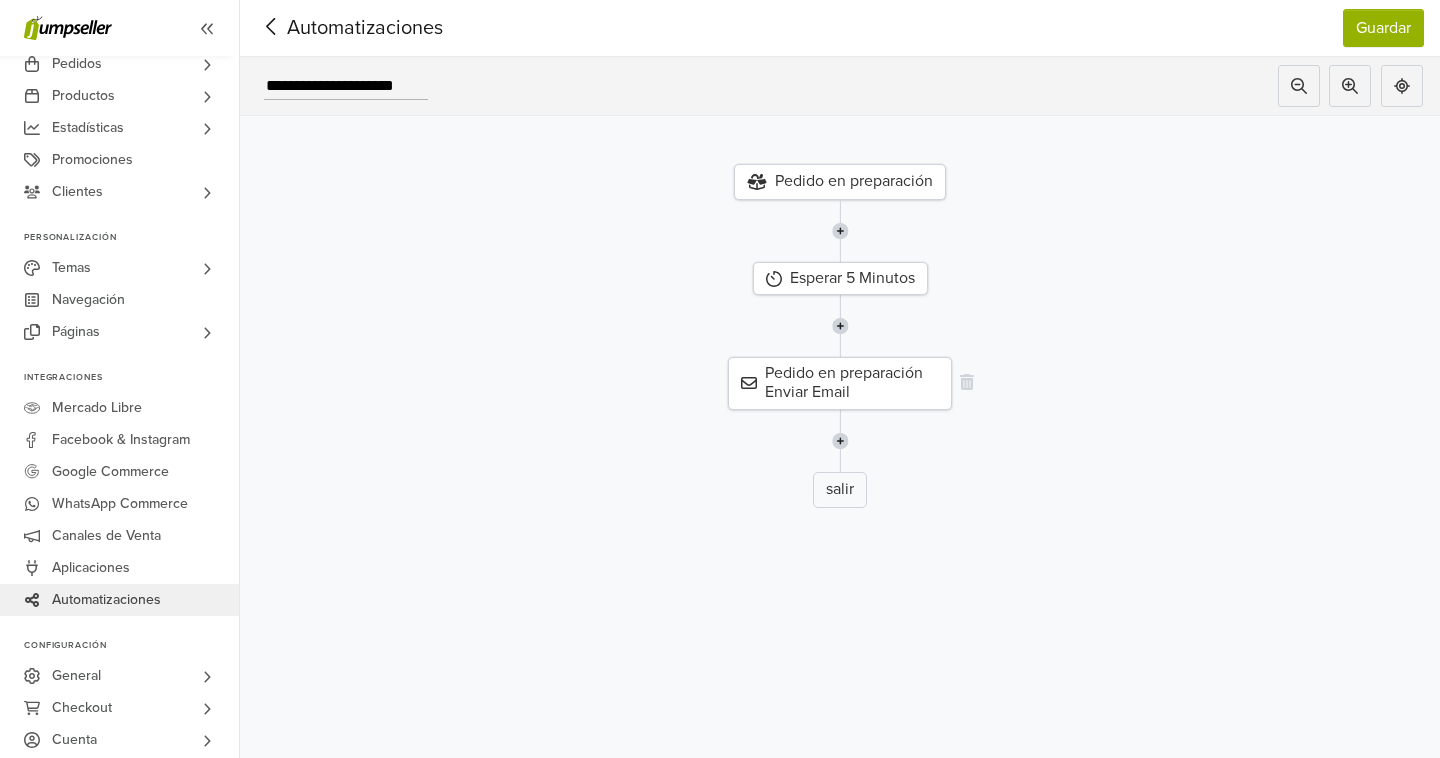 click on "Pedido en preparación Enviar Email" at bounding box center (840, 383) 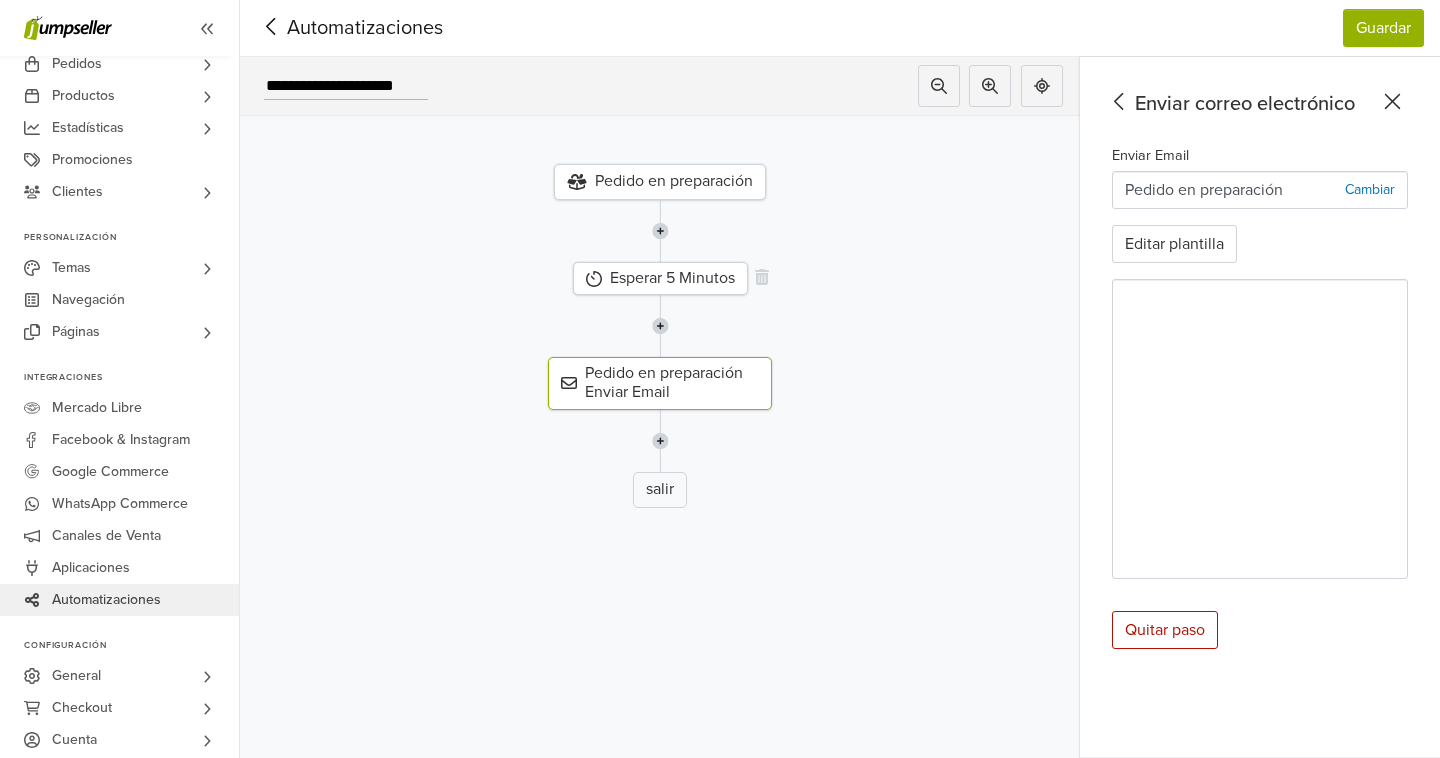 click on "Esperar 5 Minutos" at bounding box center [660, 278] 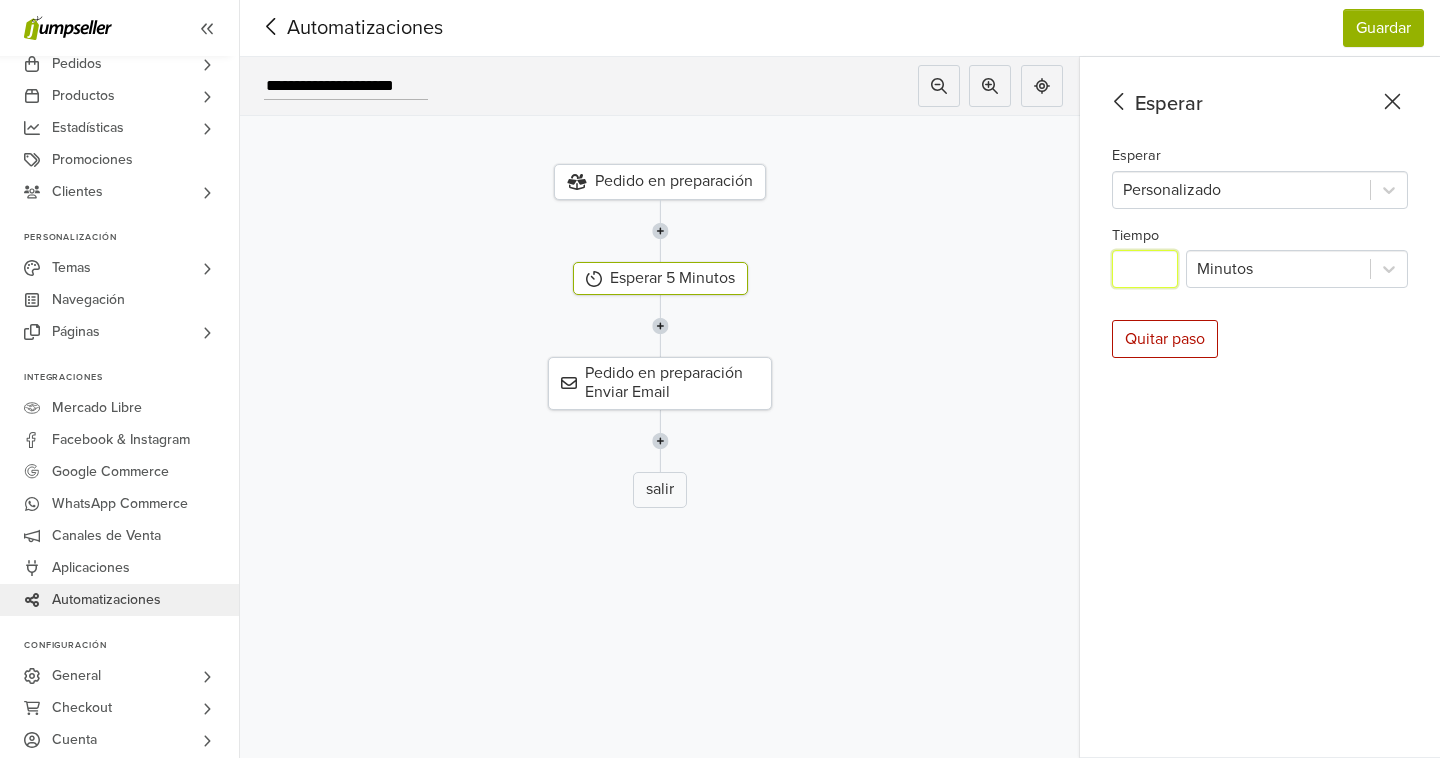 click on "*" at bounding box center [1145, 269] 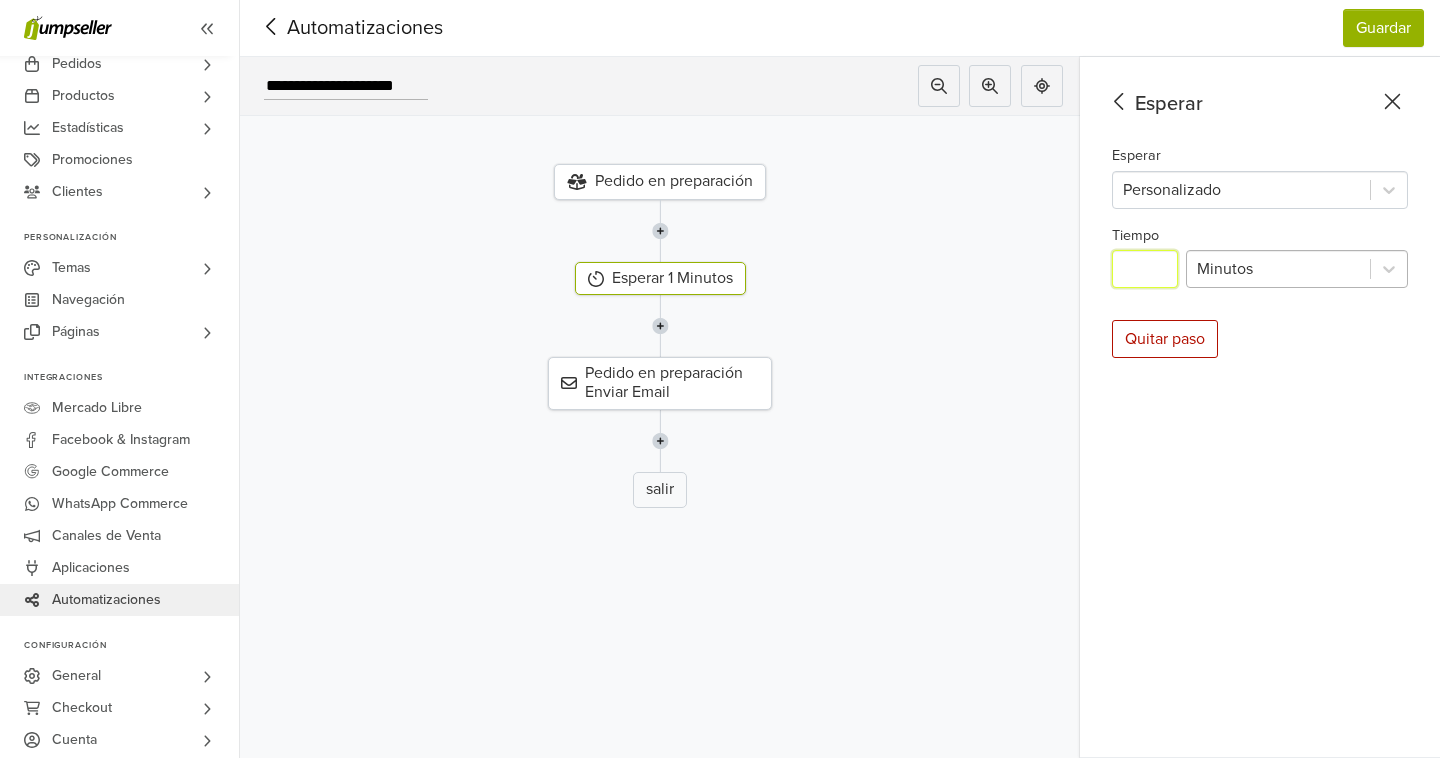 type on "*" 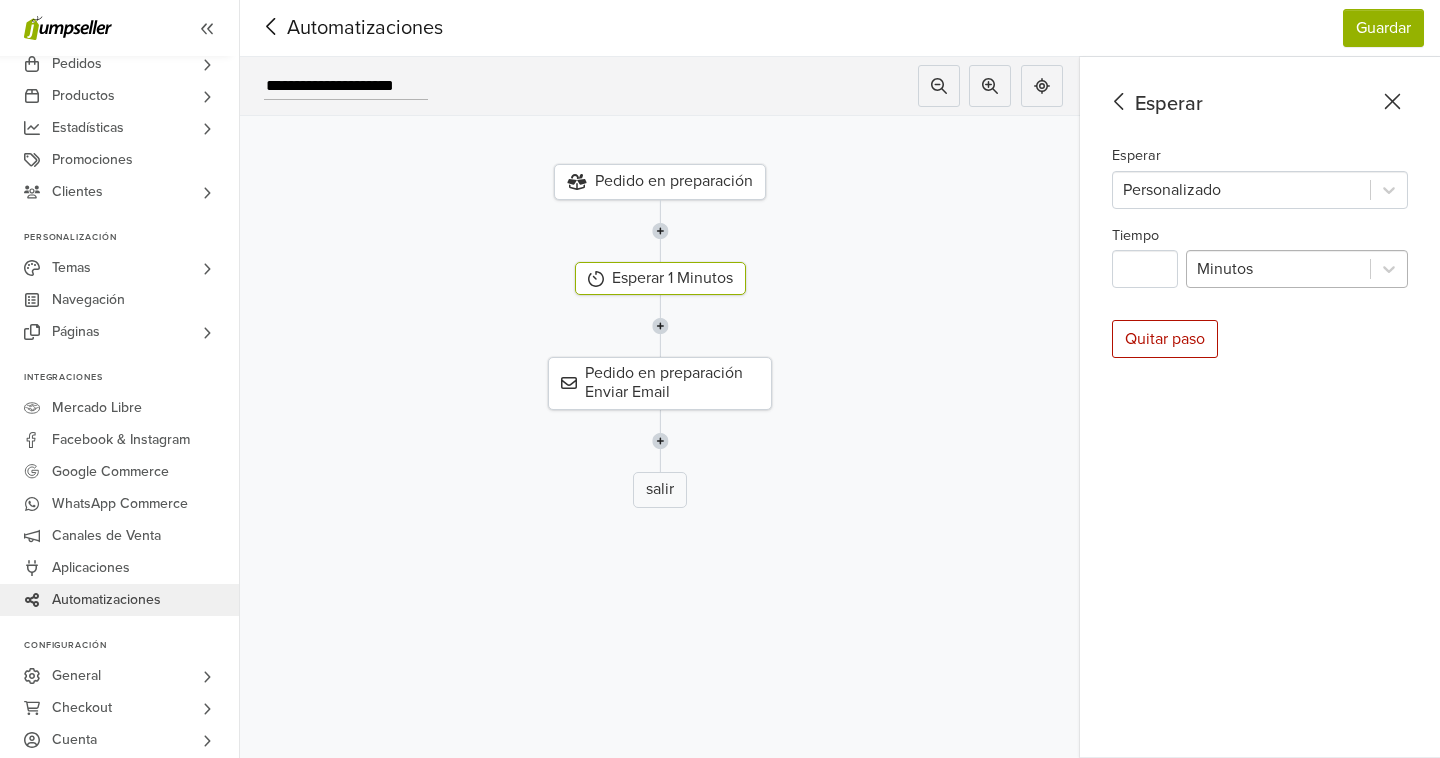 click at bounding box center (1278, 269) 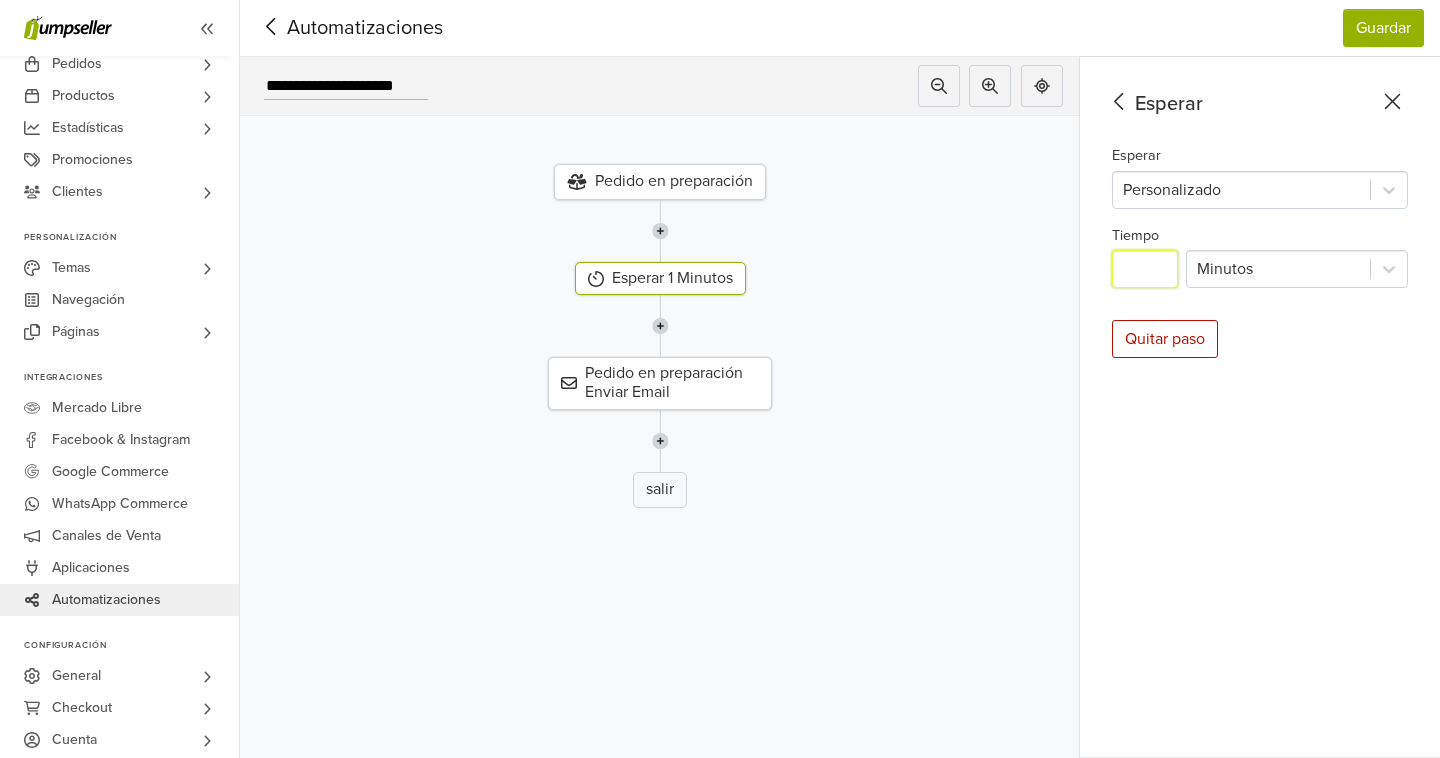 drag, startPoint x: 1154, startPoint y: 272, endPoint x: 1065, endPoint y: 286, distance: 90.0944 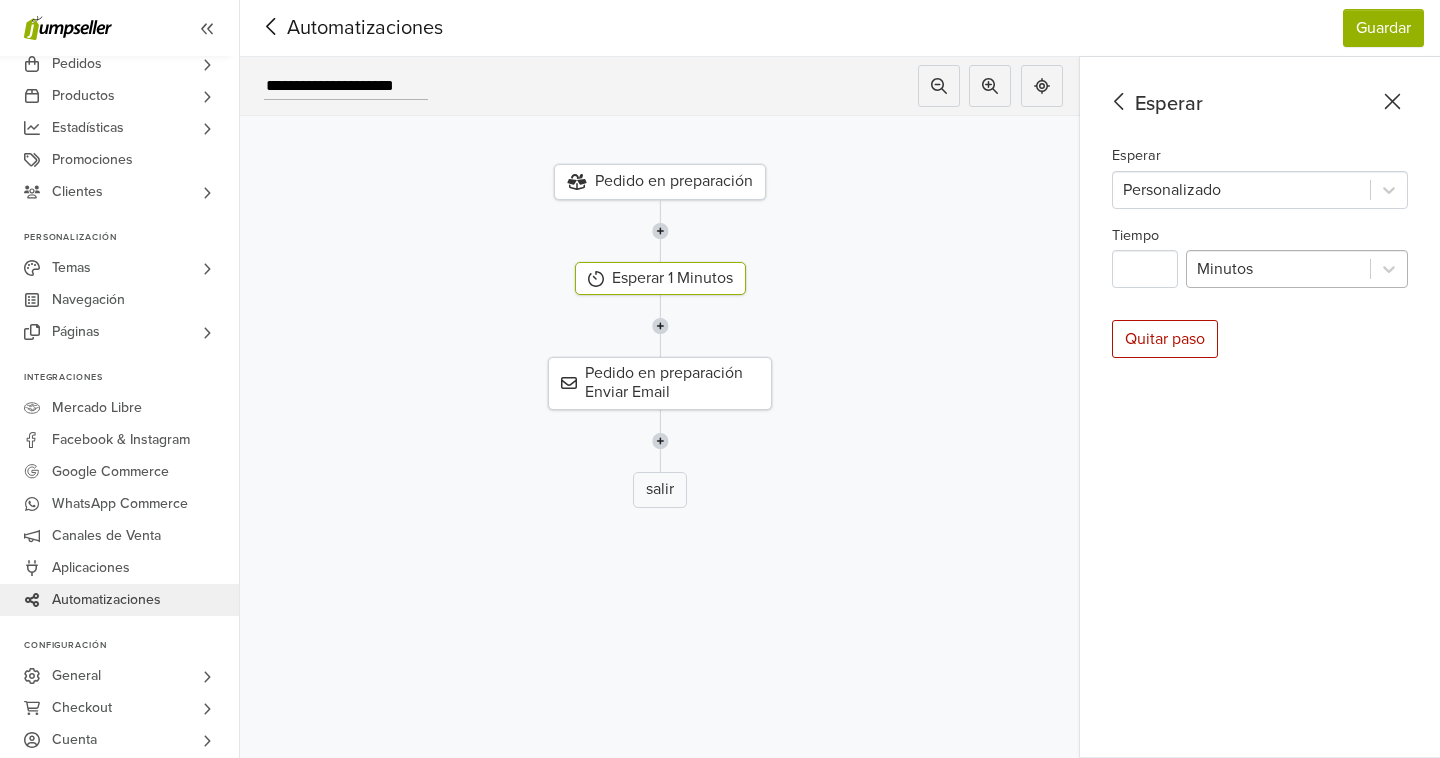 click at bounding box center [1278, 269] 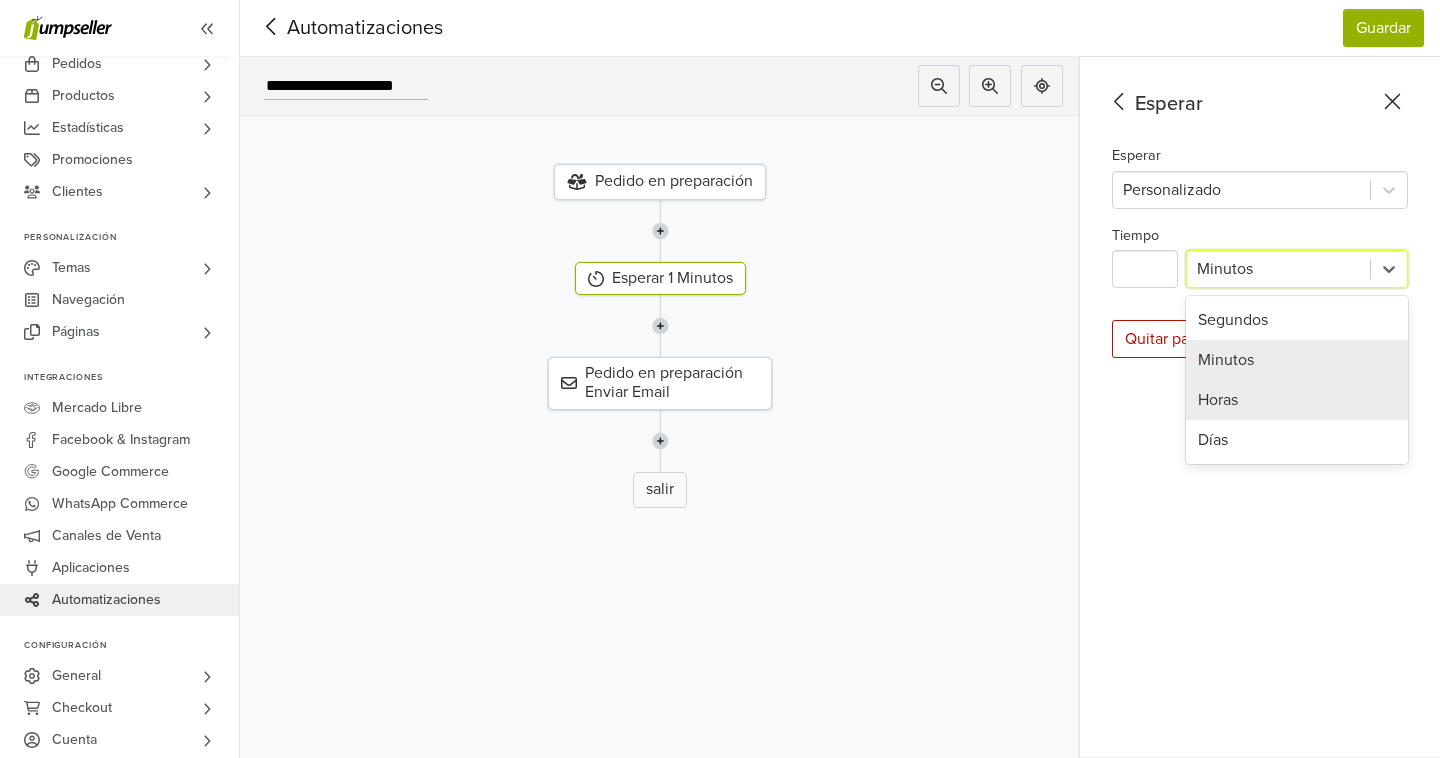 click on "Horas" at bounding box center [1297, 400] 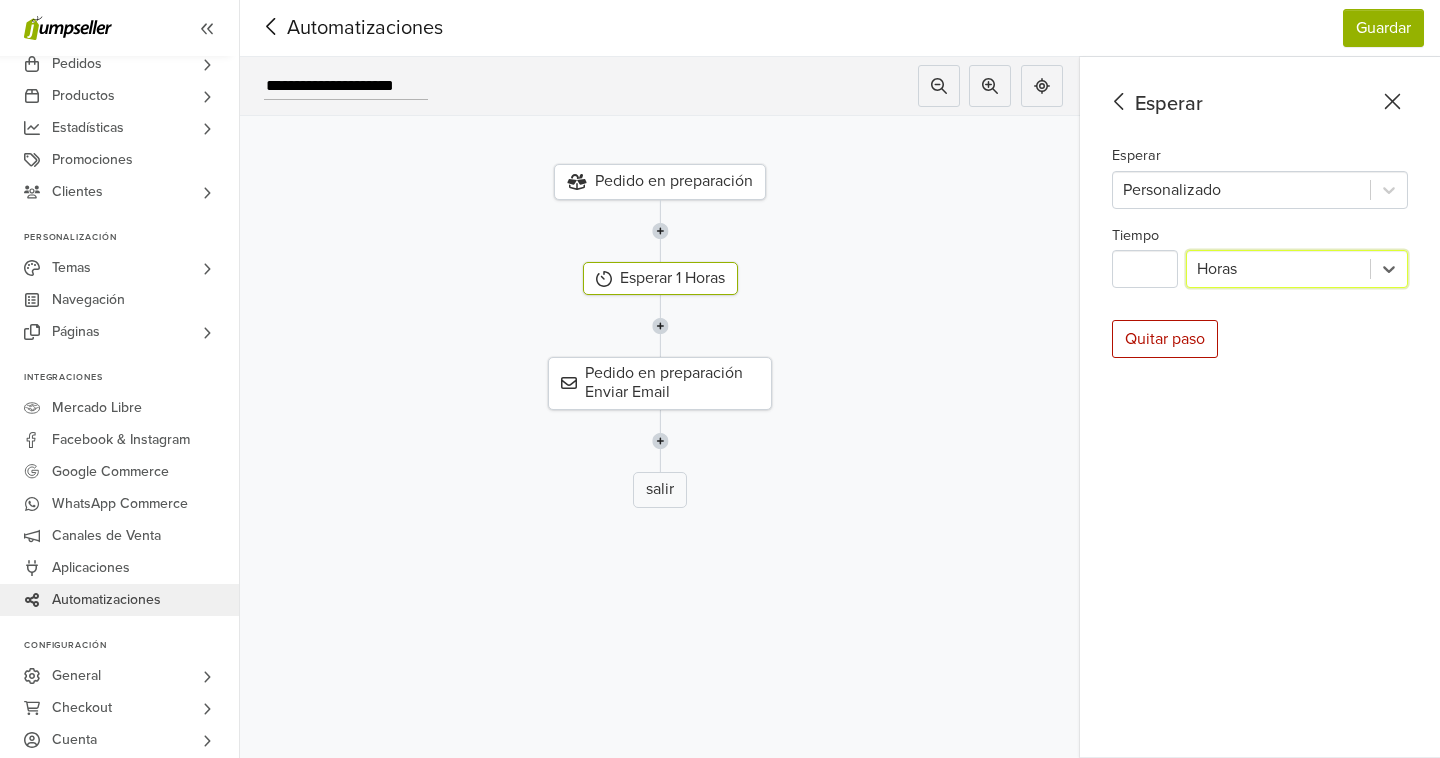 click on "Pedido en preparación" at bounding box center (660, 182) 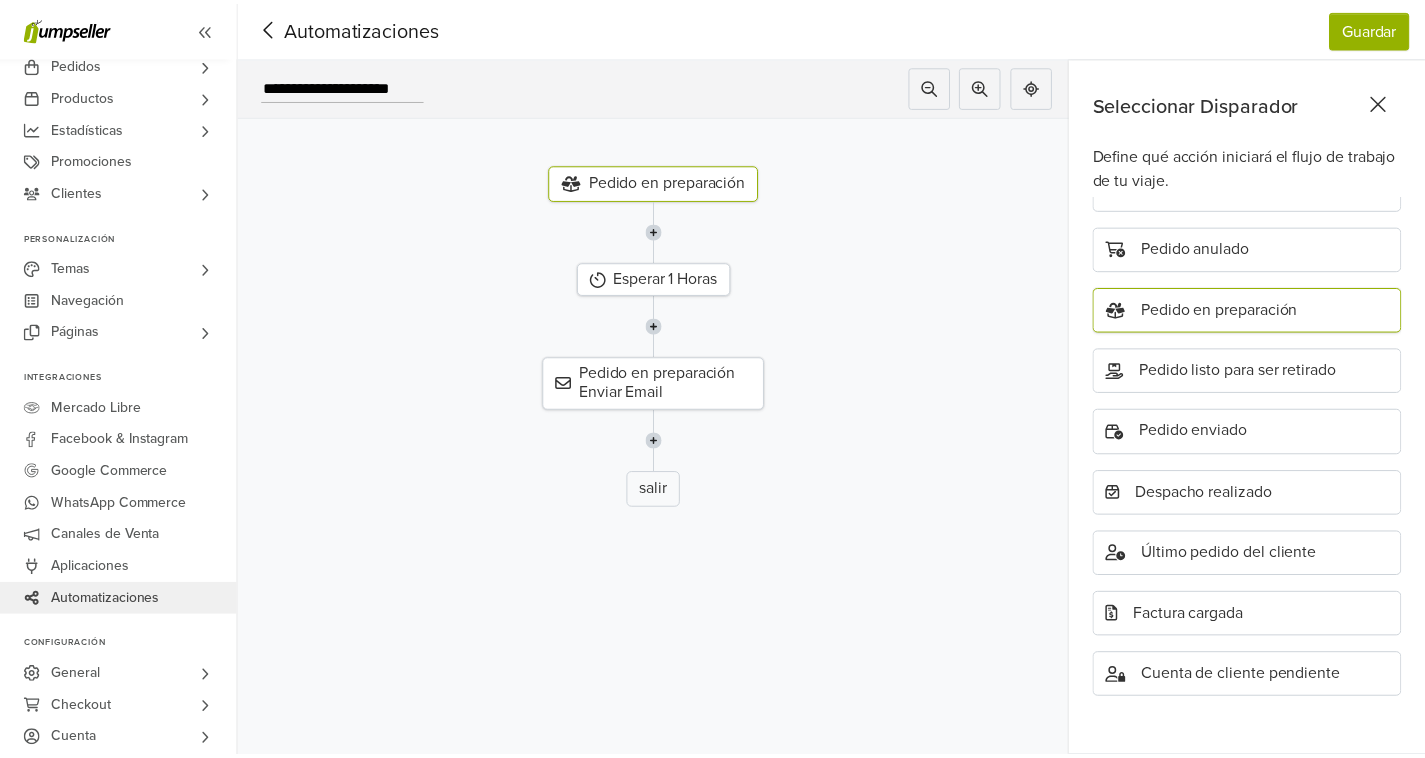 scroll, scrollTop: 232, scrollLeft: 0, axis: vertical 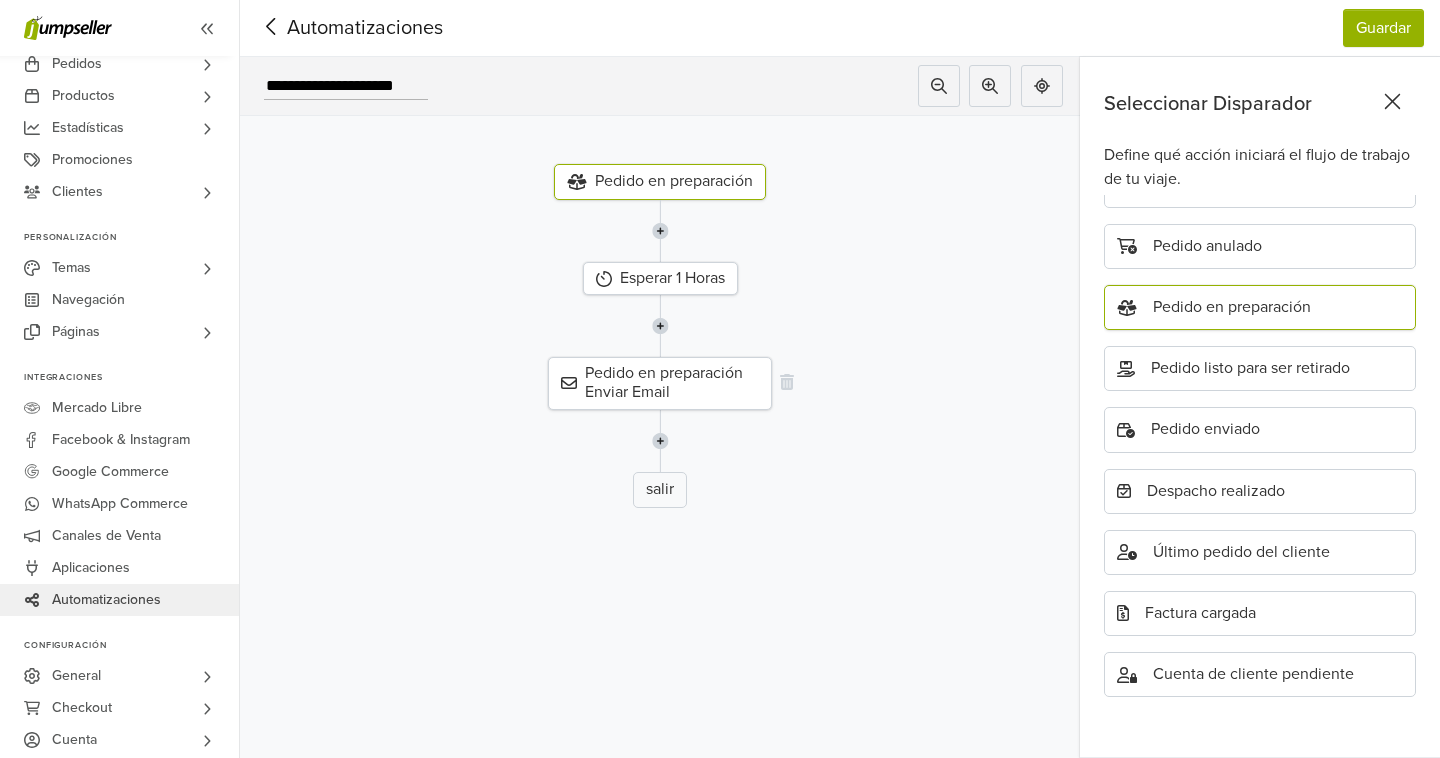 click on "Pedido en preparación Enviar Email" at bounding box center (660, 383) 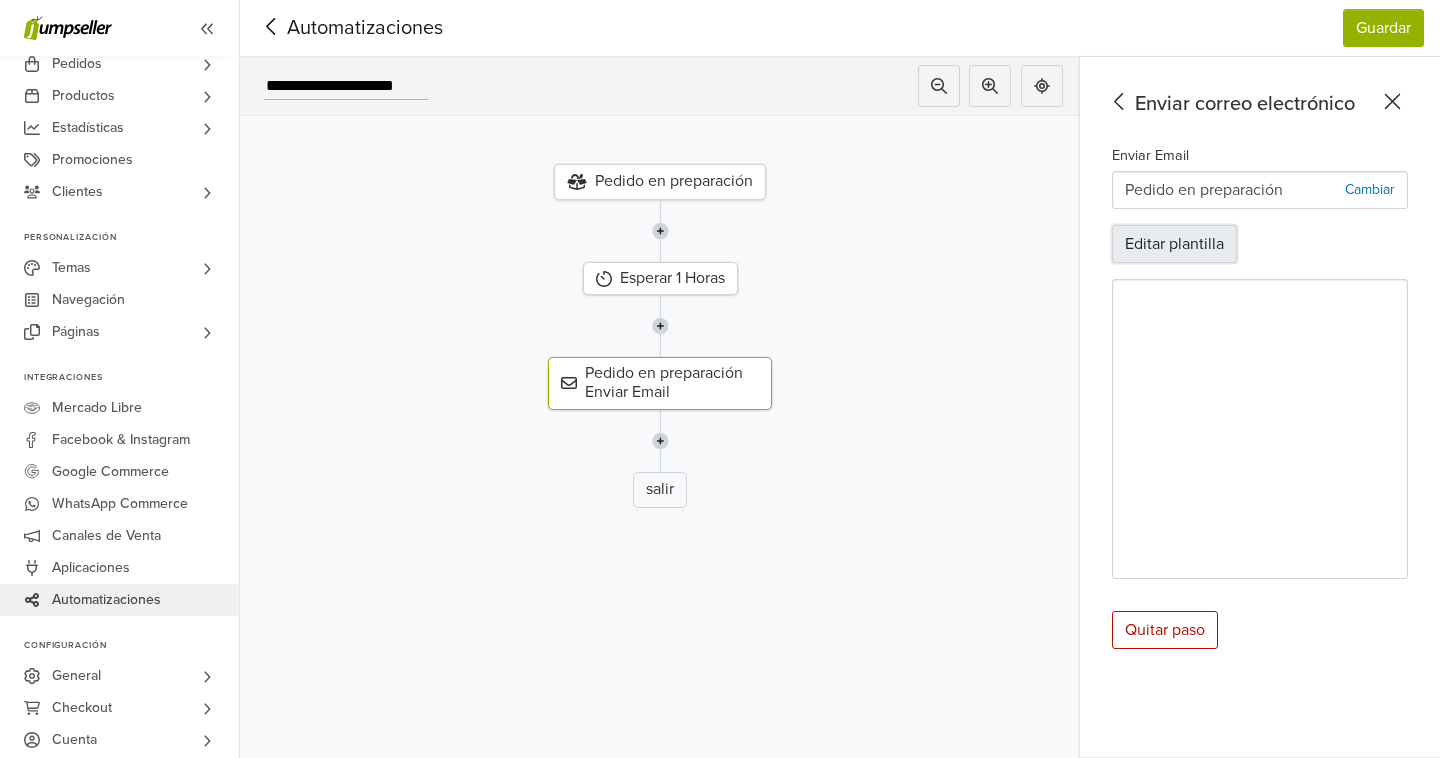 click on "Editar plantilla" at bounding box center (1174, 244) 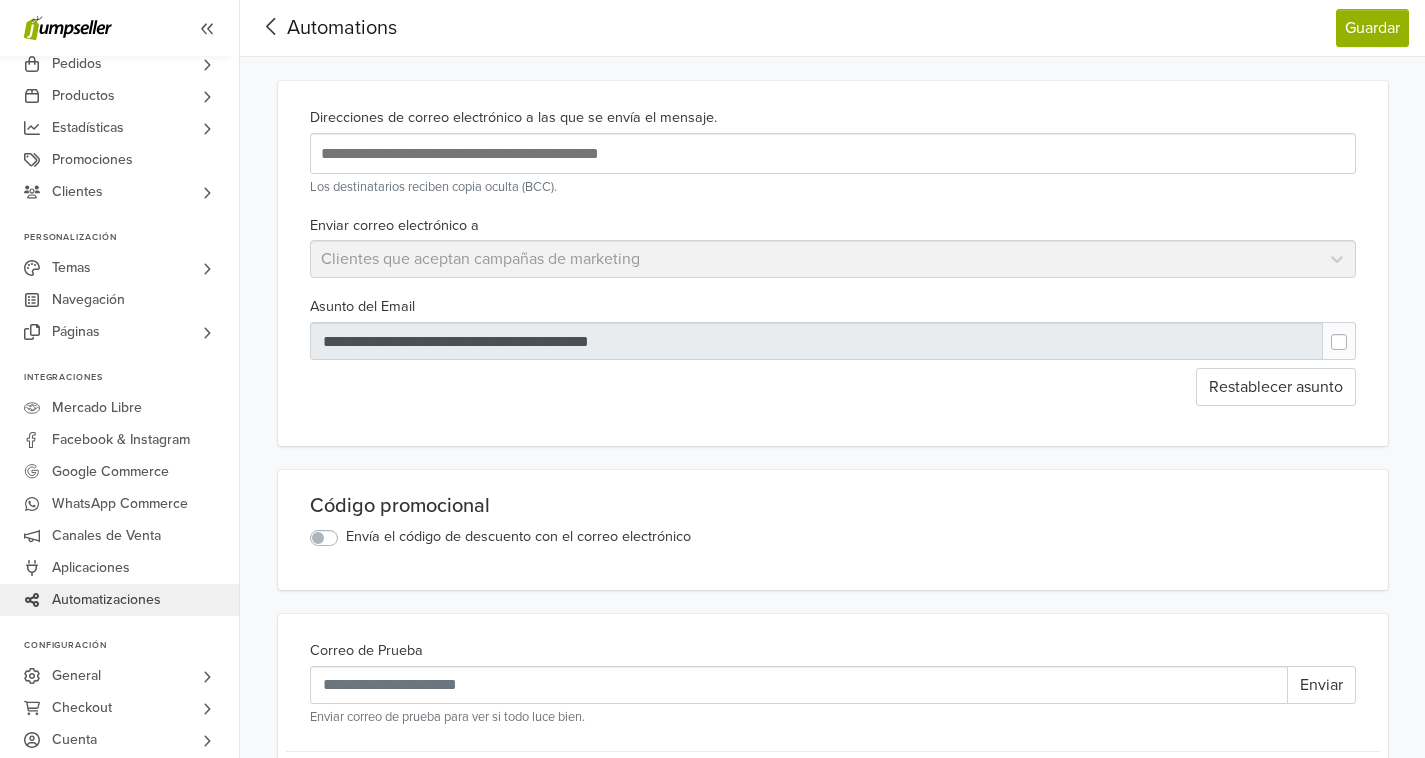 scroll, scrollTop: 0, scrollLeft: 0, axis: both 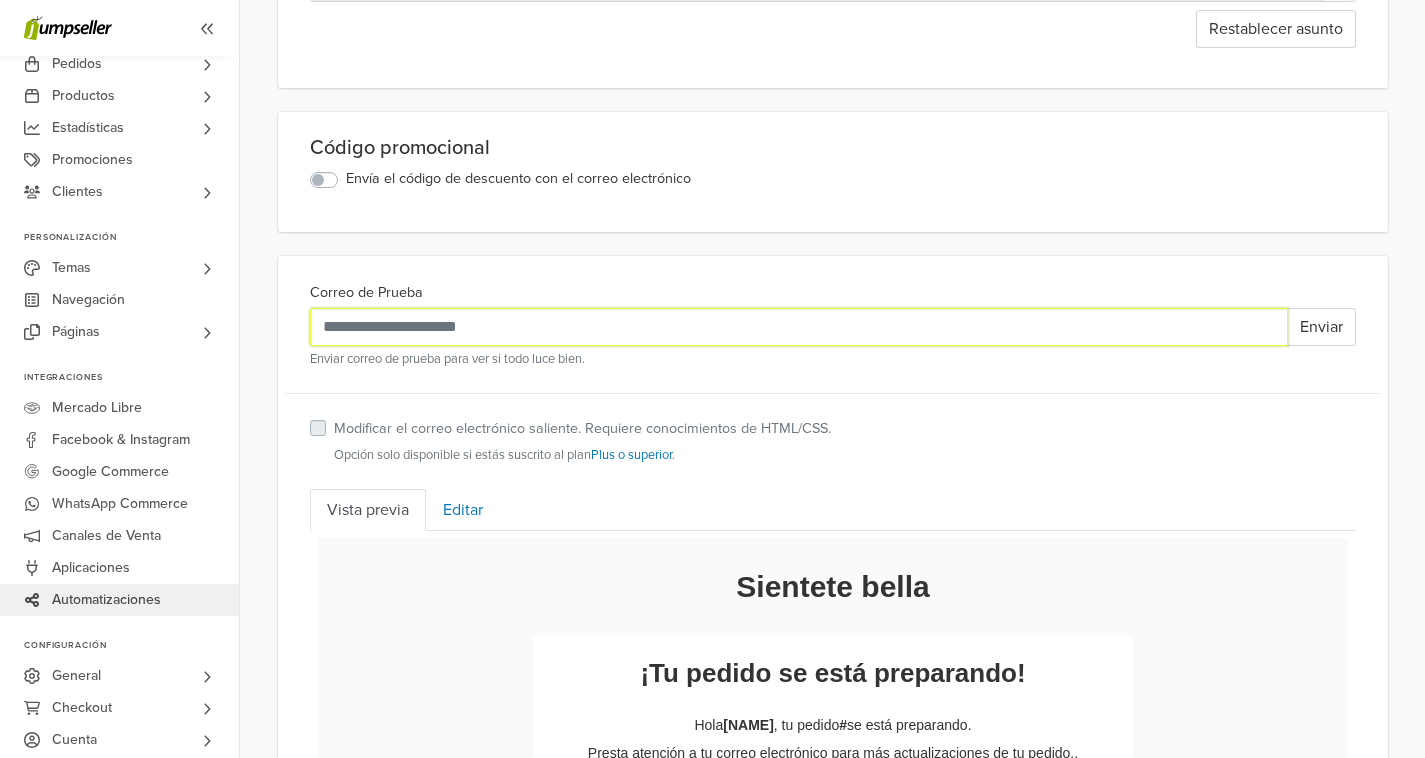 click on "Correo de Prueba" at bounding box center [799, 327] 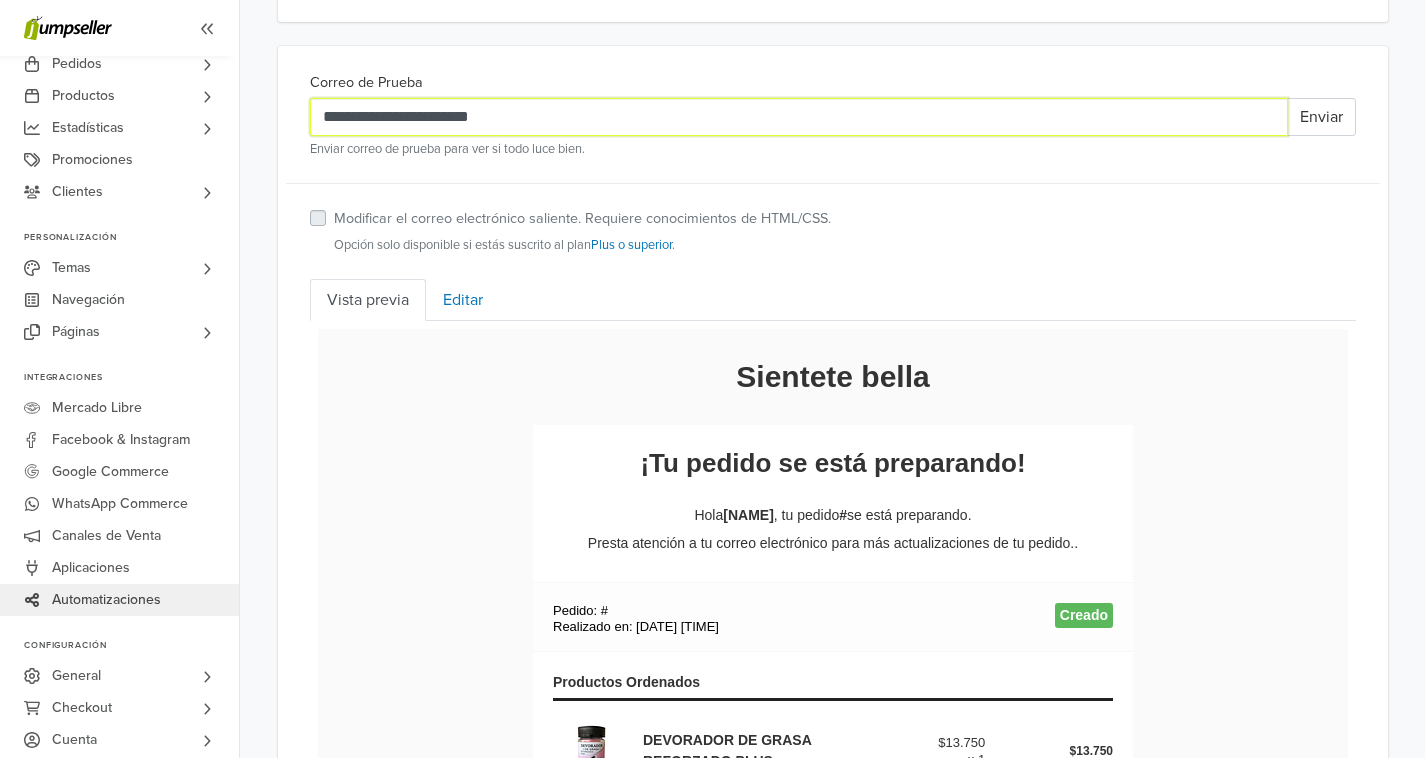 scroll, scrollTop: 570, scrollLeft: 0, axis: vertical 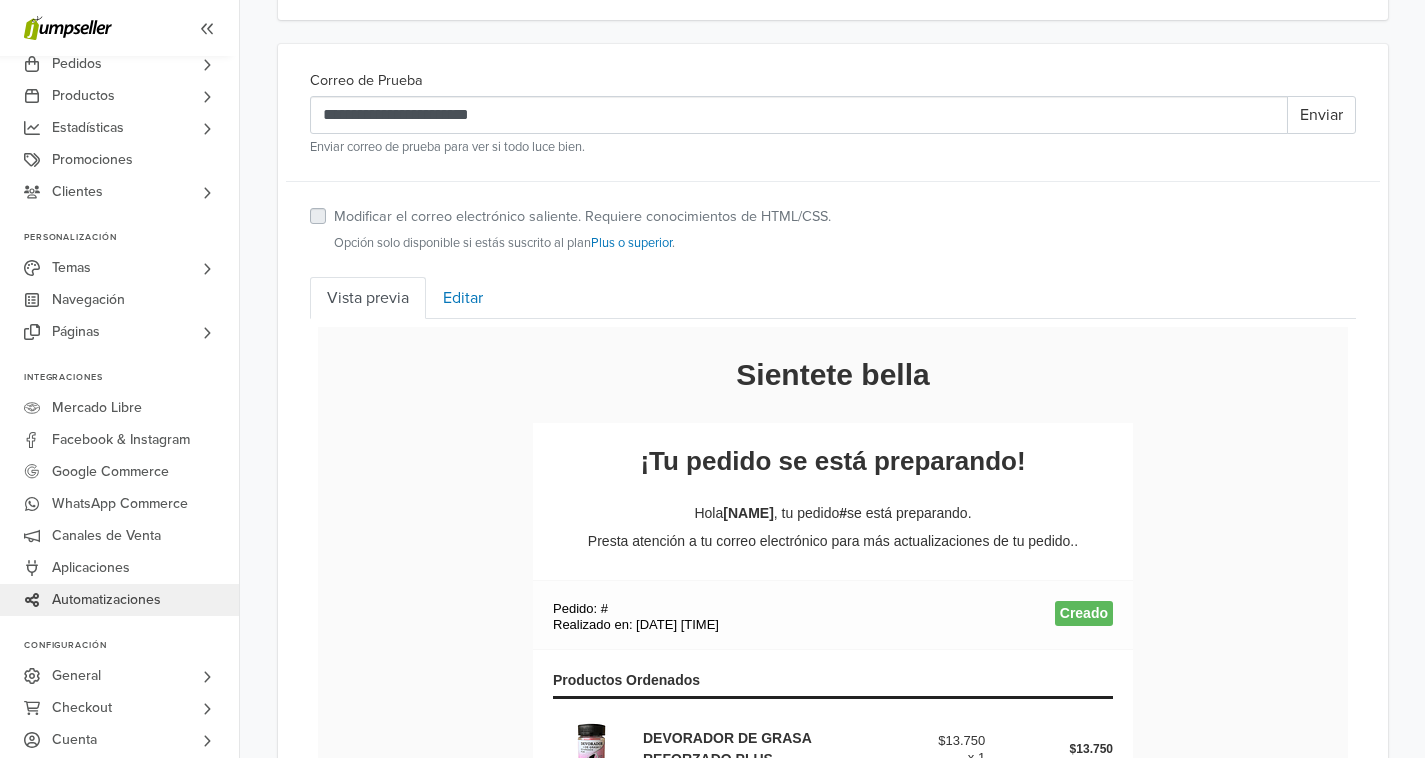 click on "Modificar el correo electrónico saliente. Requiere conocimientos de HTML/CSS." at bounding box center (582, 217) 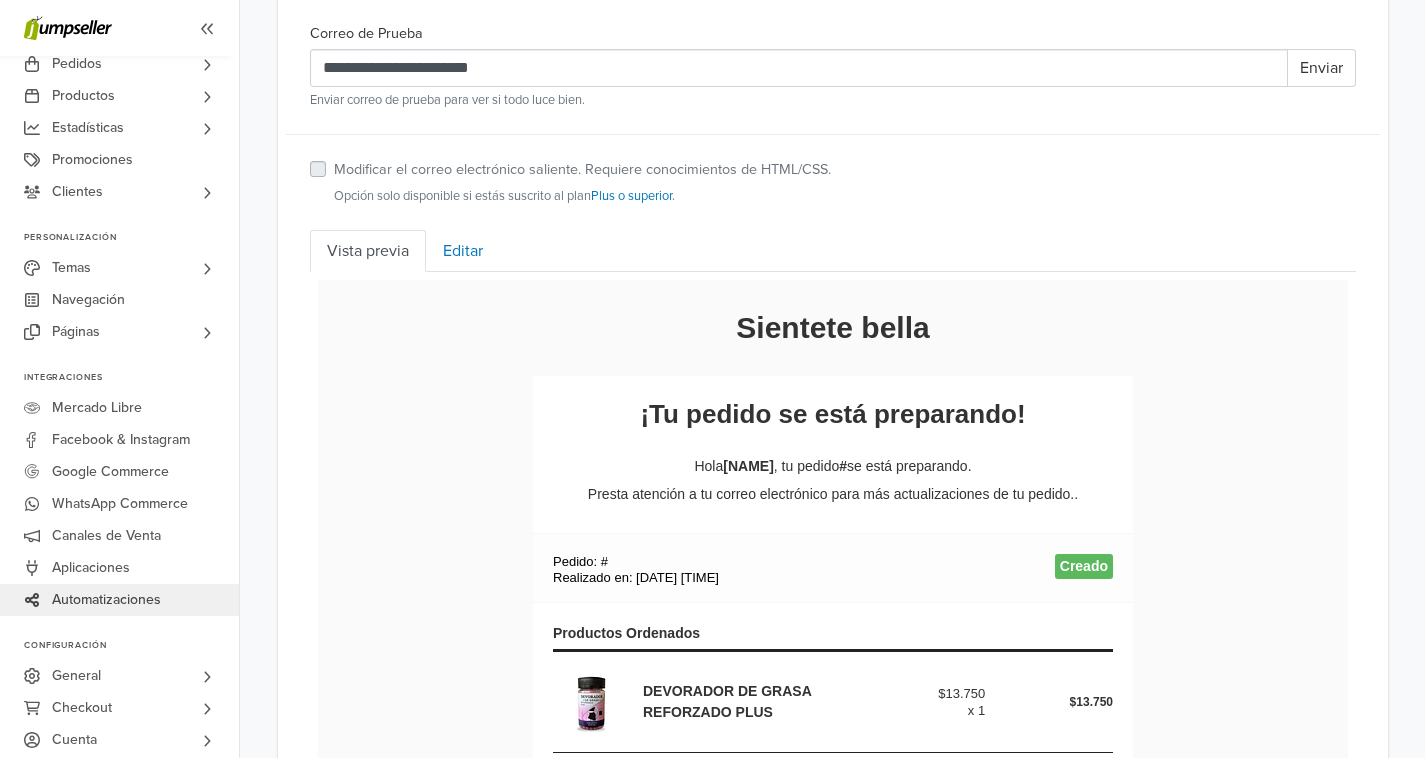 scroll, scrollTop: 409, scrollLeft: 0, axis: vertical 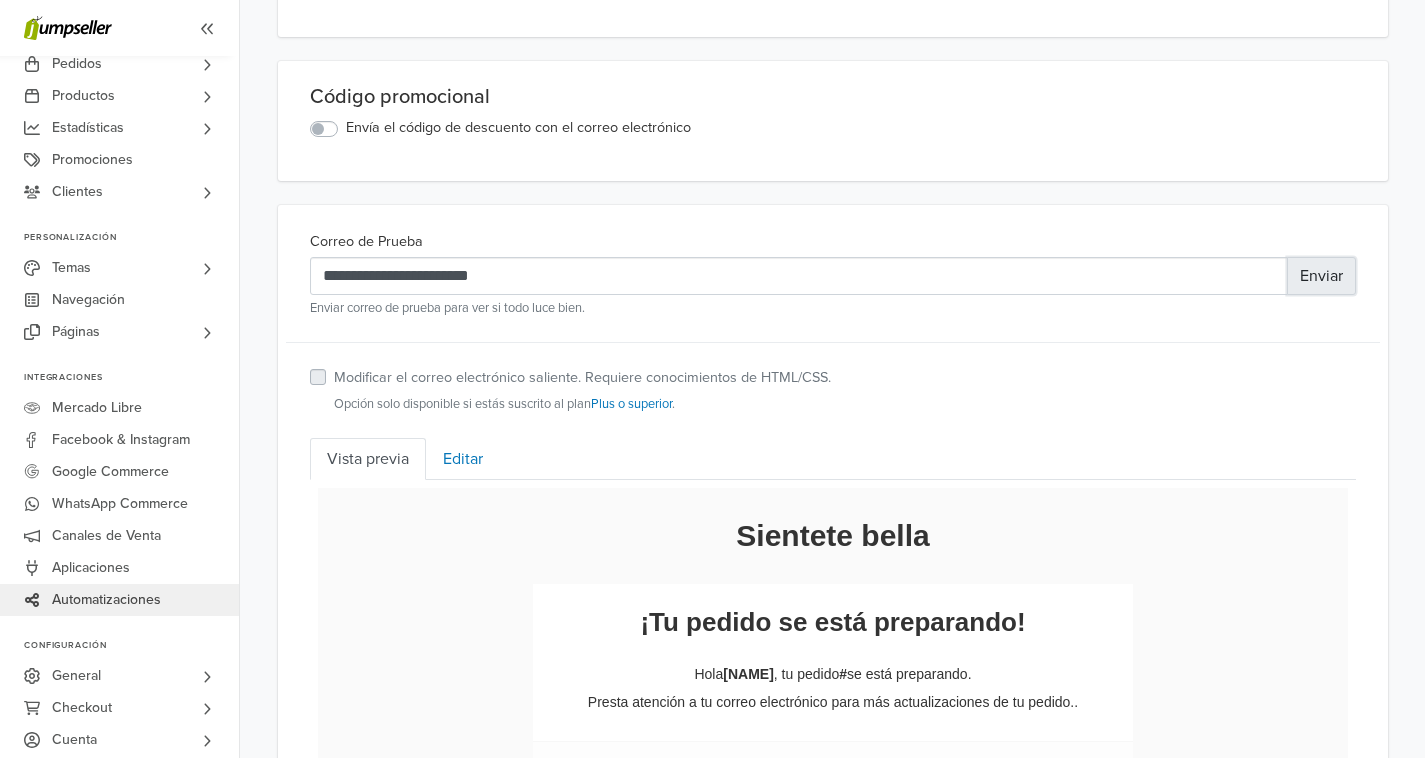 click on "Enviar" at bounding box center [1321, 276] 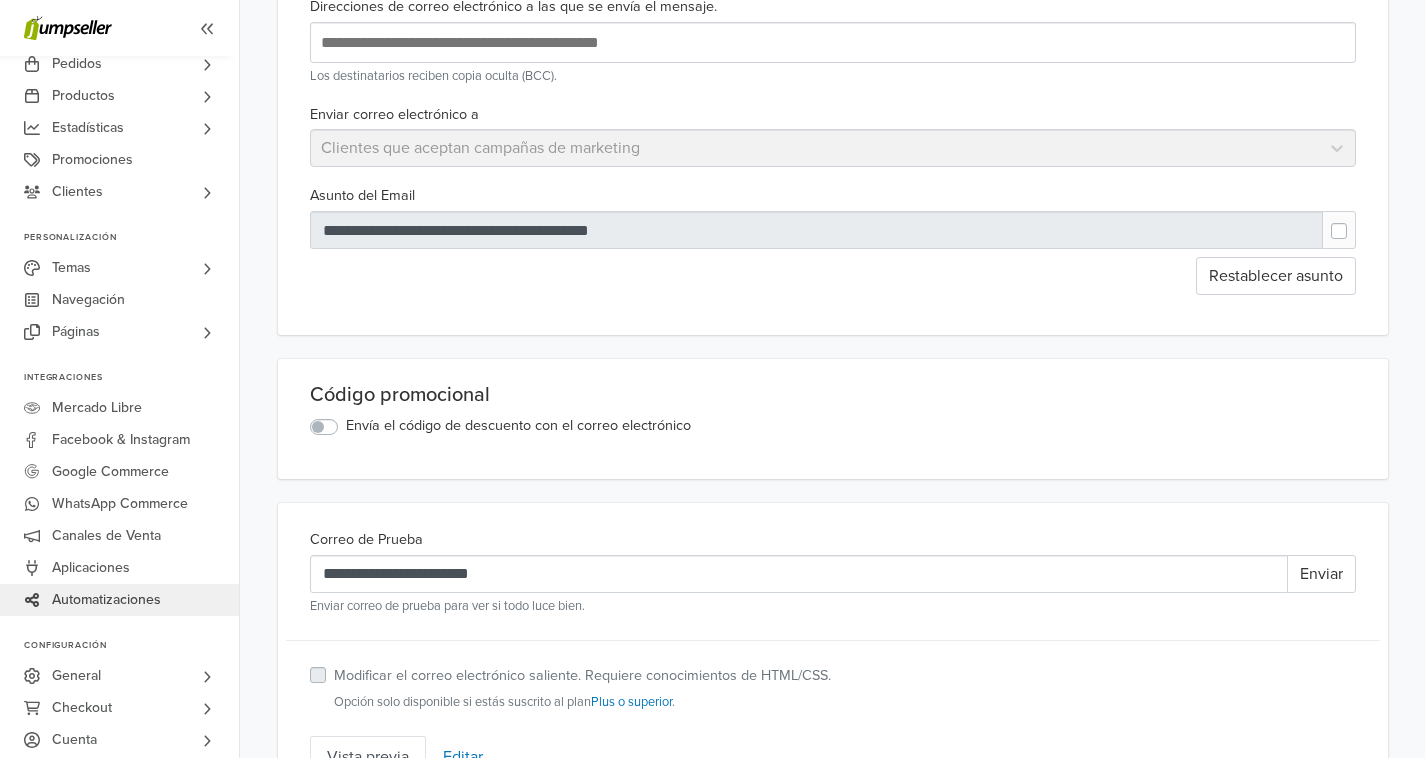 scroll, scrollTop: 0, scrollLeft: 0, axis: both 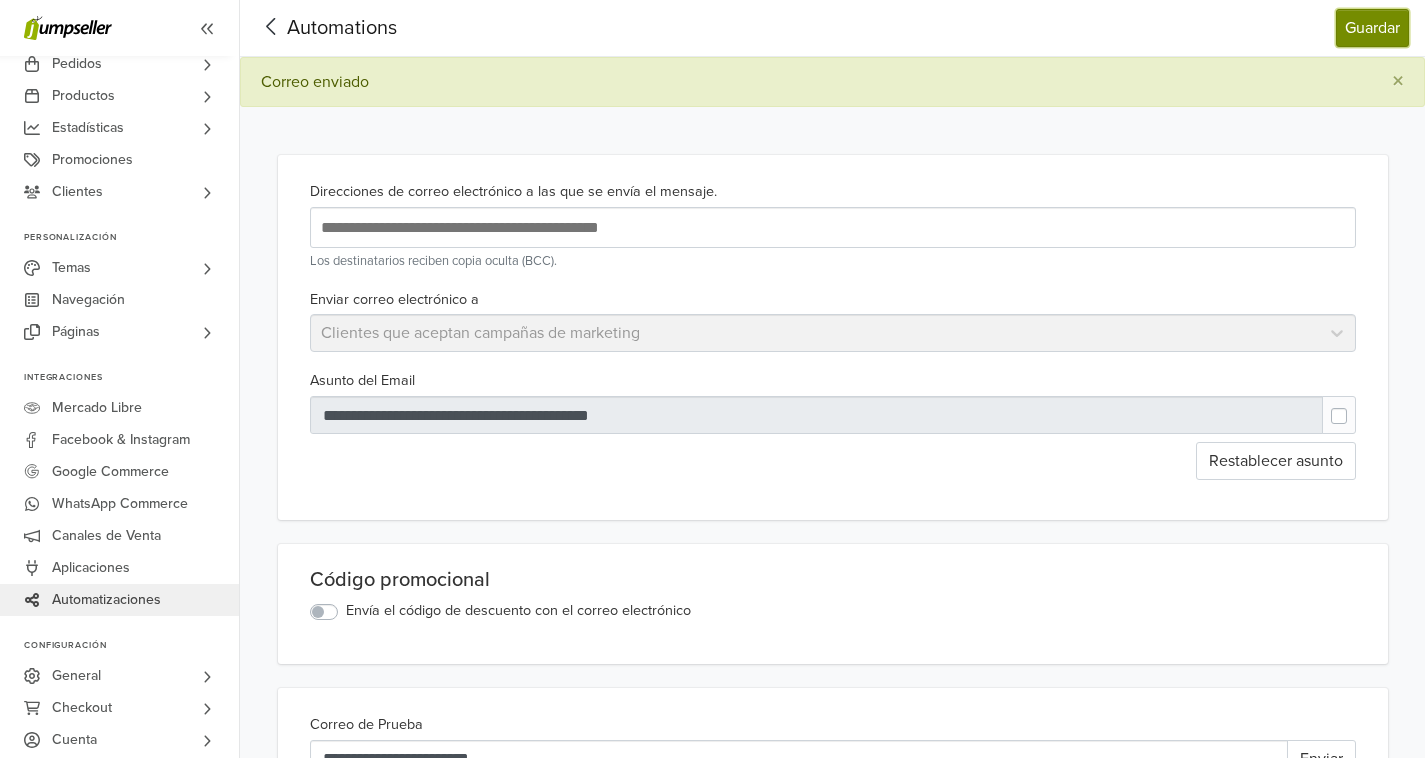 click on "Guardar" at bounding box center [1372, 28] 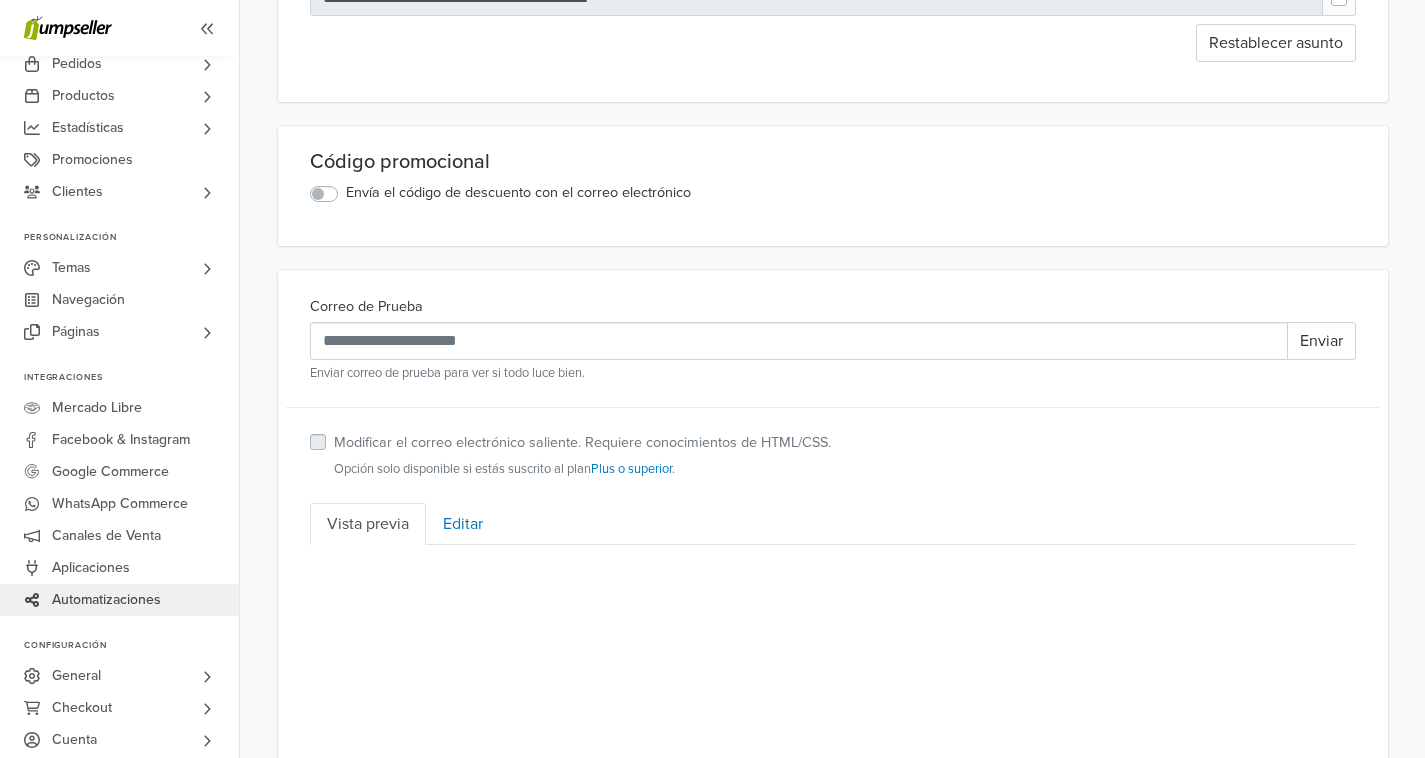 scroll, scrollTop: 801, scrollLeft: 0, axis: vertical 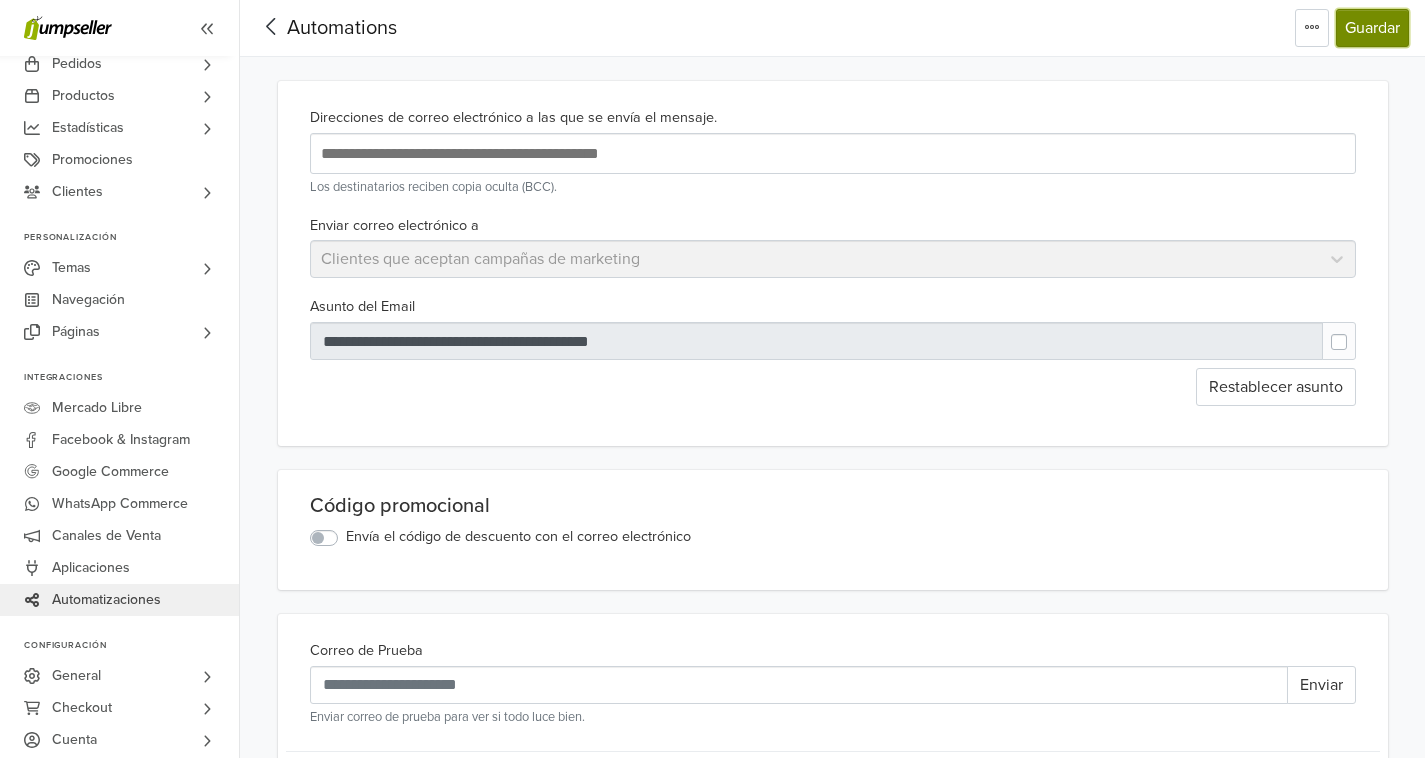 click on "Guardar" at bounding box center (1372, 28) 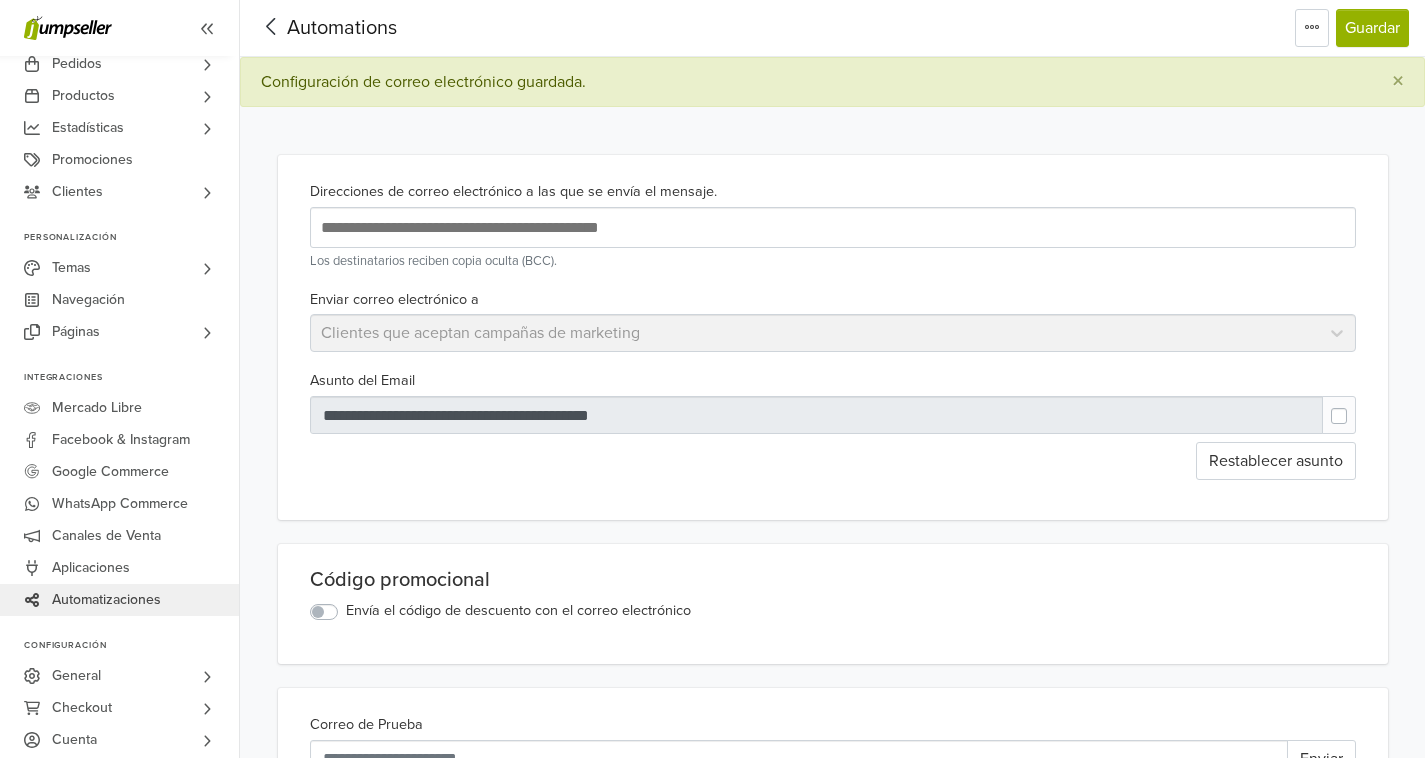 click 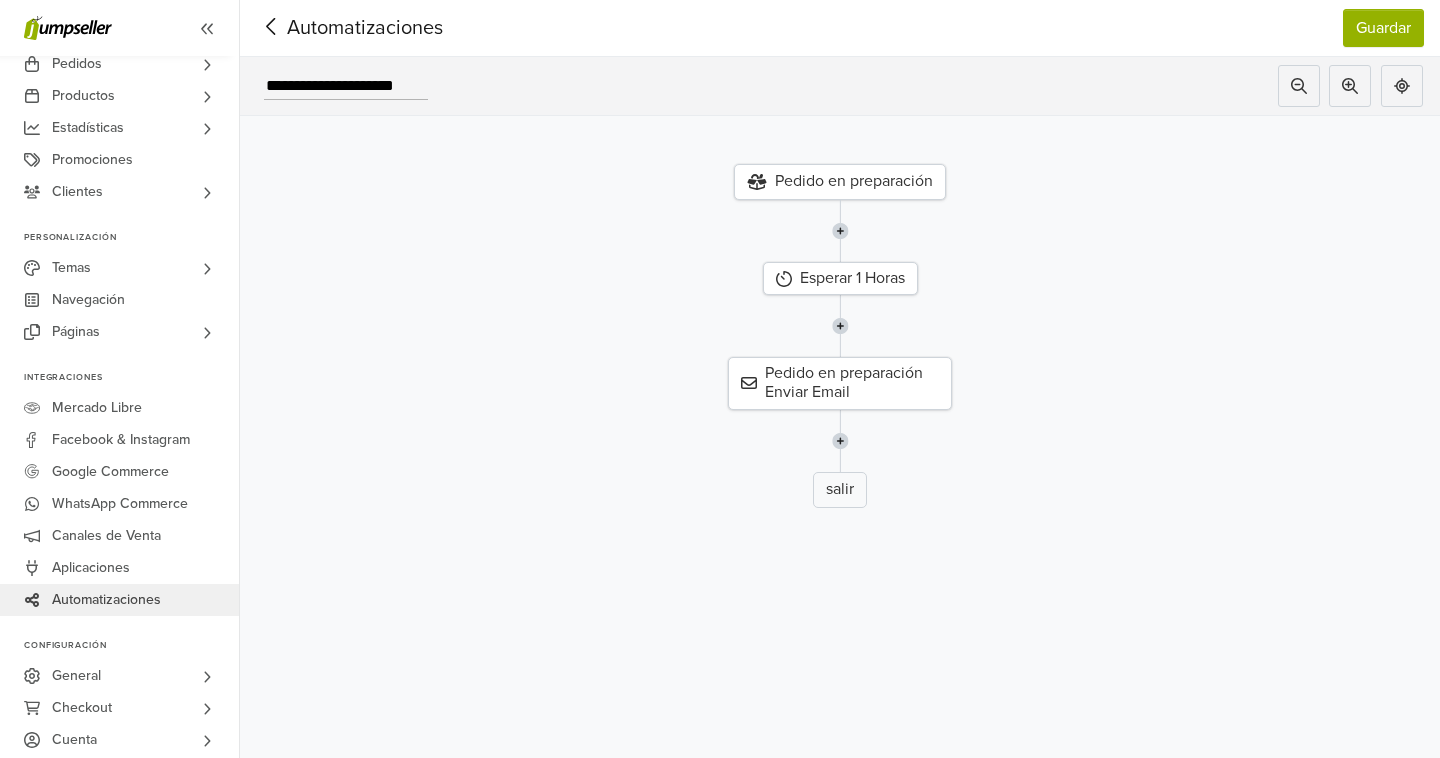 click 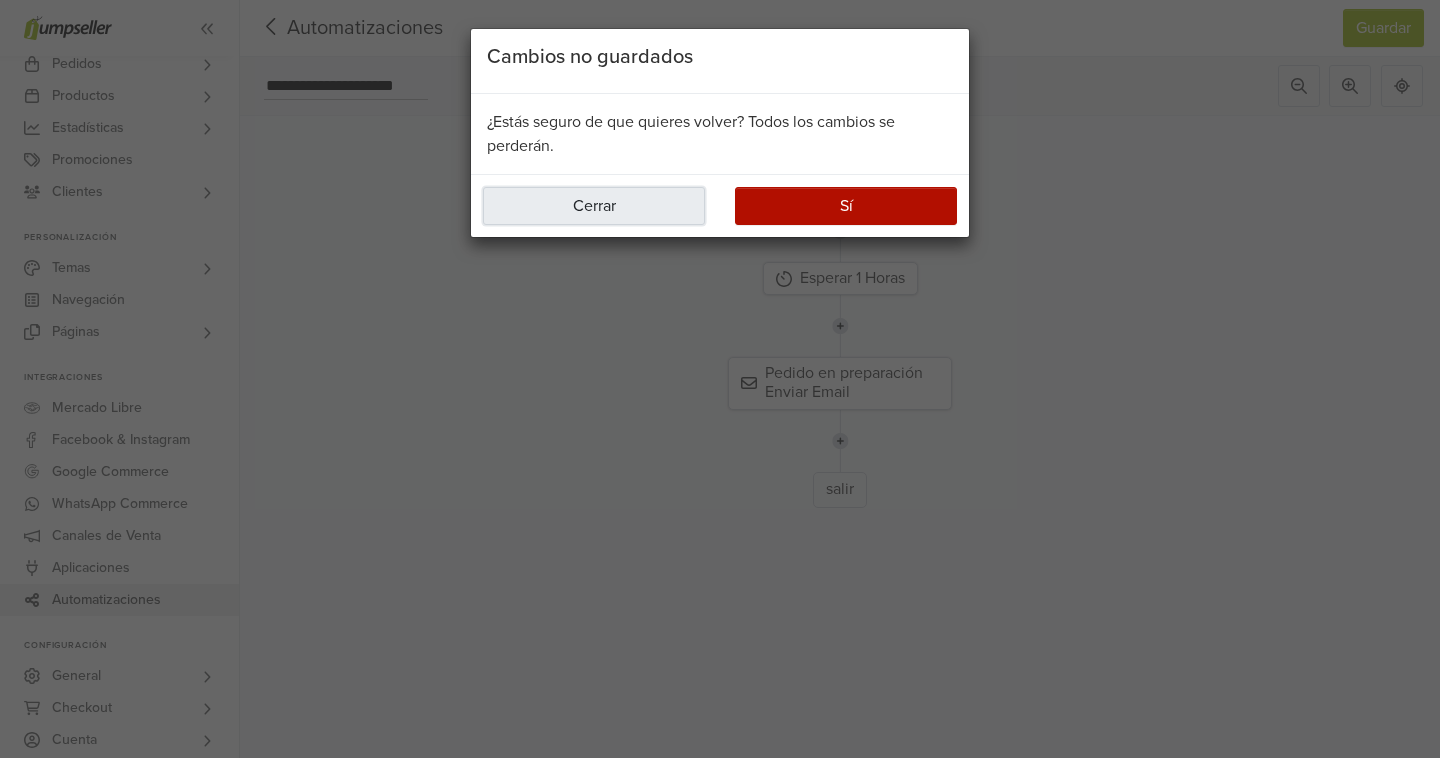 click on "Cerrar" at bounding box center (594, 206) 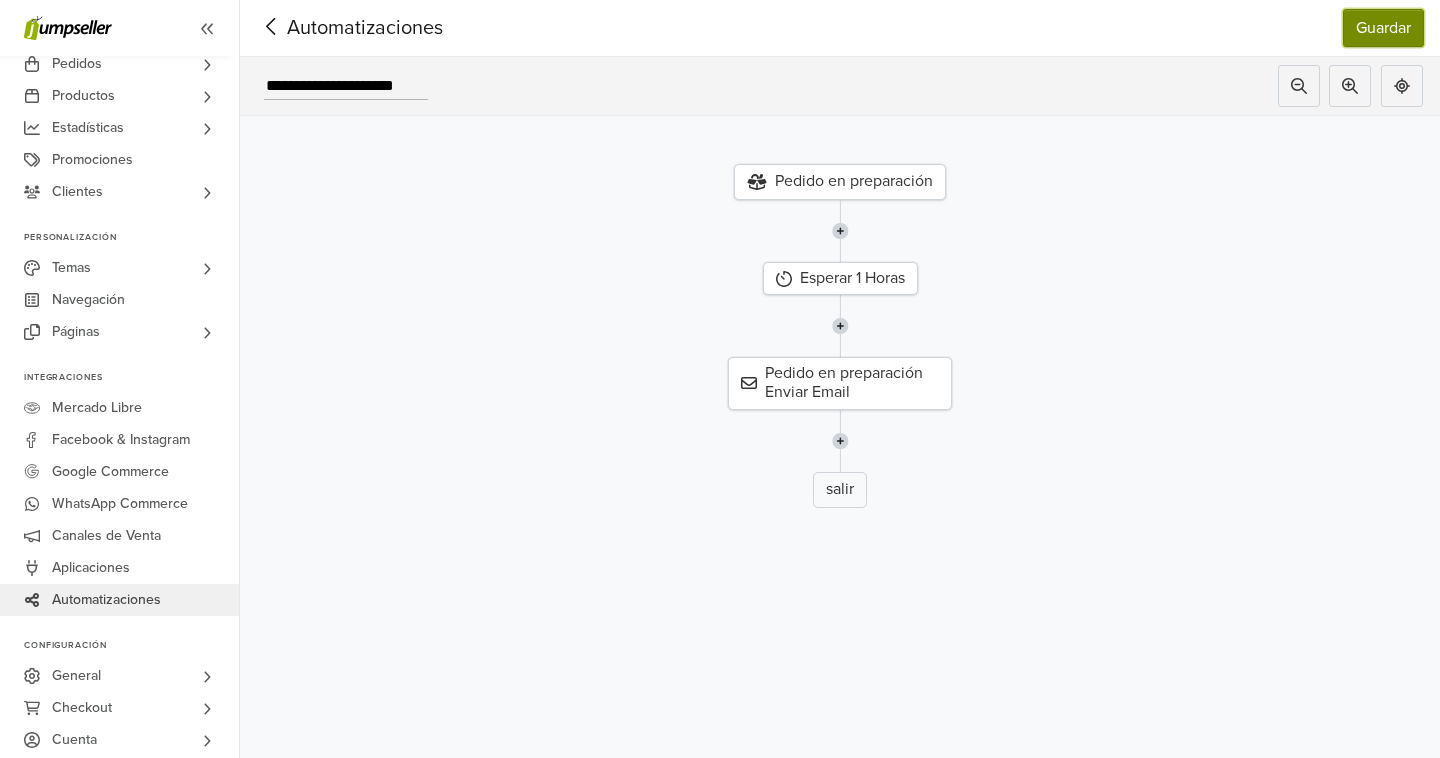 click on "Guardar" at bounding box center [1383, 28] 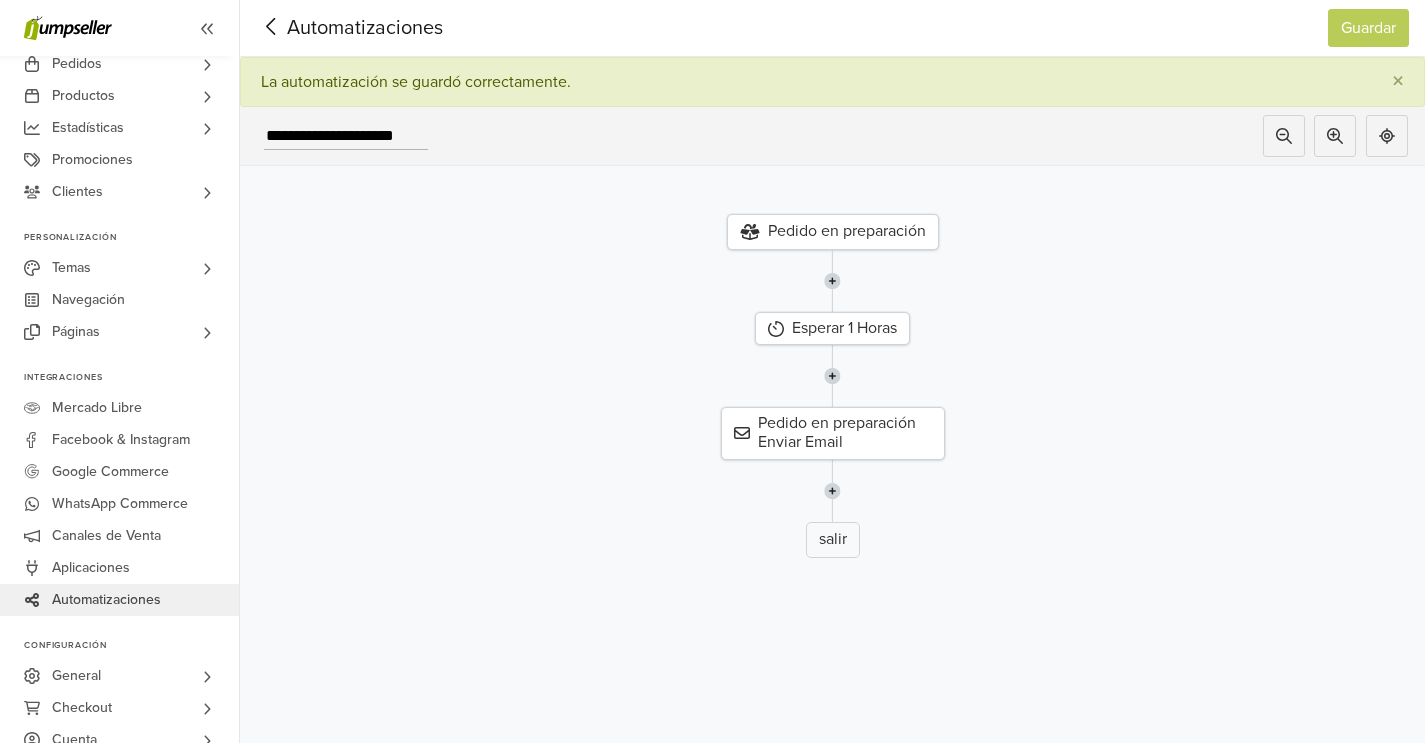click 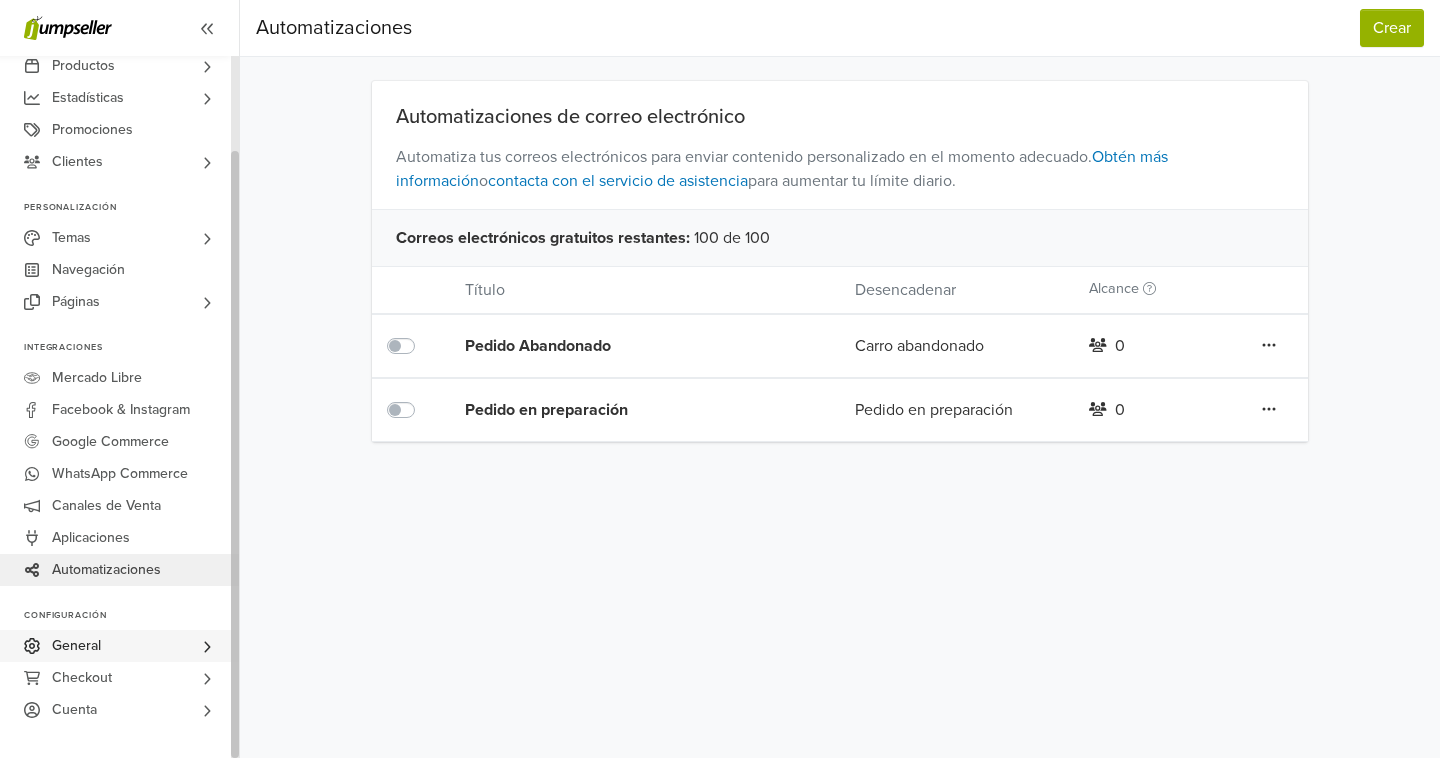 click on "General" at bounding box center (76, 646) 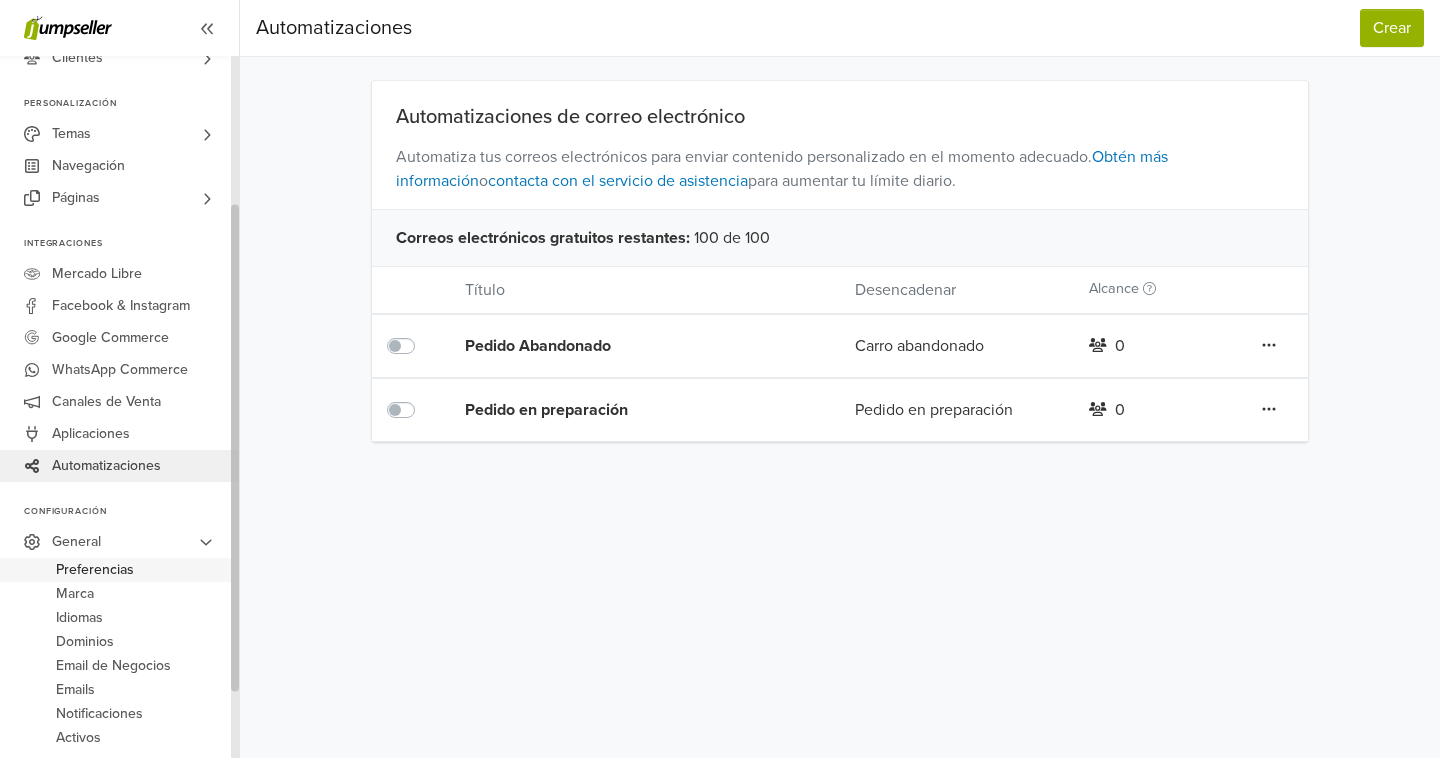 click on "Preferencias" at bounding box center [95, 570] 